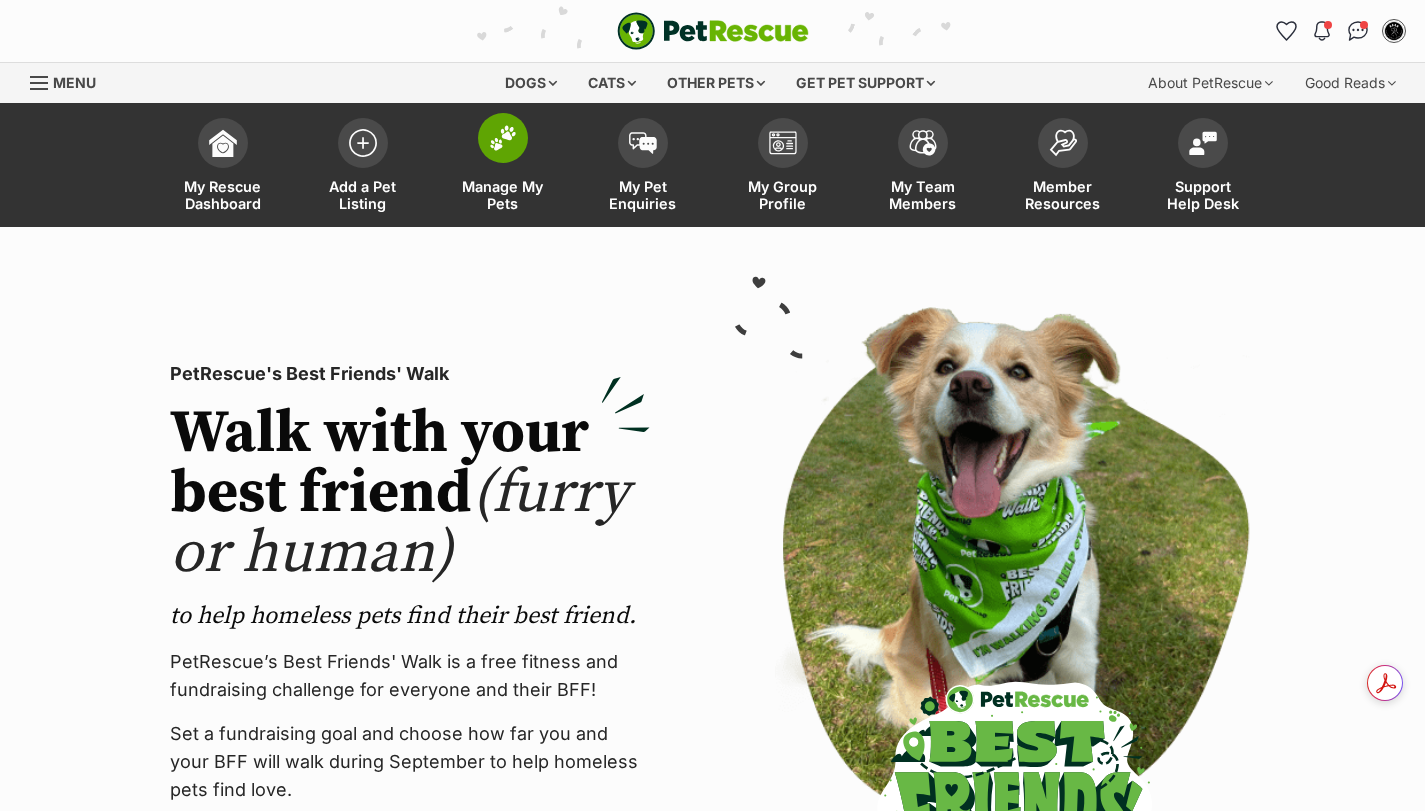 scroll, scrollTop: 0, scrollLeft: 0, axis: both 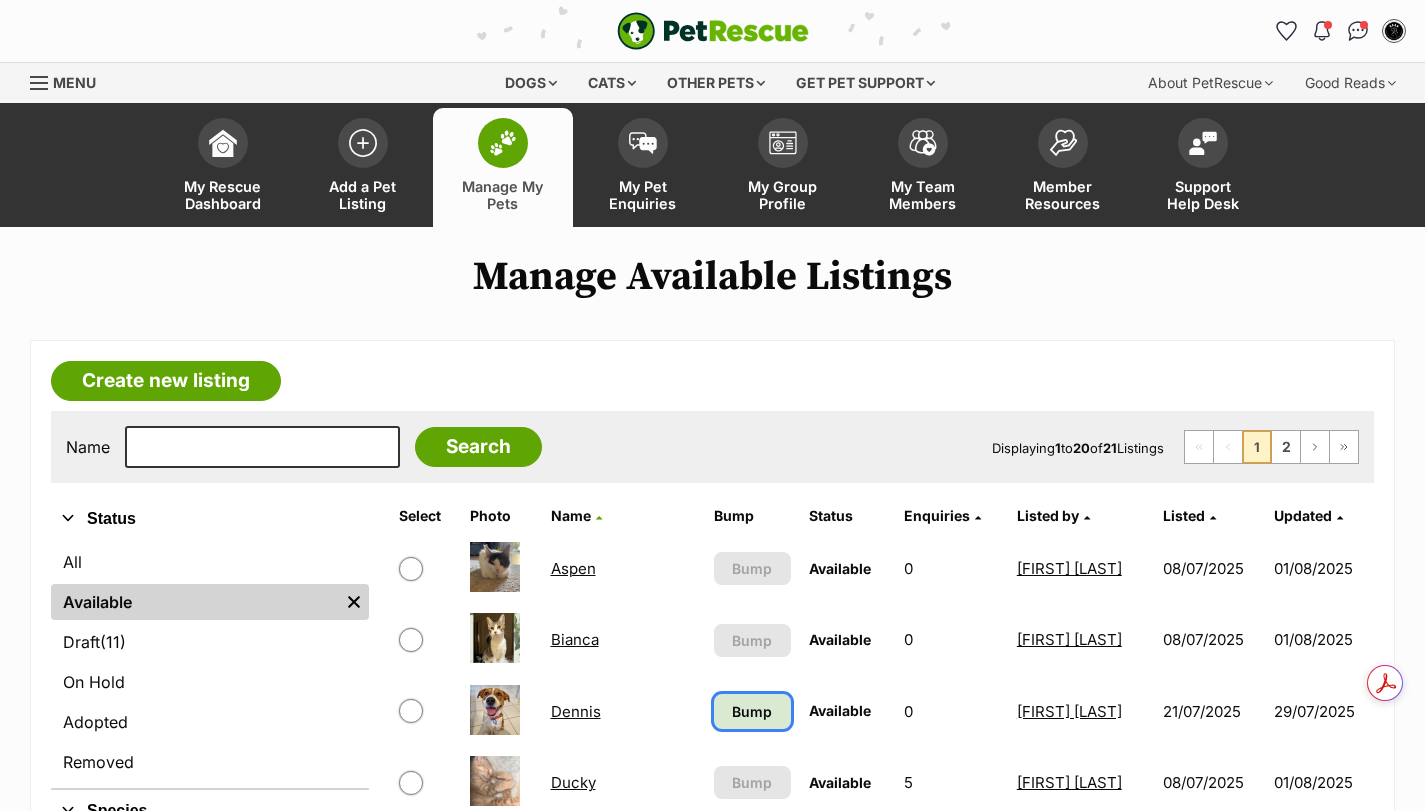 click on "Bump" at bounding box center (752, 711) 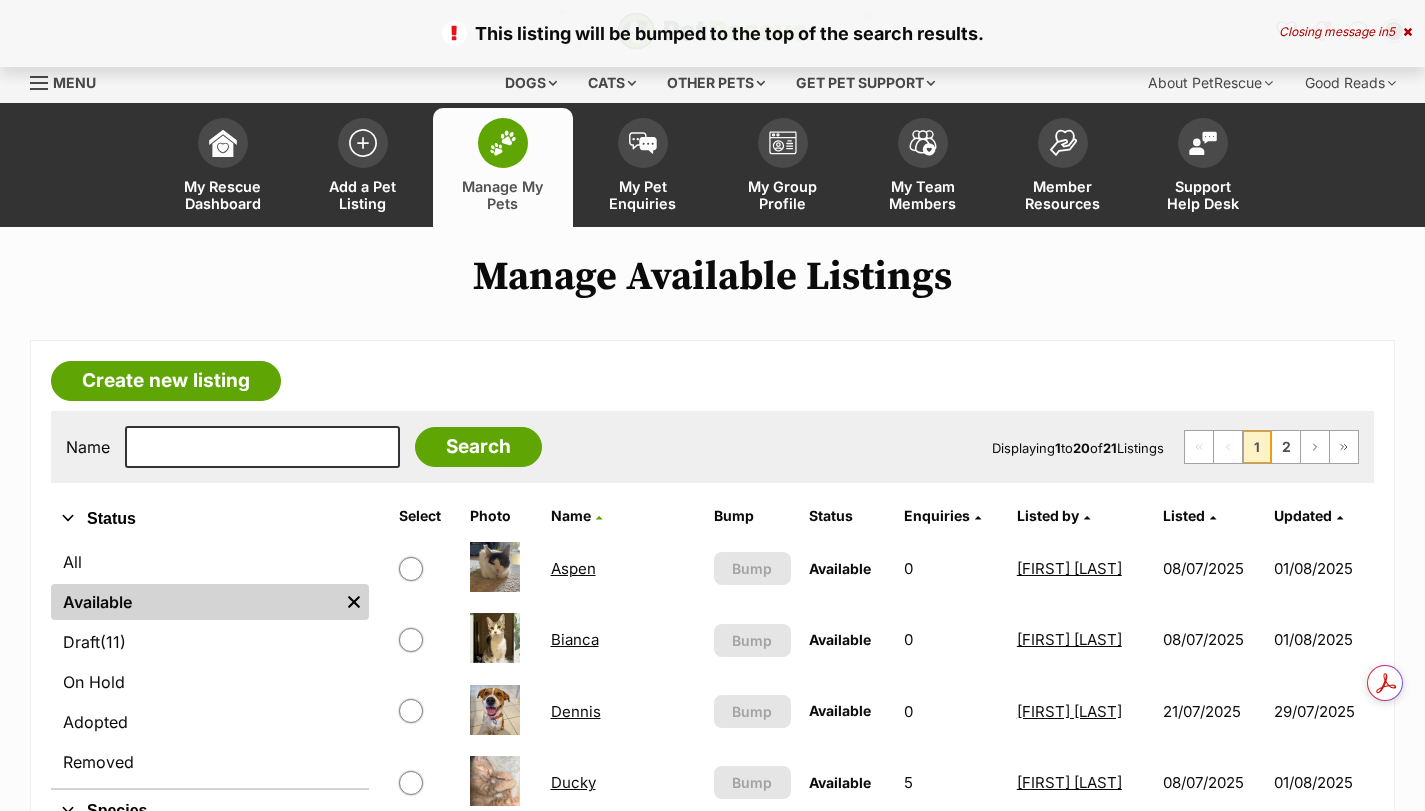 scroll, scrollTop: 0, scrollLeft: 0, axis: both 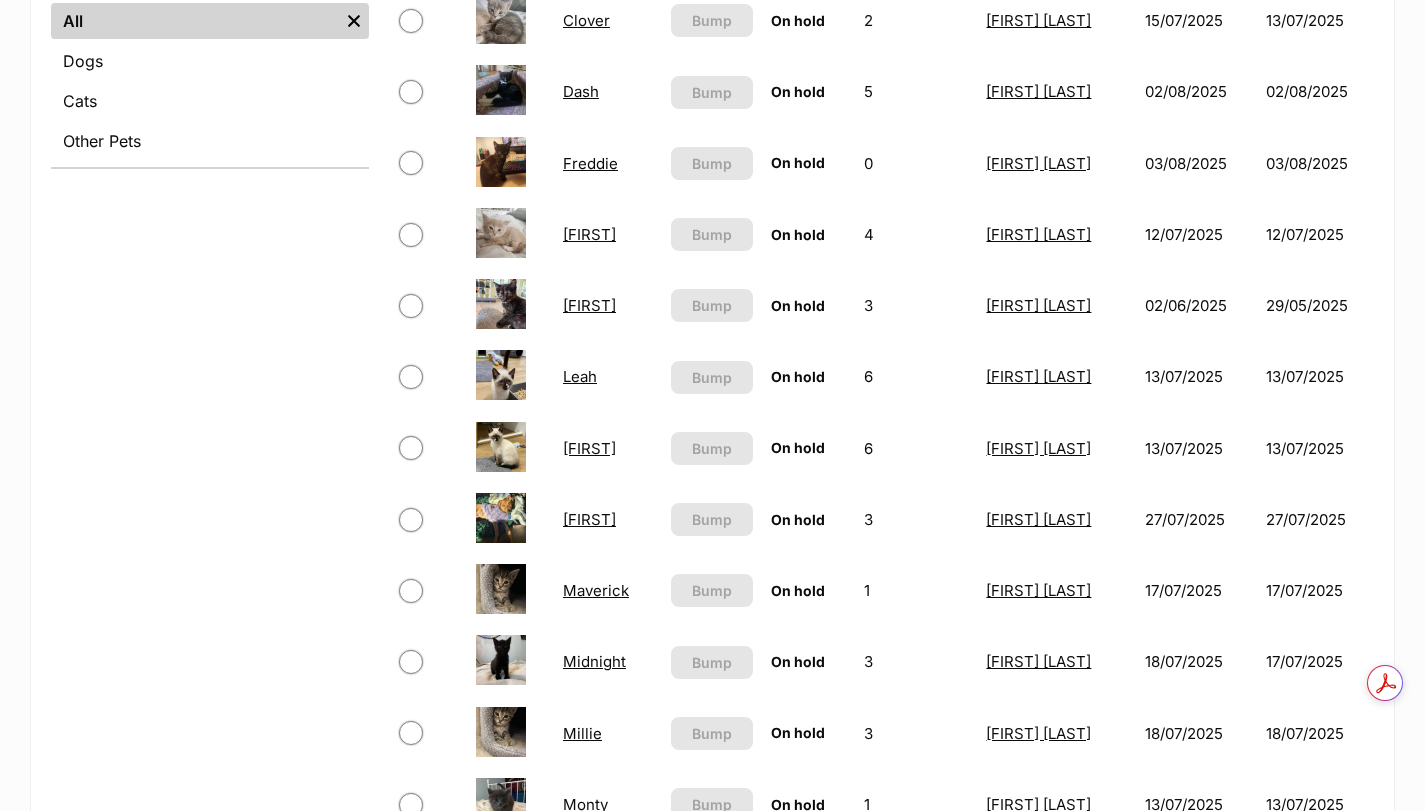 click on "Midnight" at bounding box center [594, 661] 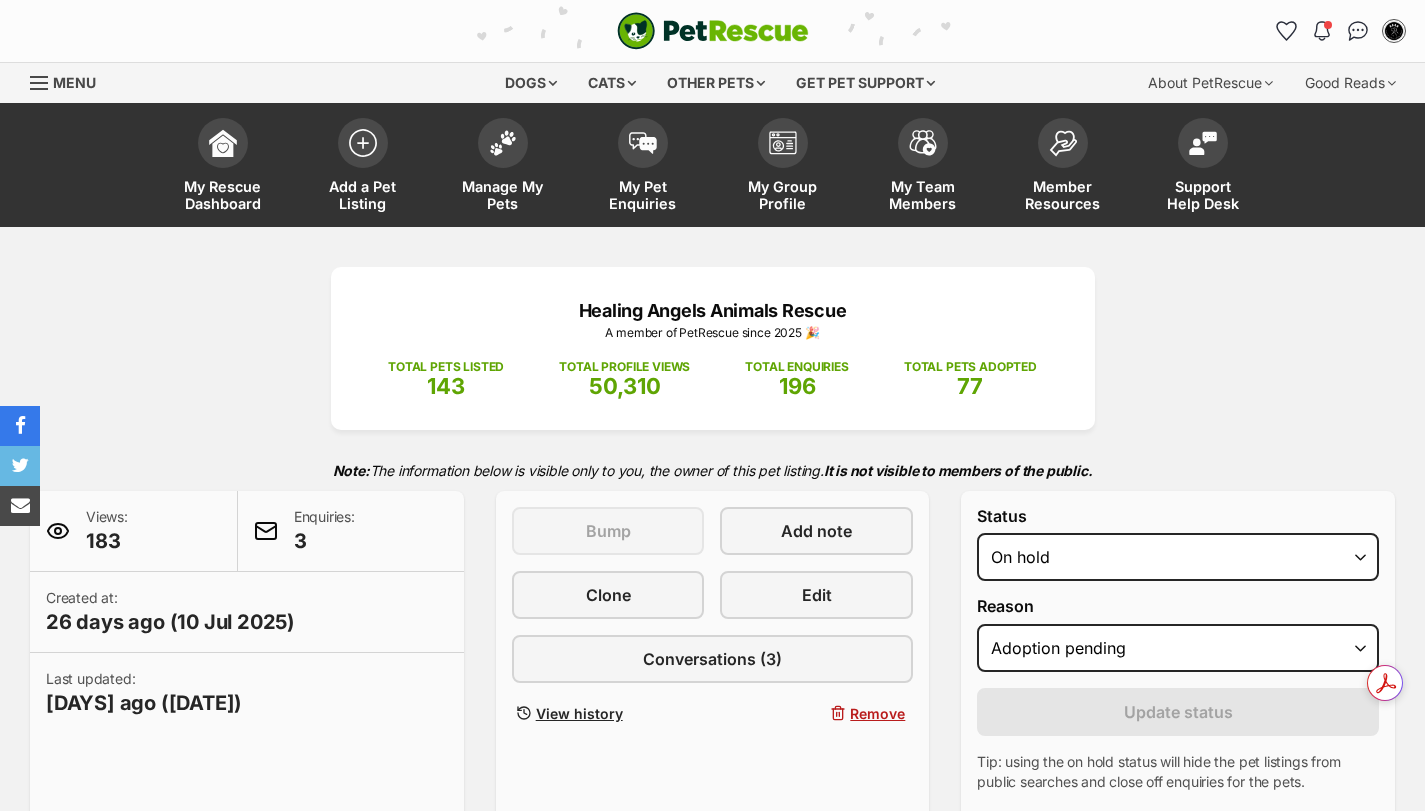 select on "adoption_pending" 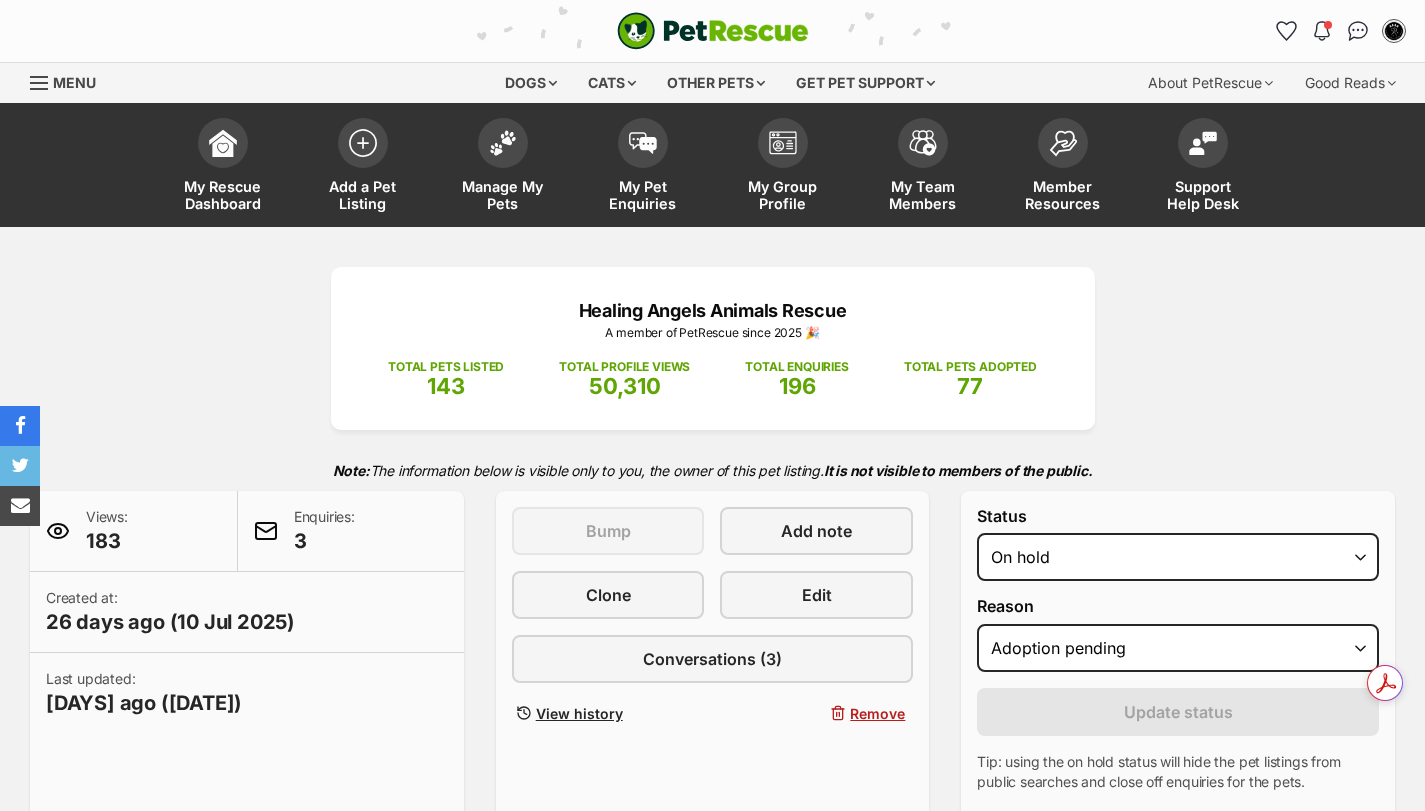 scroll, scrollTop: 0, scrollLeft: 0, axis: both 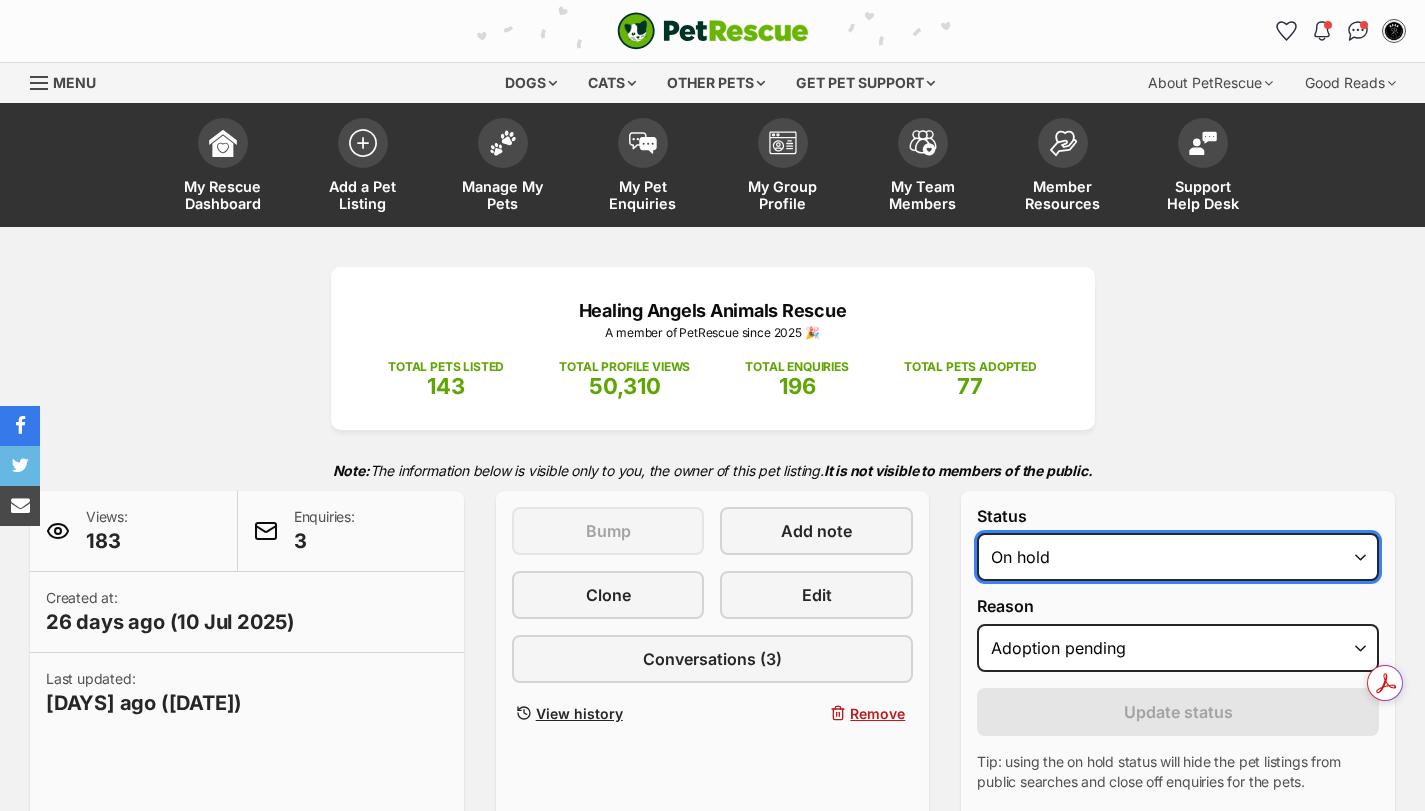 click on "Draft - not available as listing has enquires
Available
On hold
Adopted" at bounding box center [1178, 557] 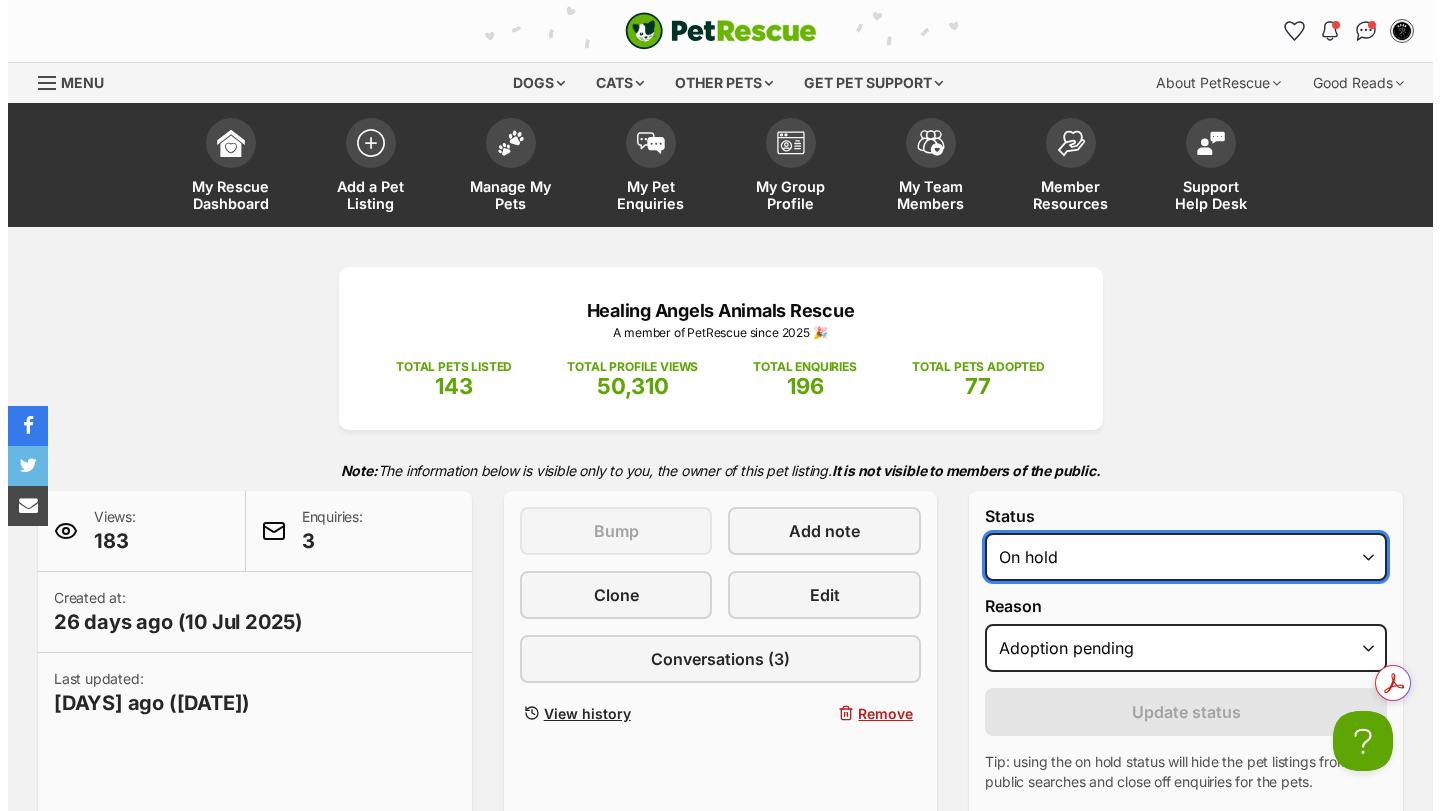 scroll, scrollTop: 0, scrollLeft: 0, axis: both 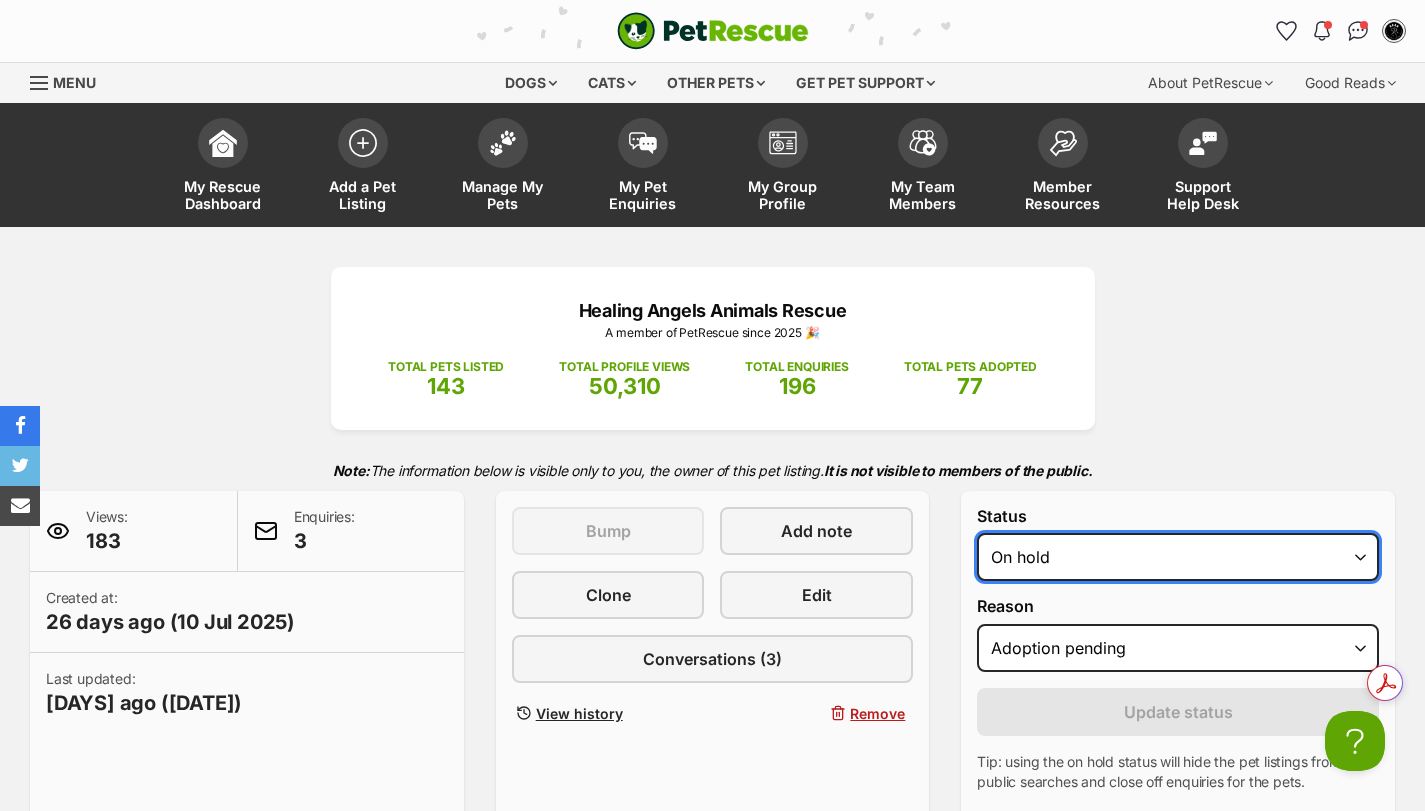 select on "rehomed" 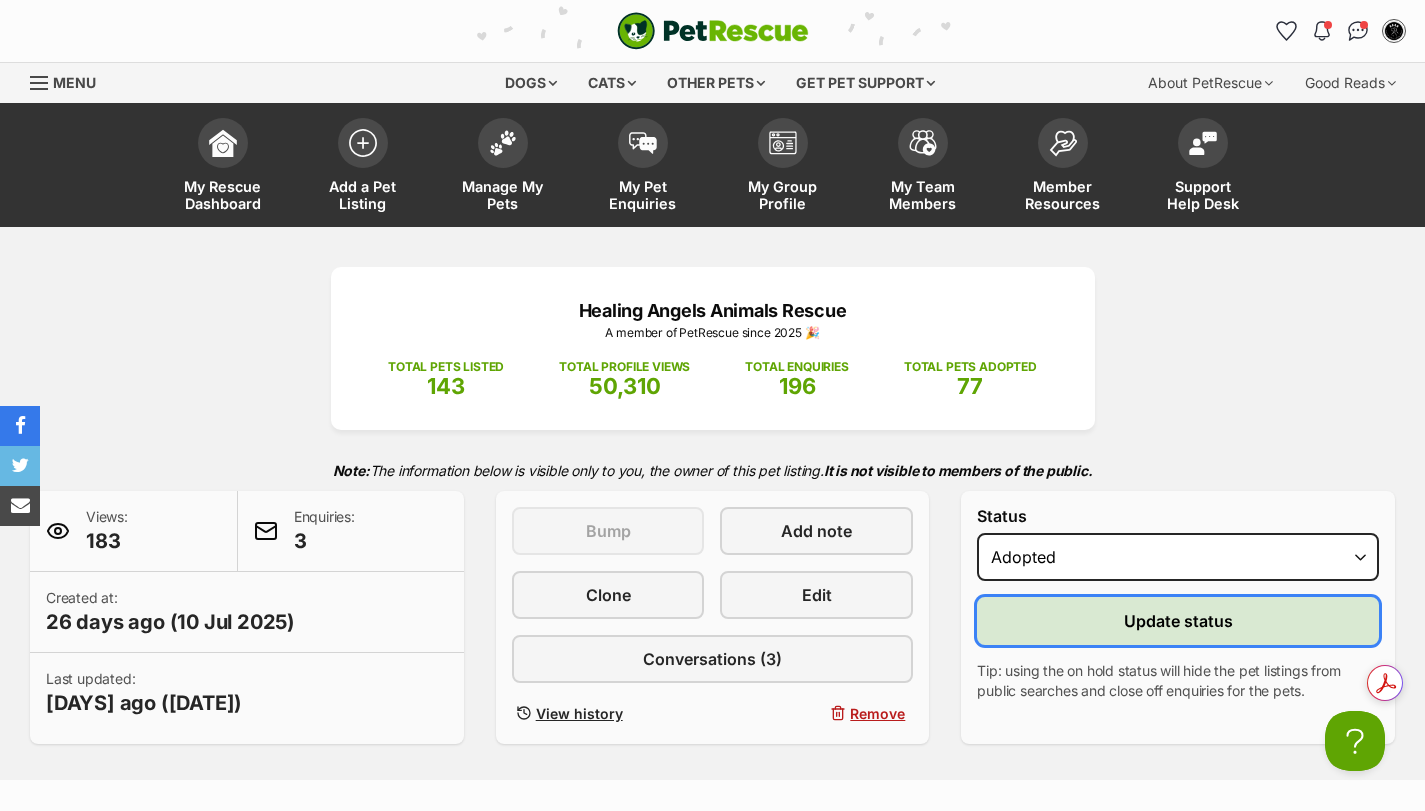 click on "Update status" at bounding box center [1178, 621] 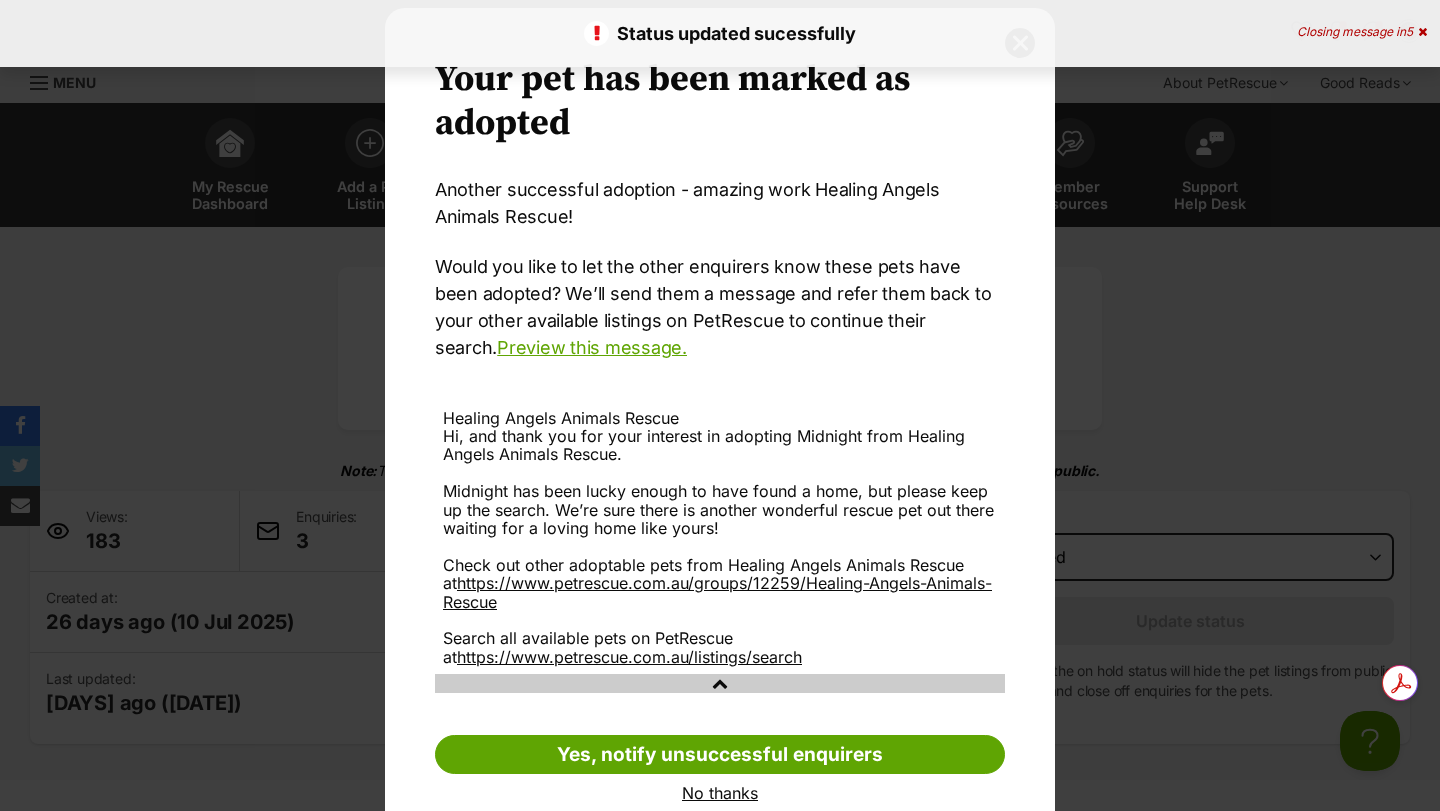 scroll, scrollTop: 84, scrollLeft: 0, axis: vertical 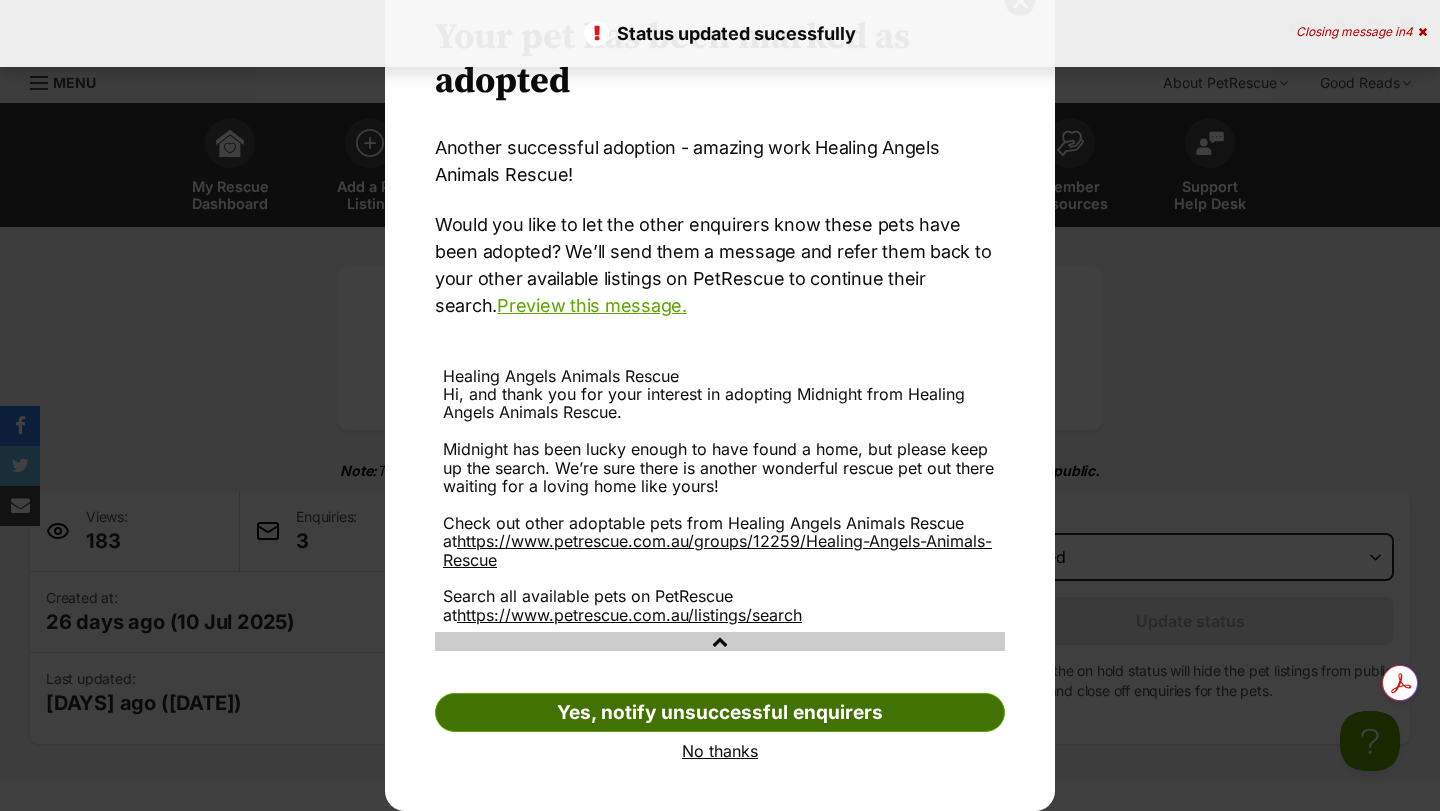 click on "Yes, notify unsuccessful enquirers" at bounding box center [720, 713] 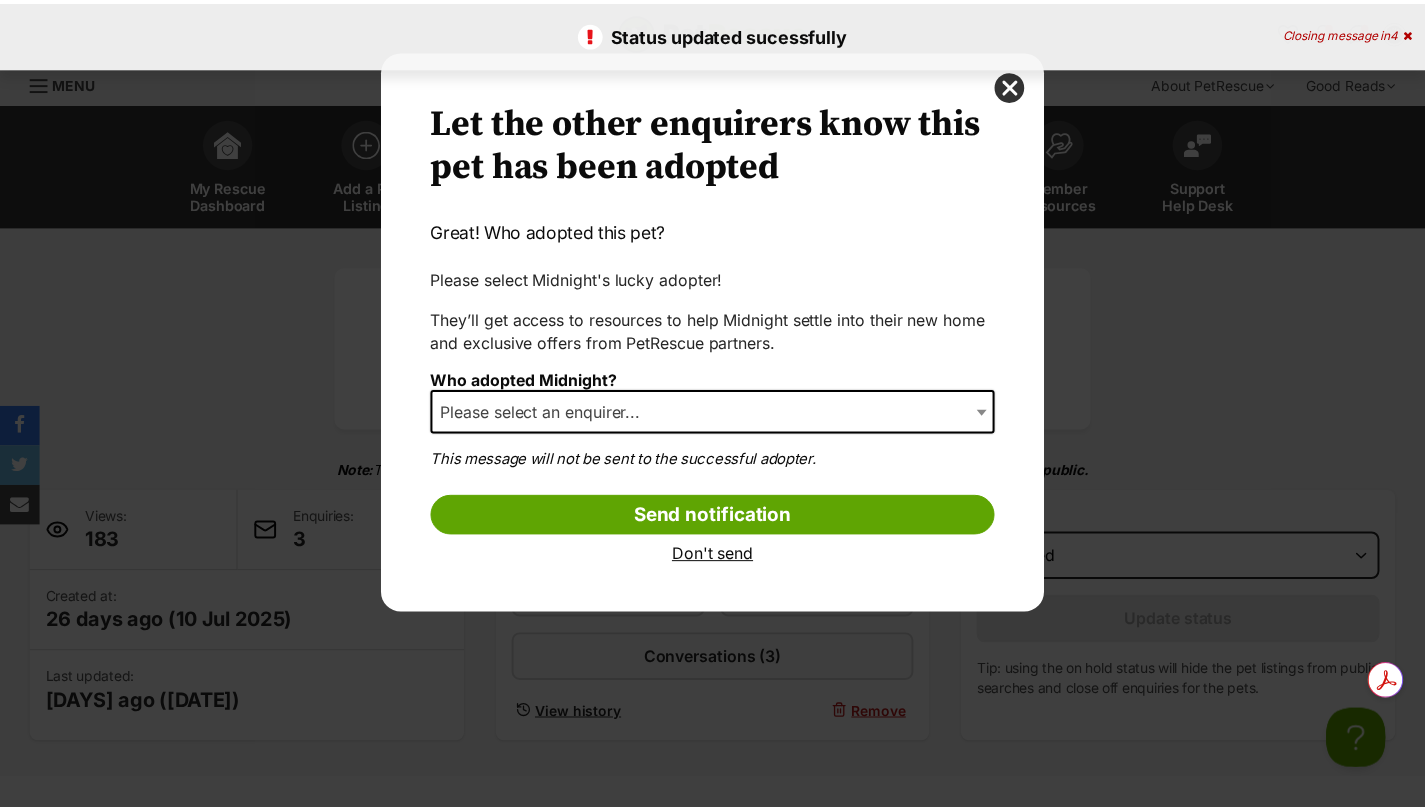 scroll, scrollTop: 0, scrollLeft: 0, axis: both 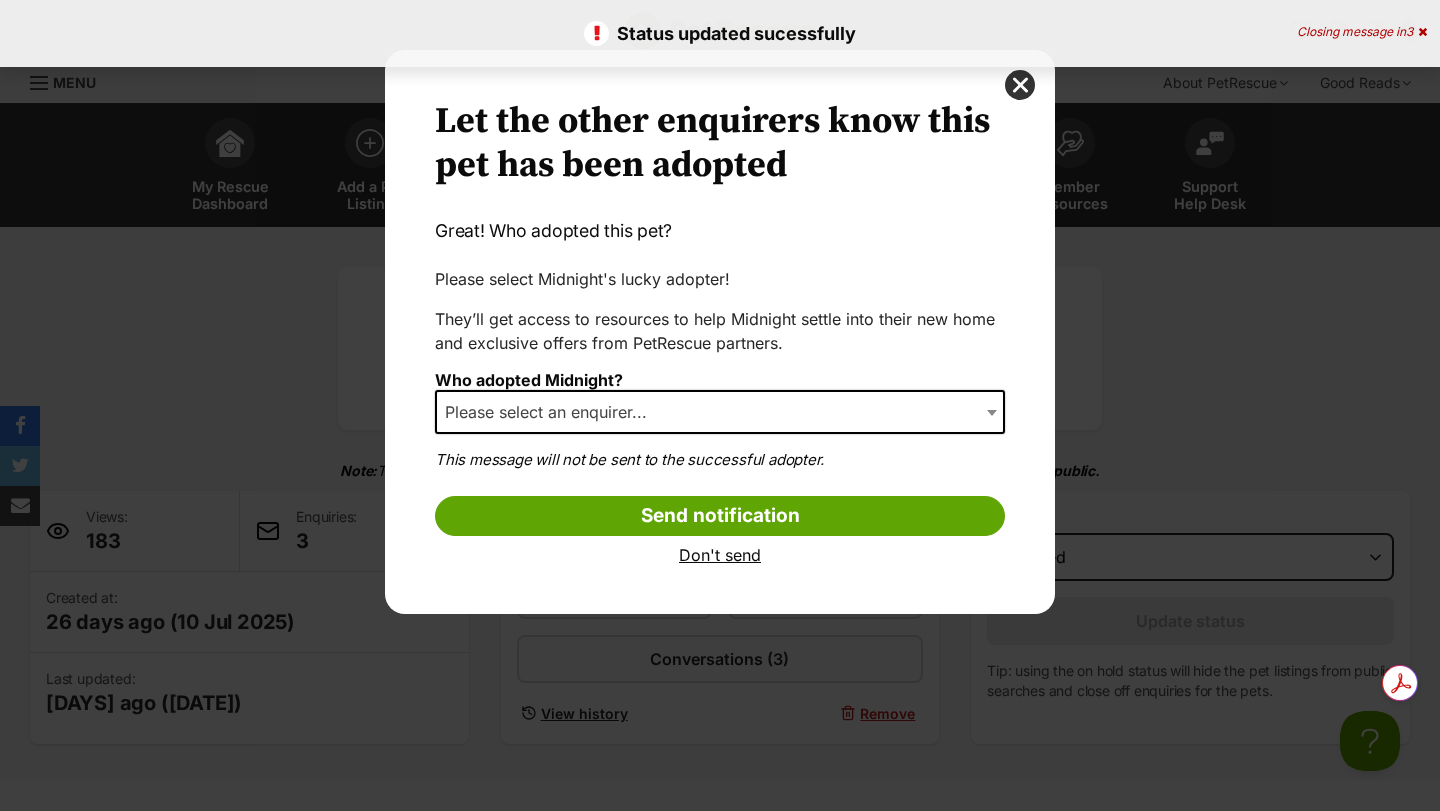 click on "Please select an enquirer..." at bounding box center [552, 412] 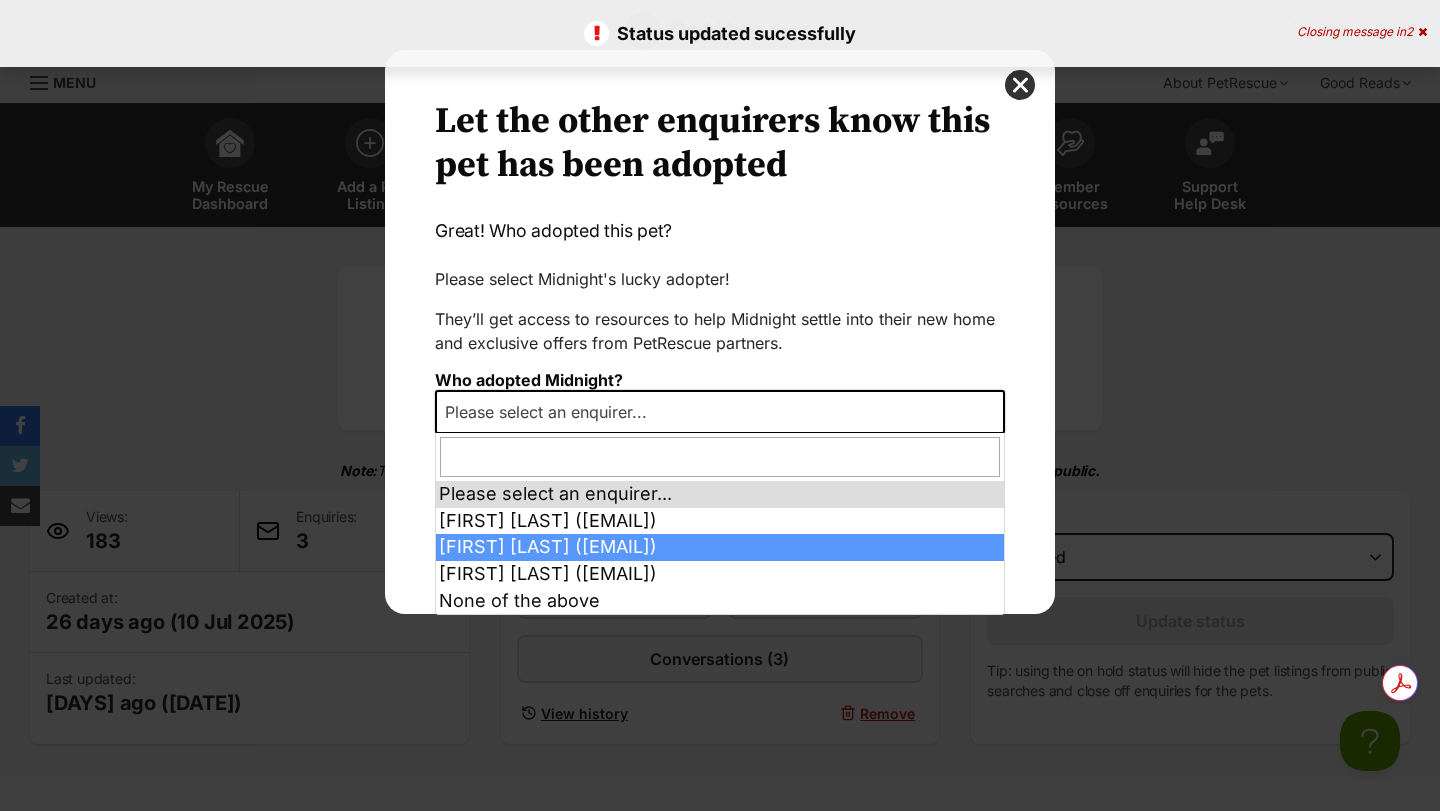 select on "2007213" 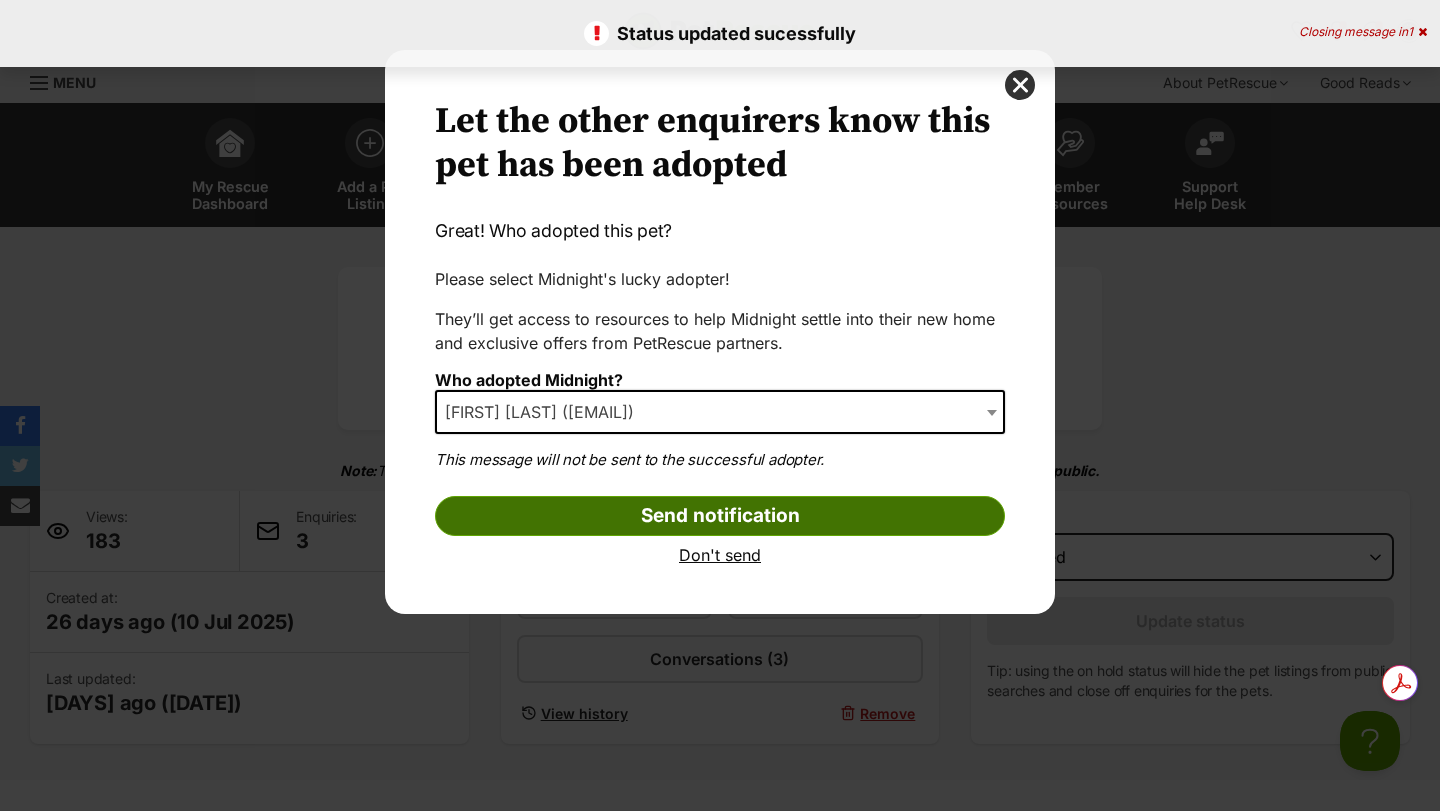 click on "Send notification" at bounding box center (720, 516) 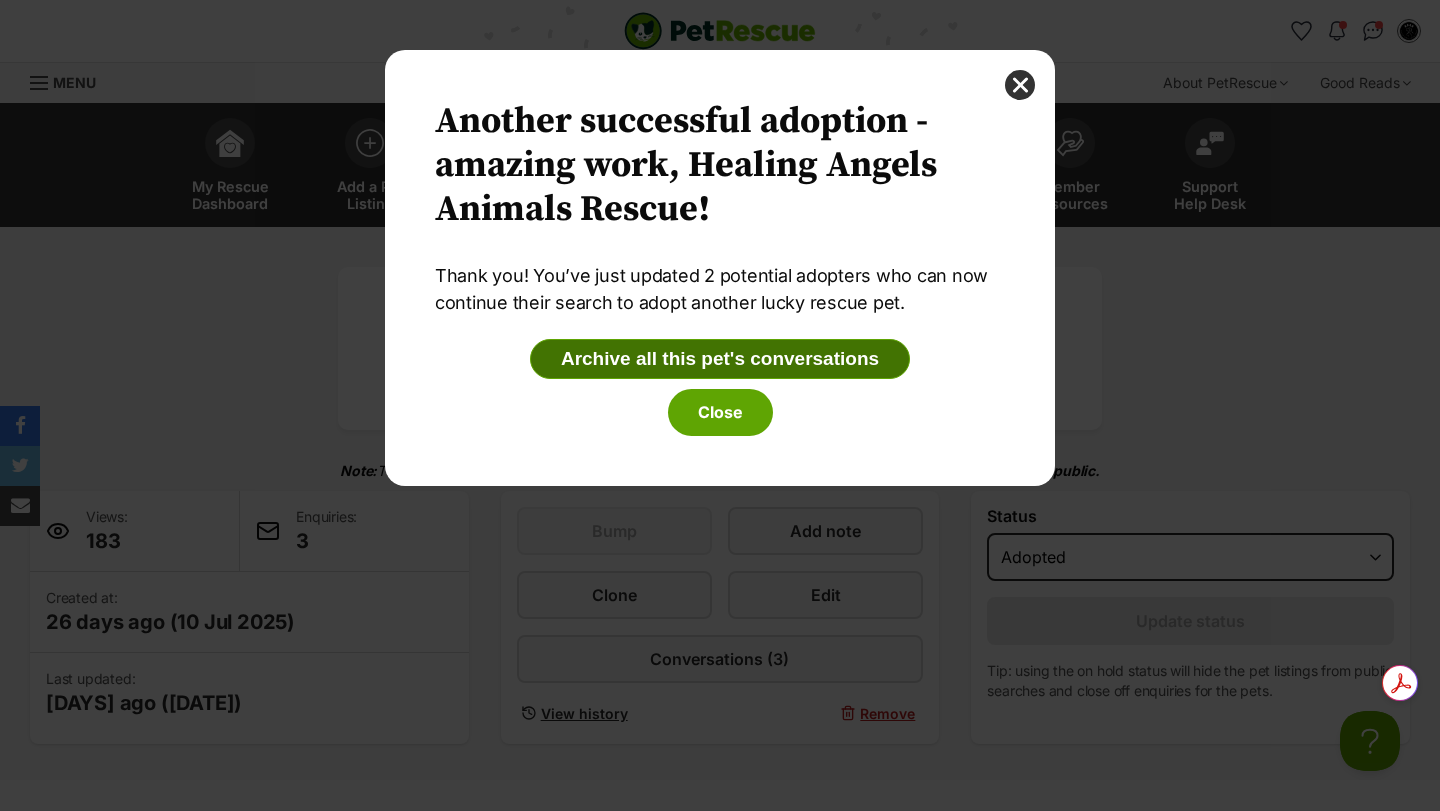 click on "Archive all this pet's conversations" at bounding box center [720, 359] 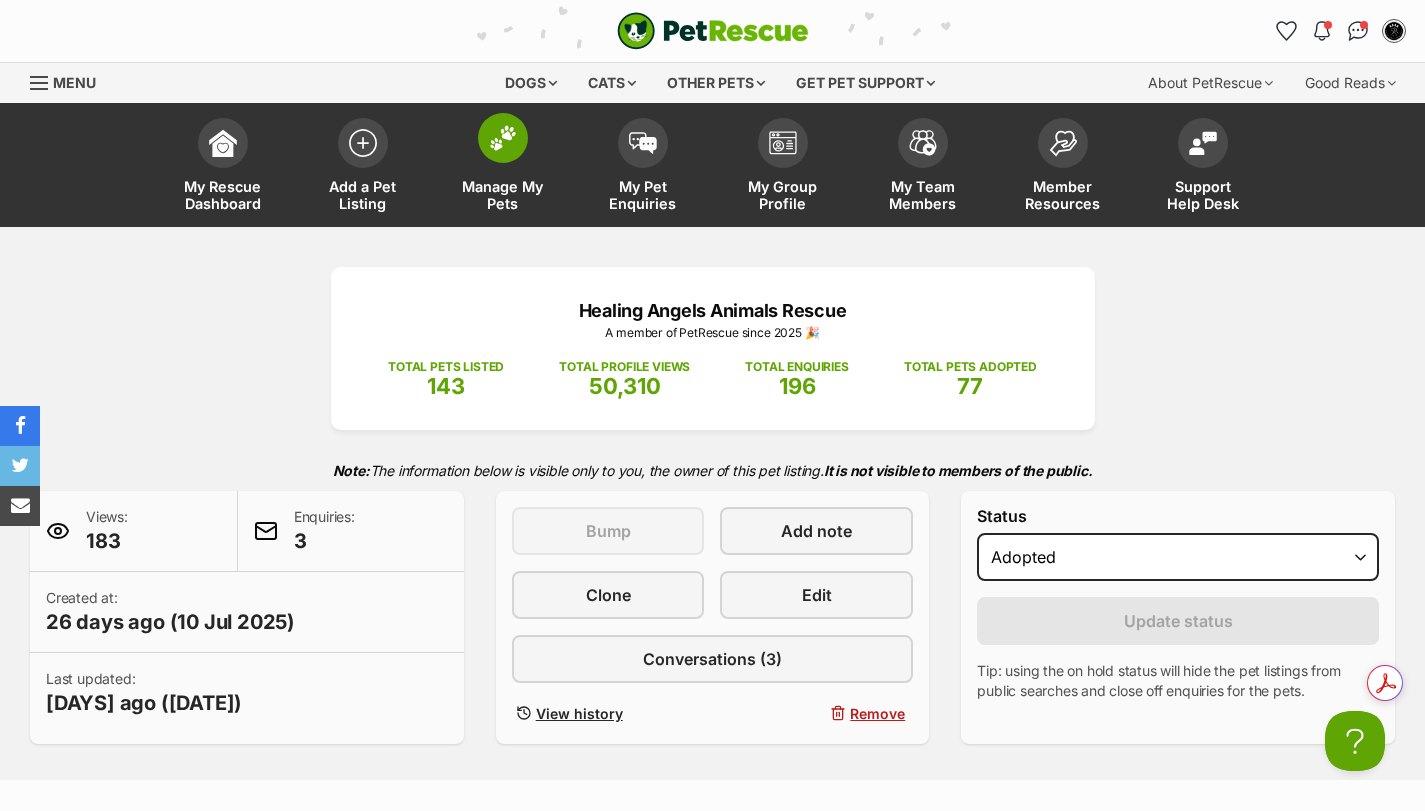 click at bounding box center (503, 138) 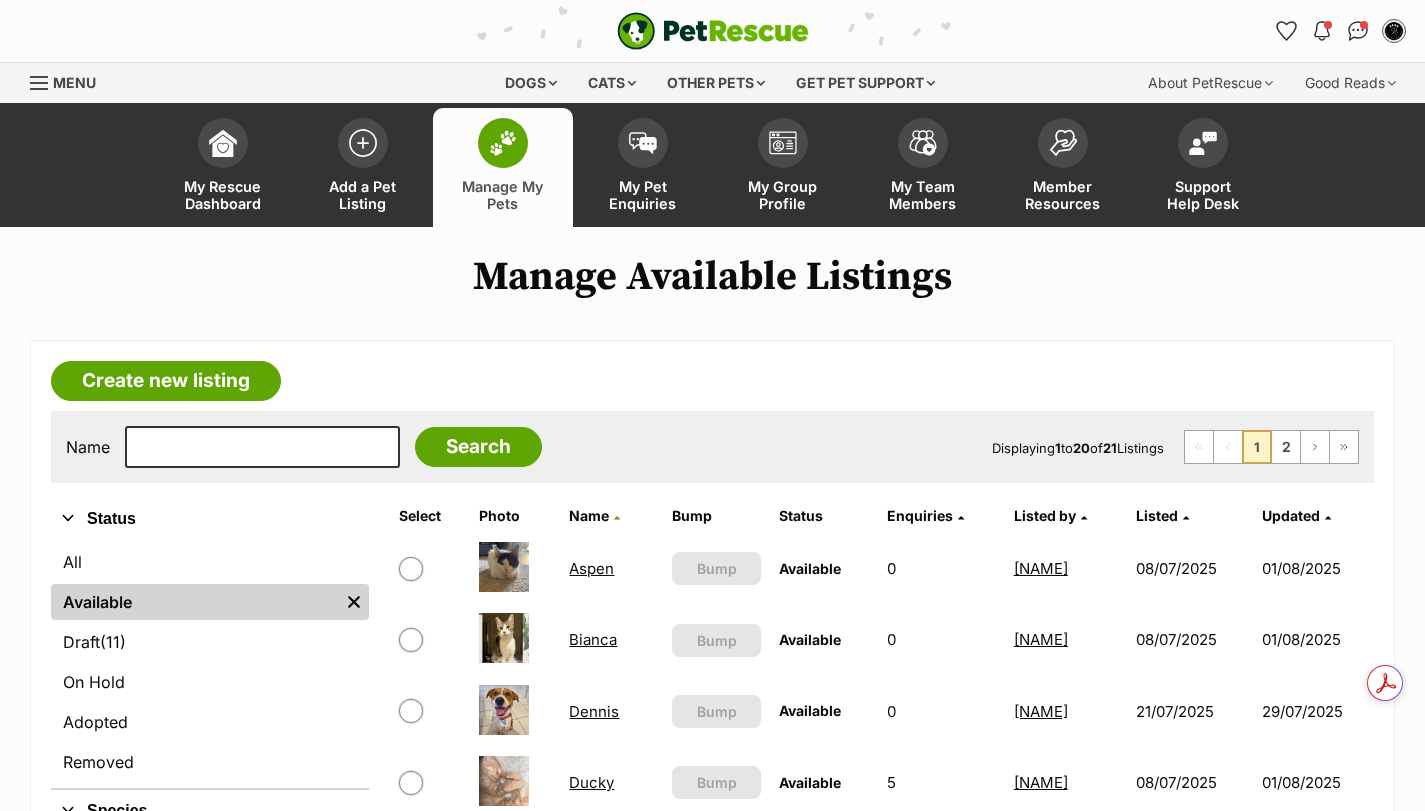 scroll, scrollTop: 0, scrollLeft: 0, axis: both 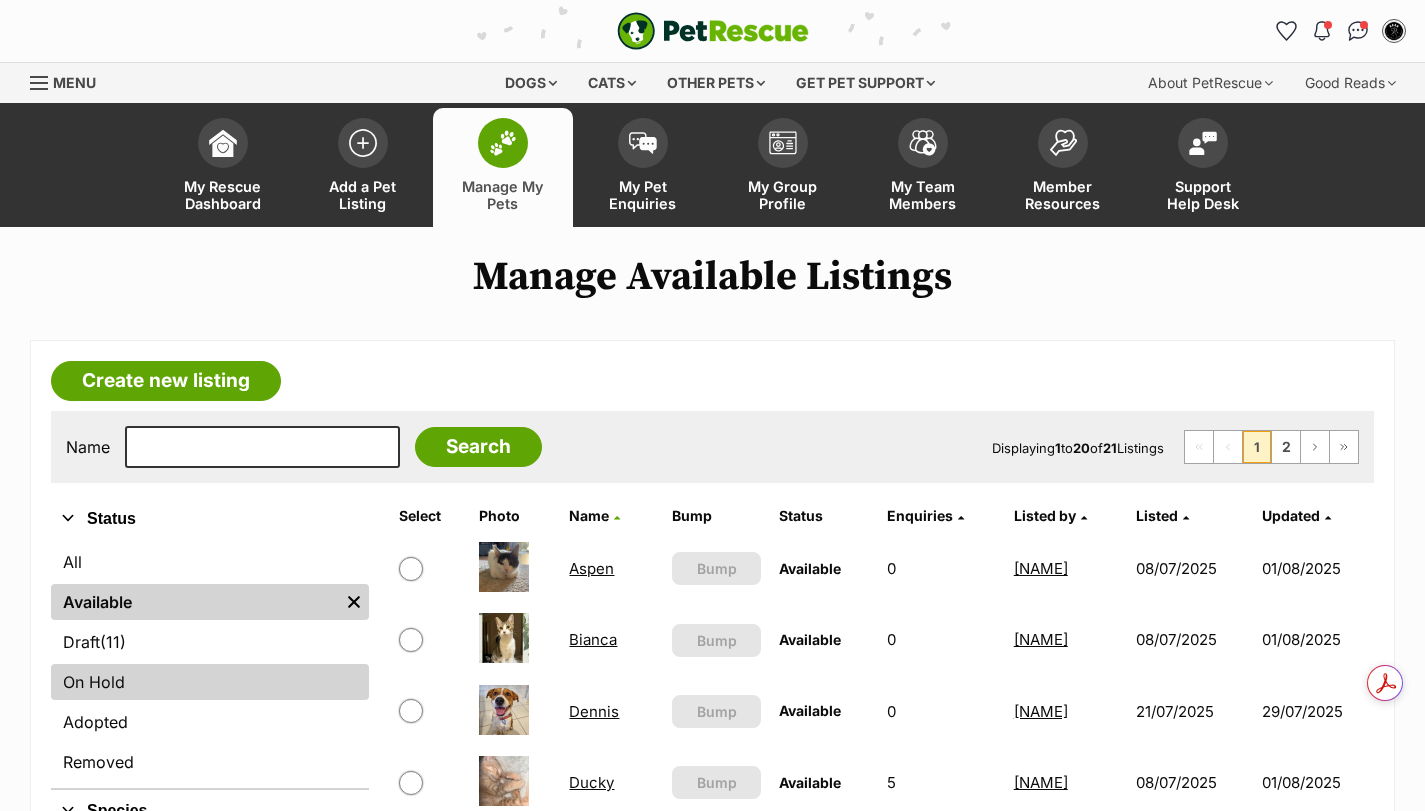 click on "On Hold" at bounding box center (210, 682) 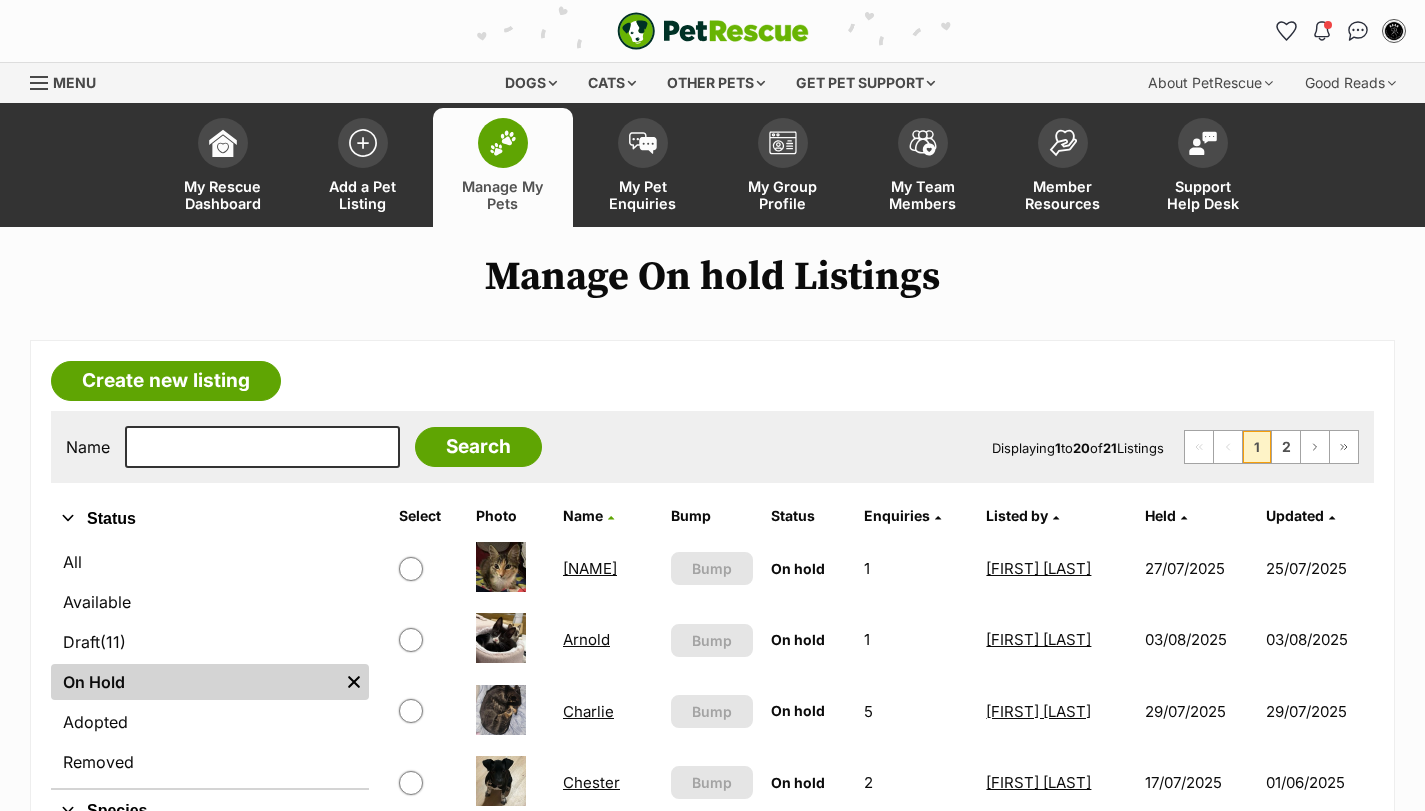 scroll, scrollTop: 0, scrollLeft: 0, axis: both 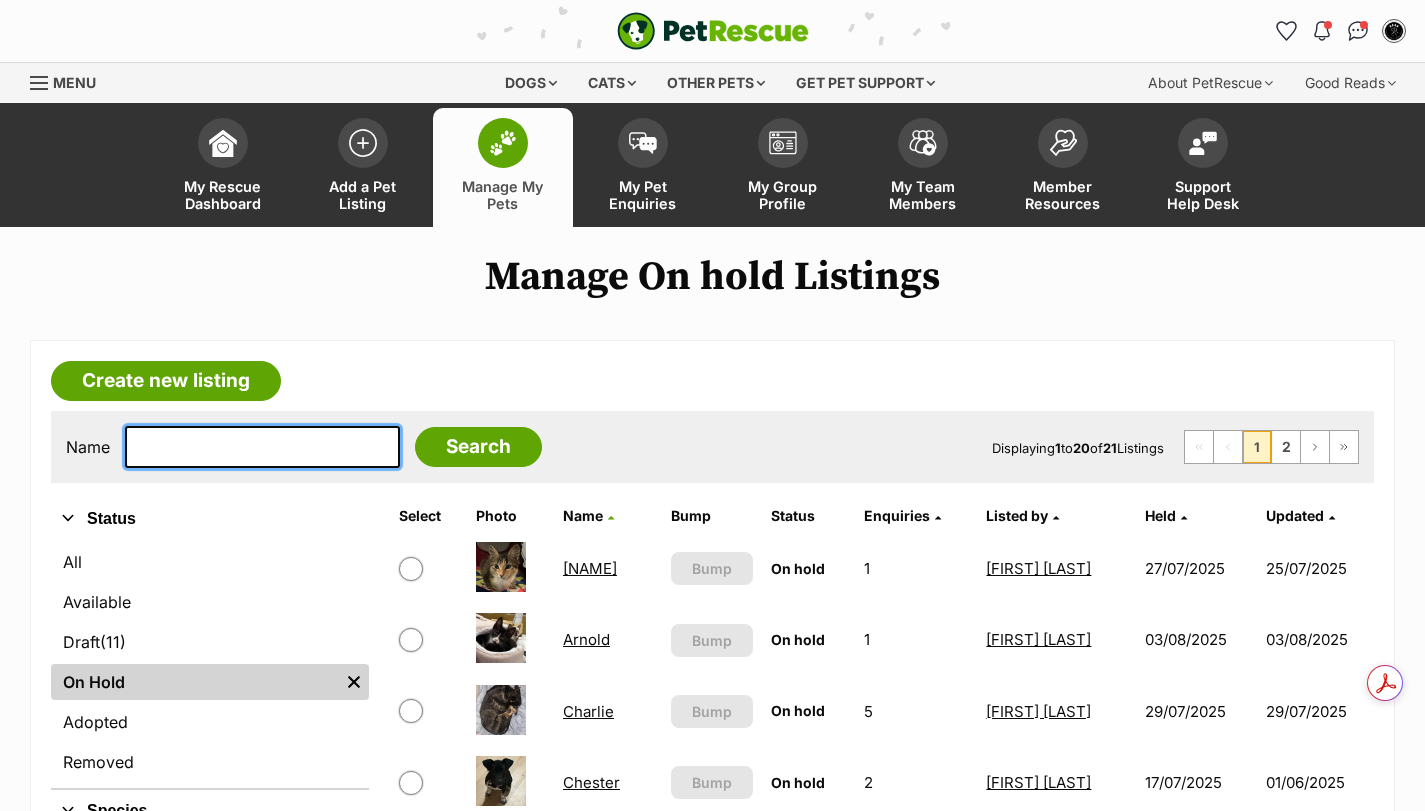 click at bounding box center [262, 447] 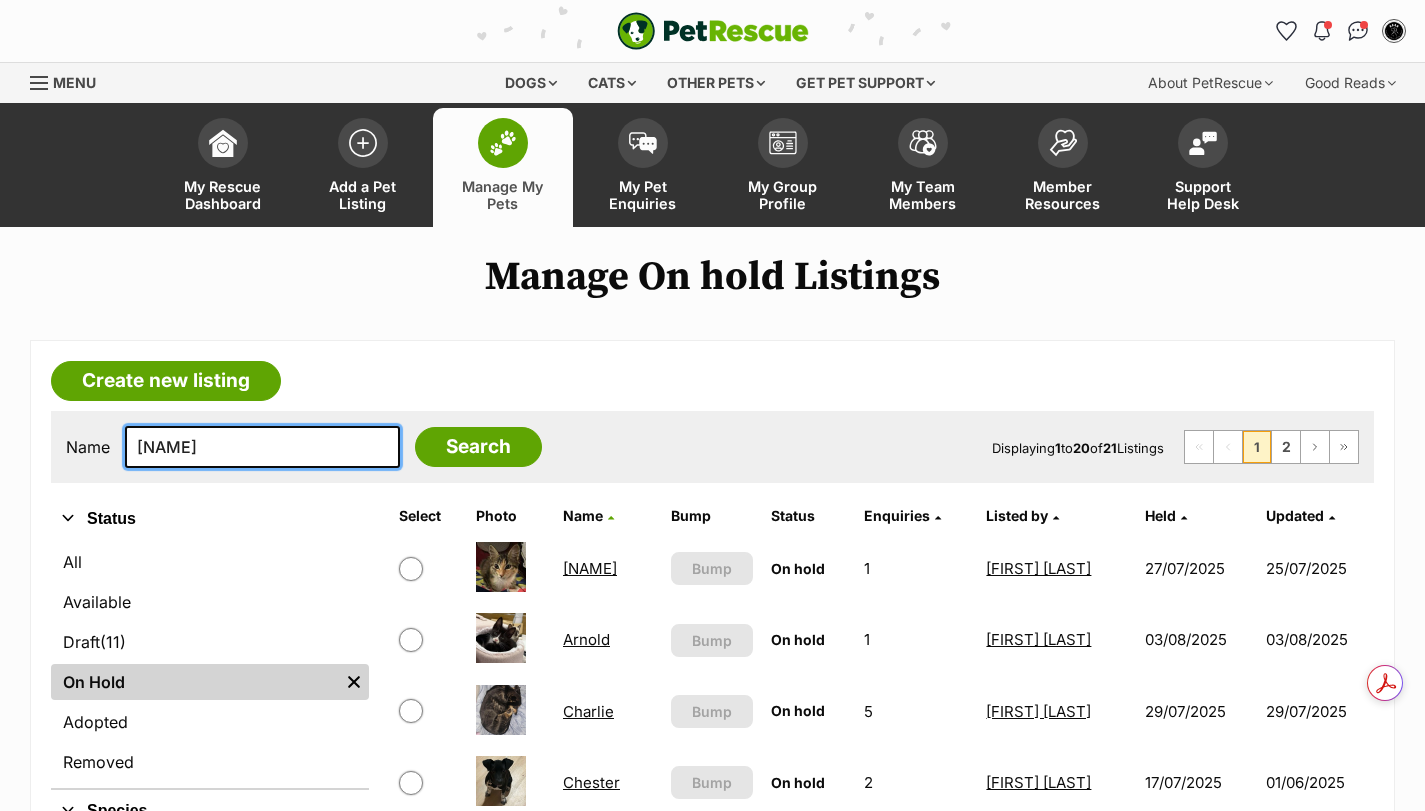 type on "[NAME]" 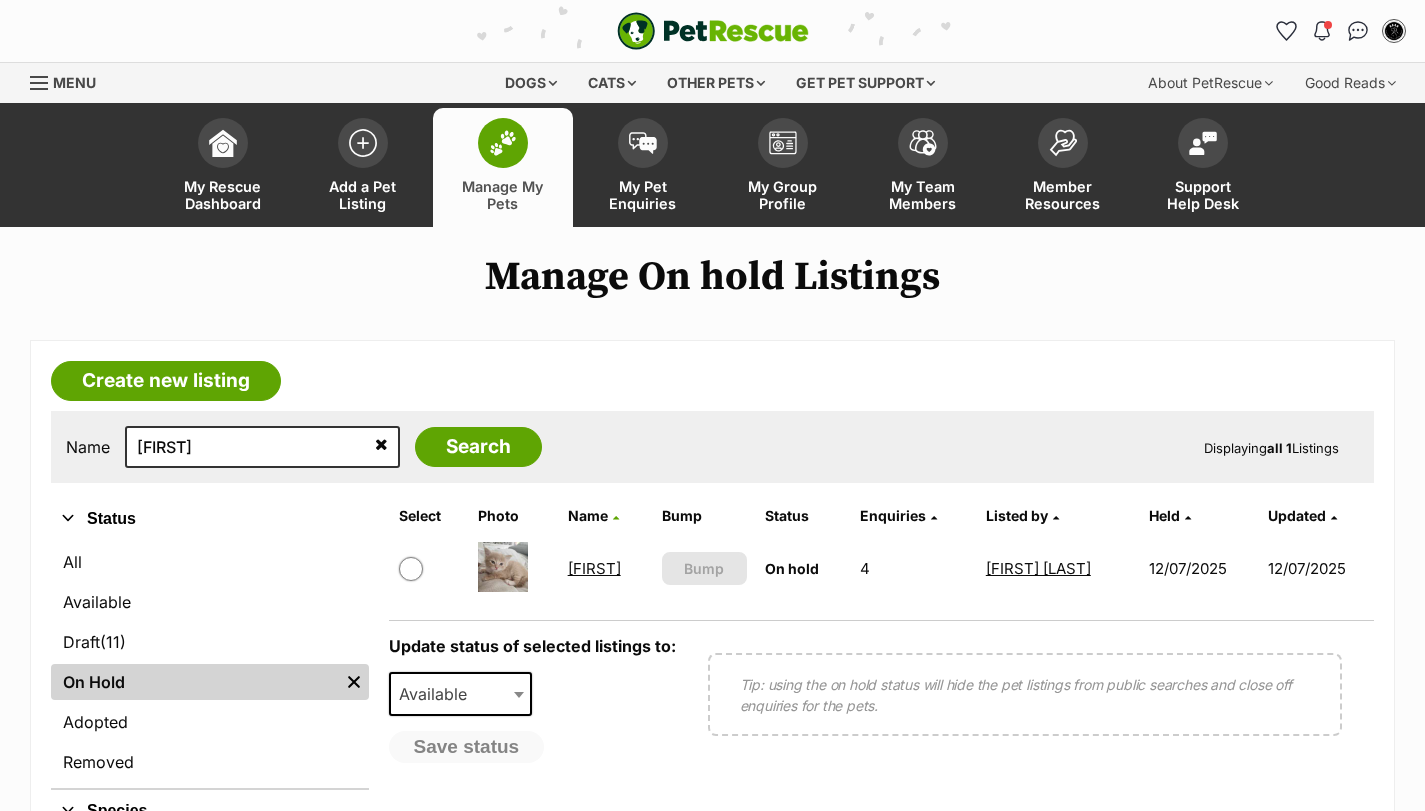 scroll, scrollTop: 0, scrollLeft: 0, axis: both 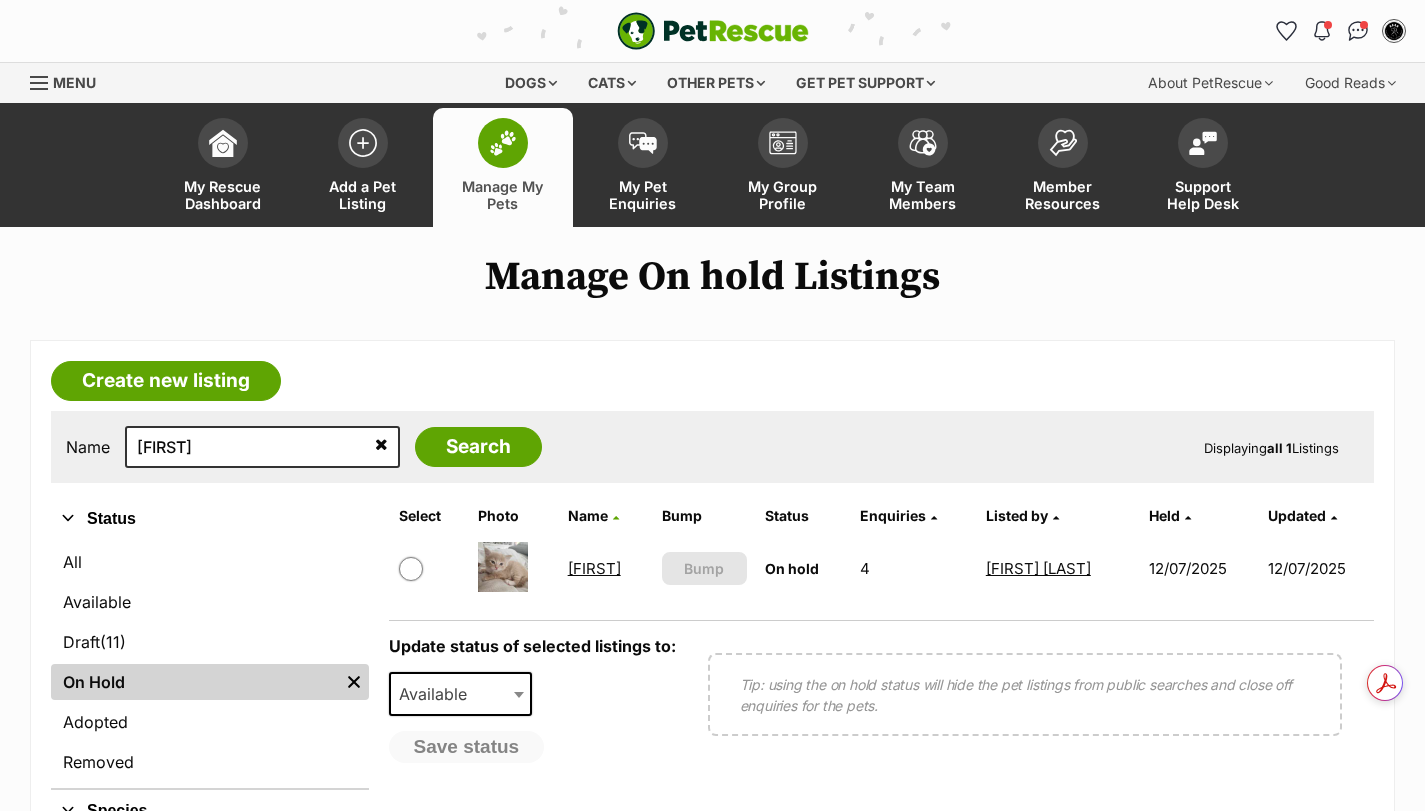 click on "Jason" at bounding box center [594, 568] 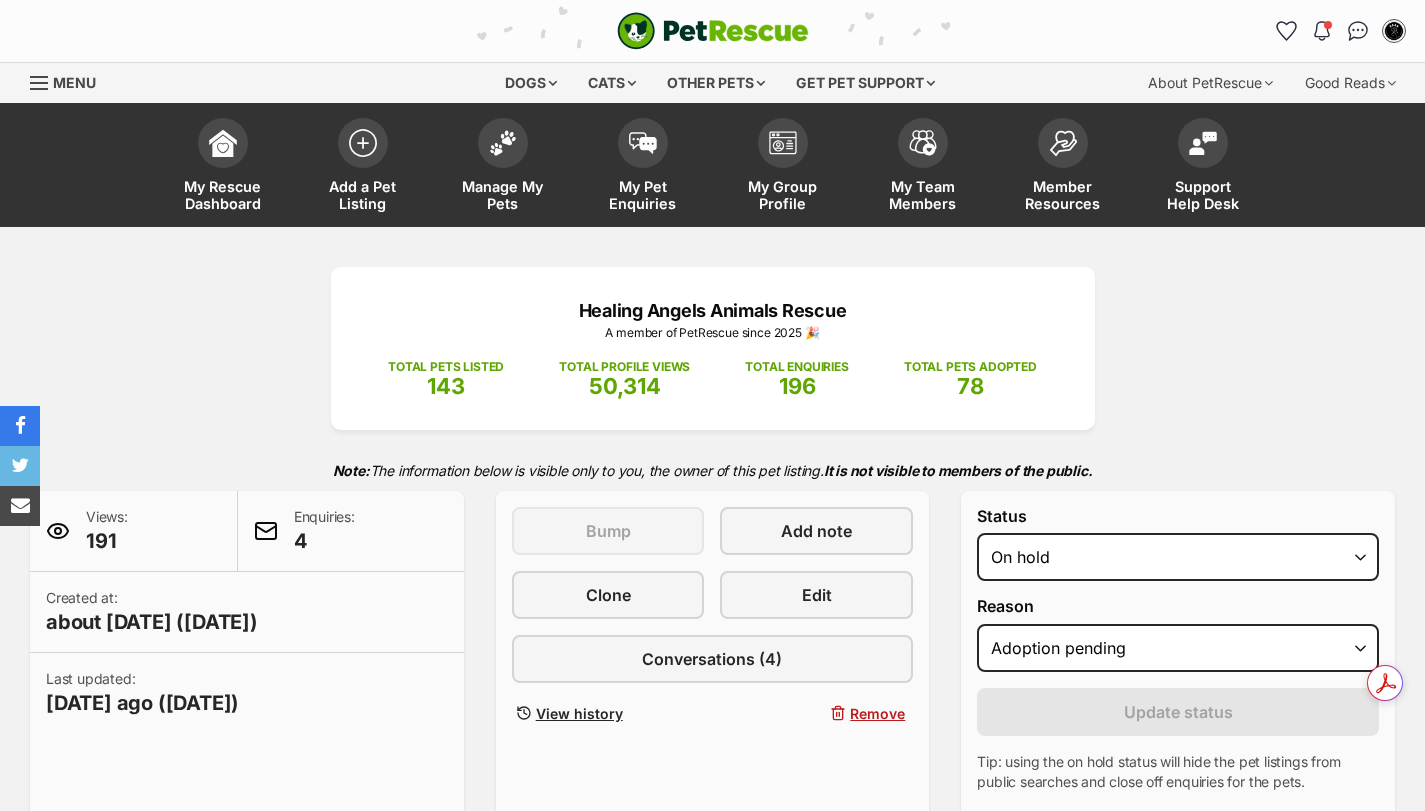 select on "adoption_pending" 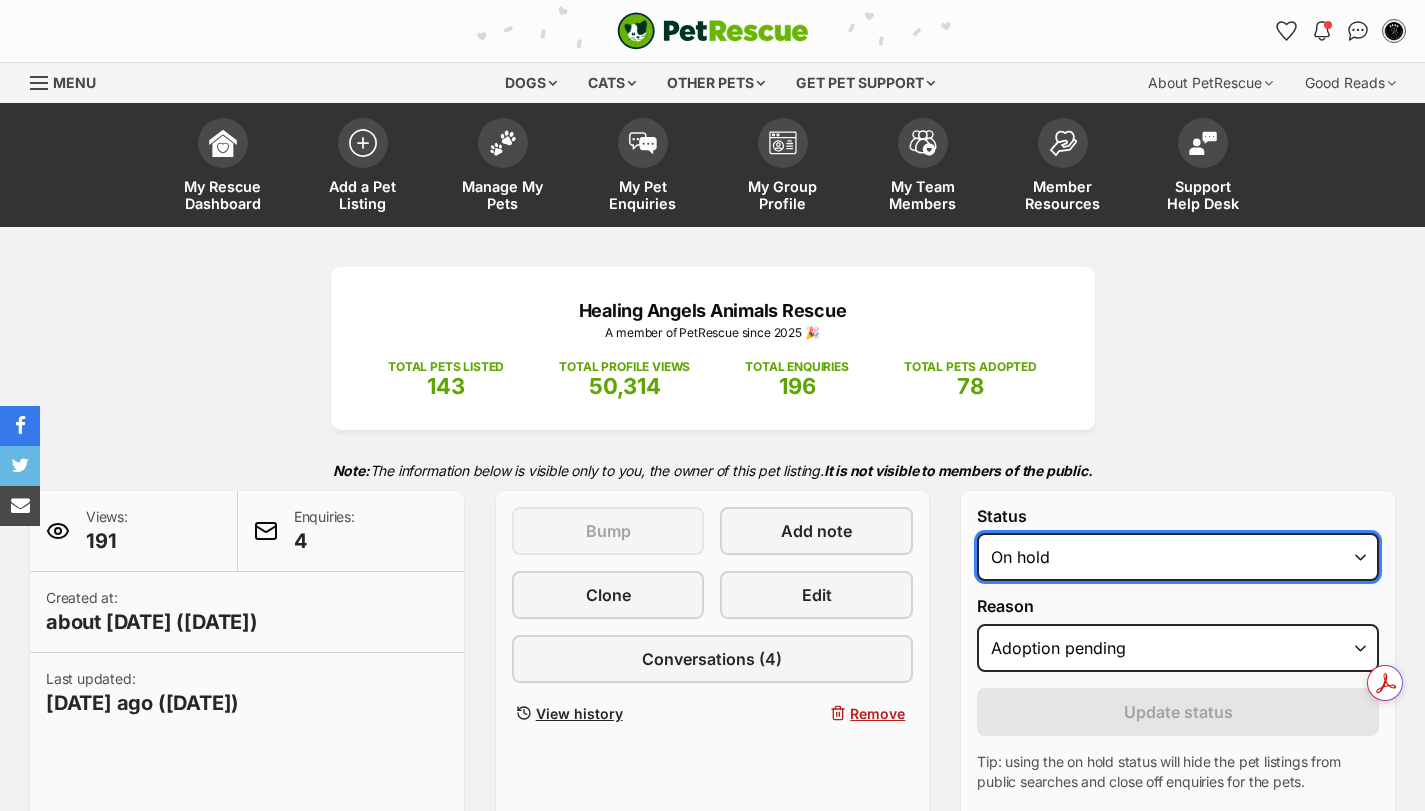 scroll, scrollTop: 0, scrollLeft: 0, axis: both 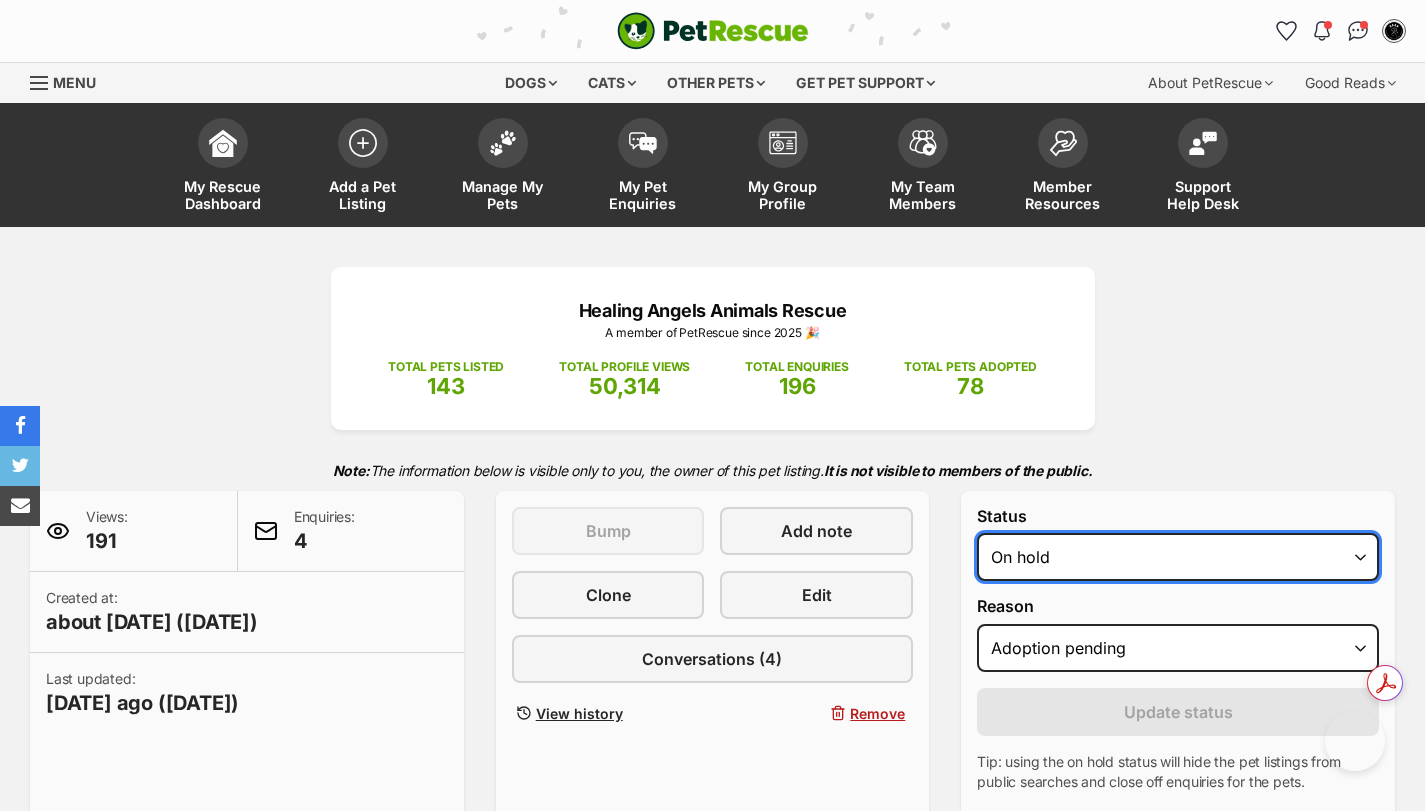 select on "rehomed" 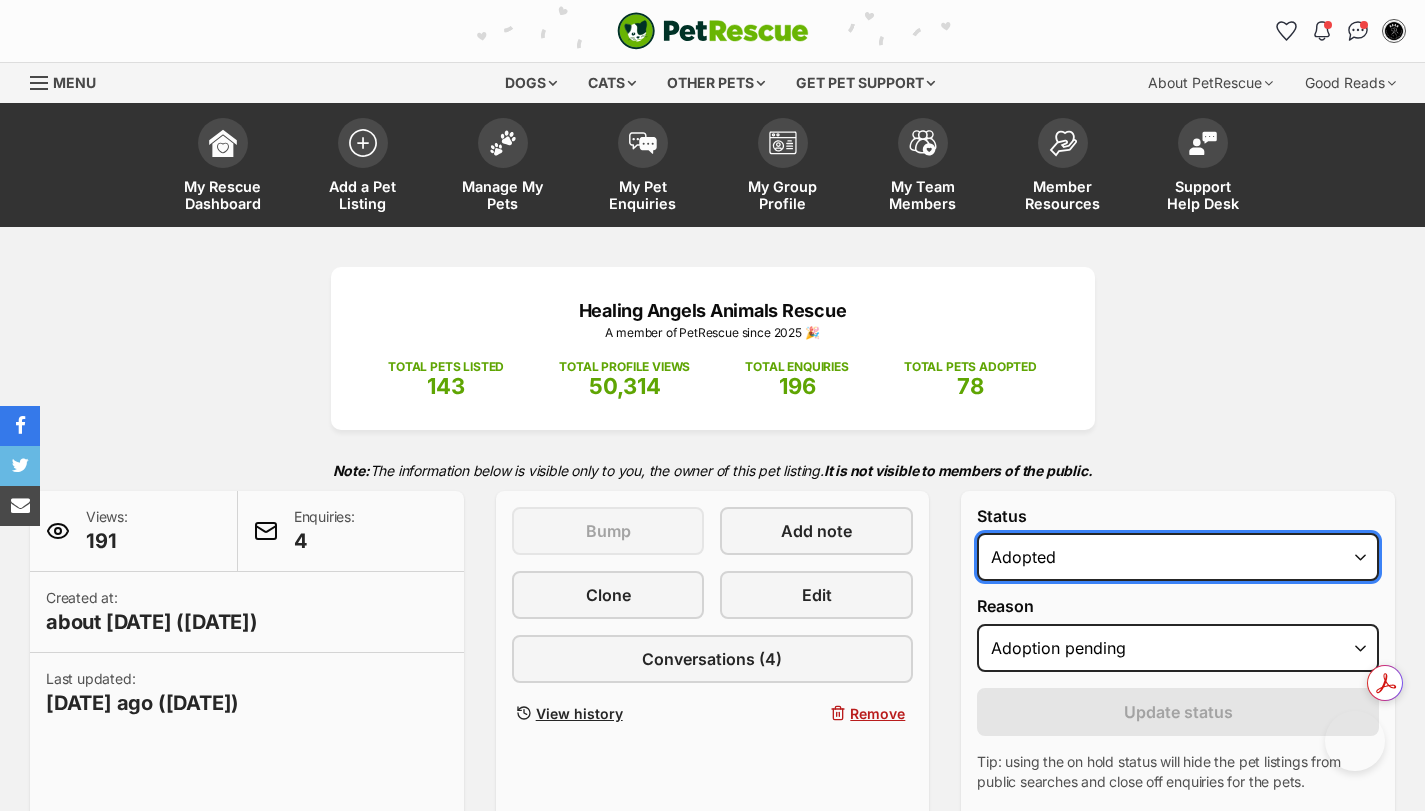 click on "Draft - not available as listing has enquires
Available
On hold
Adopted" at bounding box center (1178, 557) 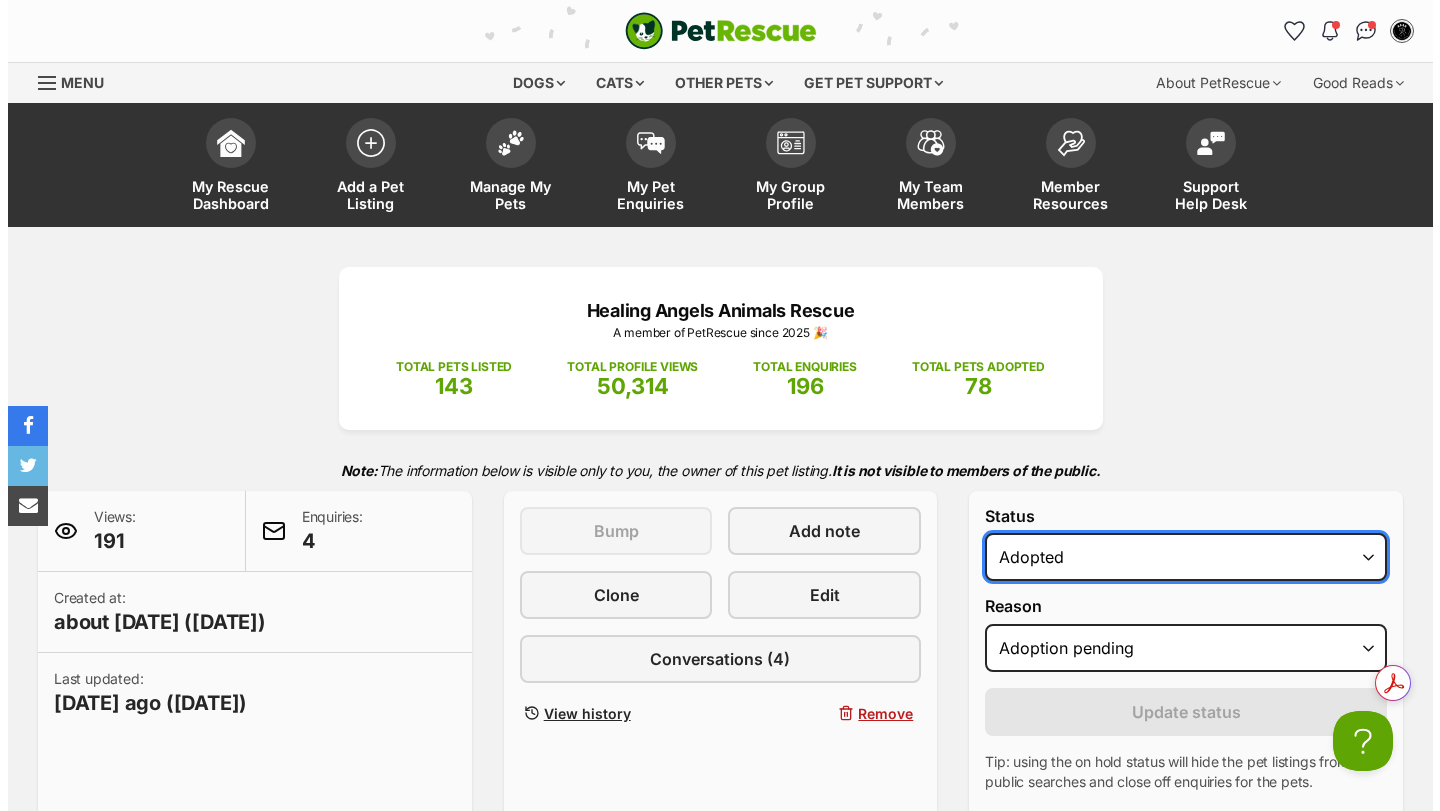 scroll, scrollTop: 0, scrollLeft: 0, axis: both 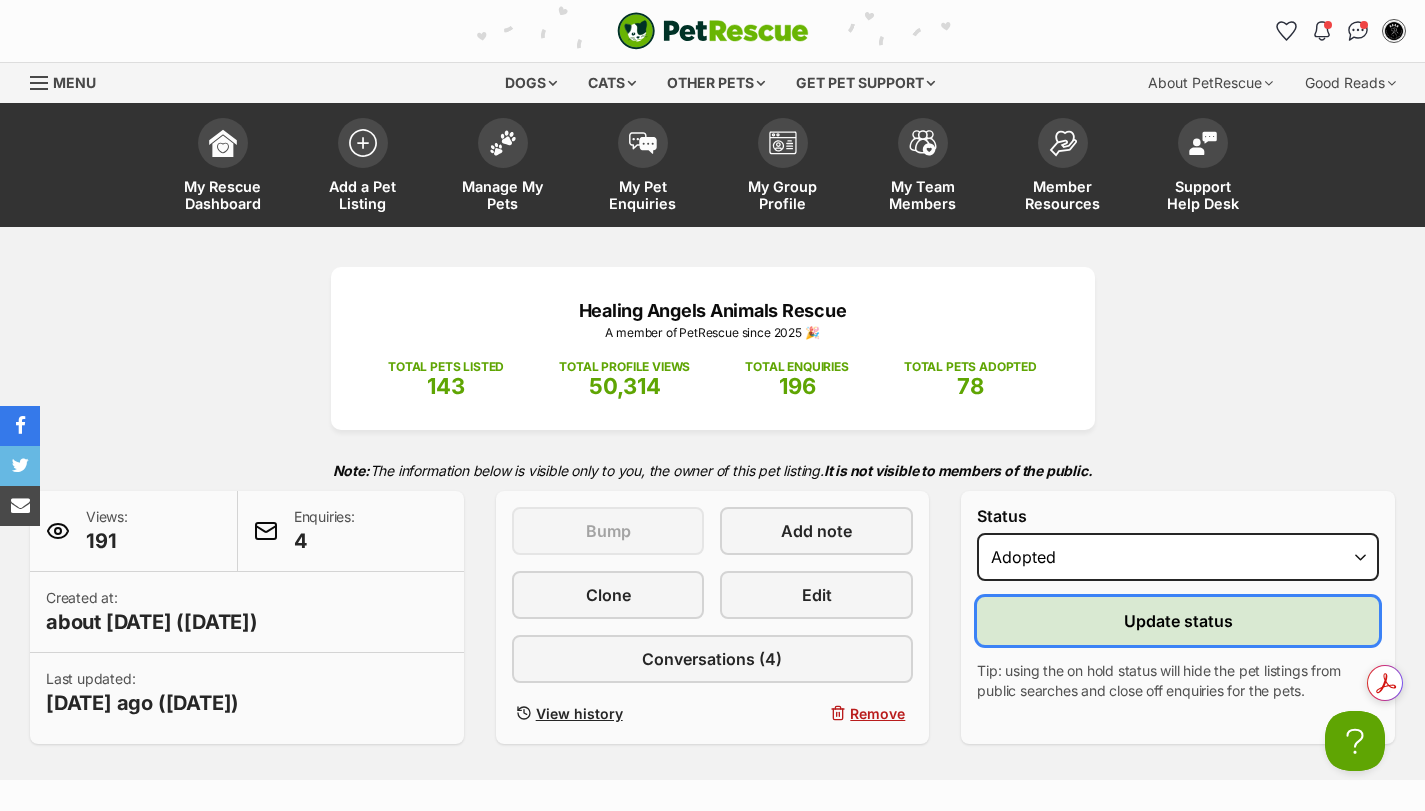 click on "Update status" at bounding box center (1178, 621) 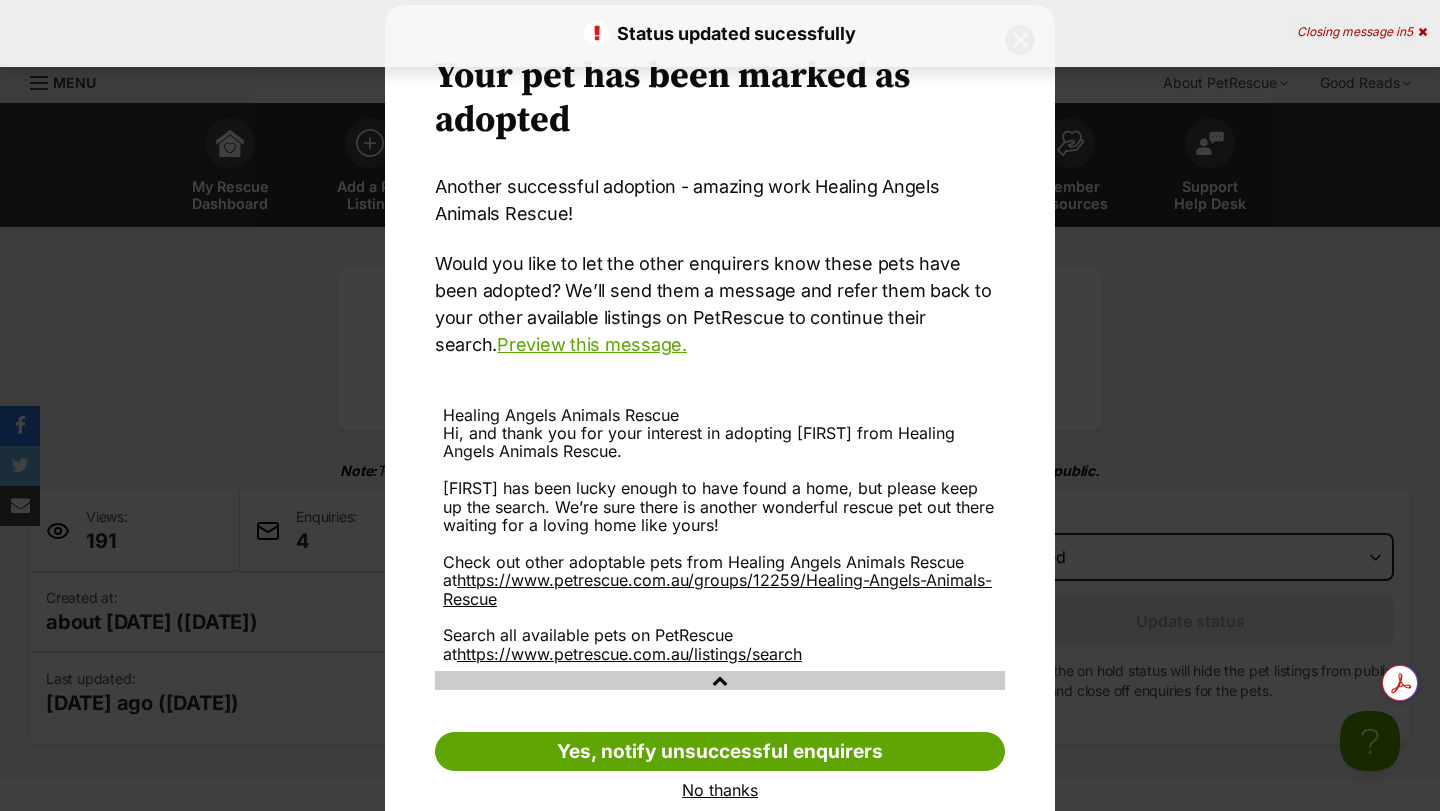 scroll, scrollTop: 84, scrollLeft: 0, axis: vertical 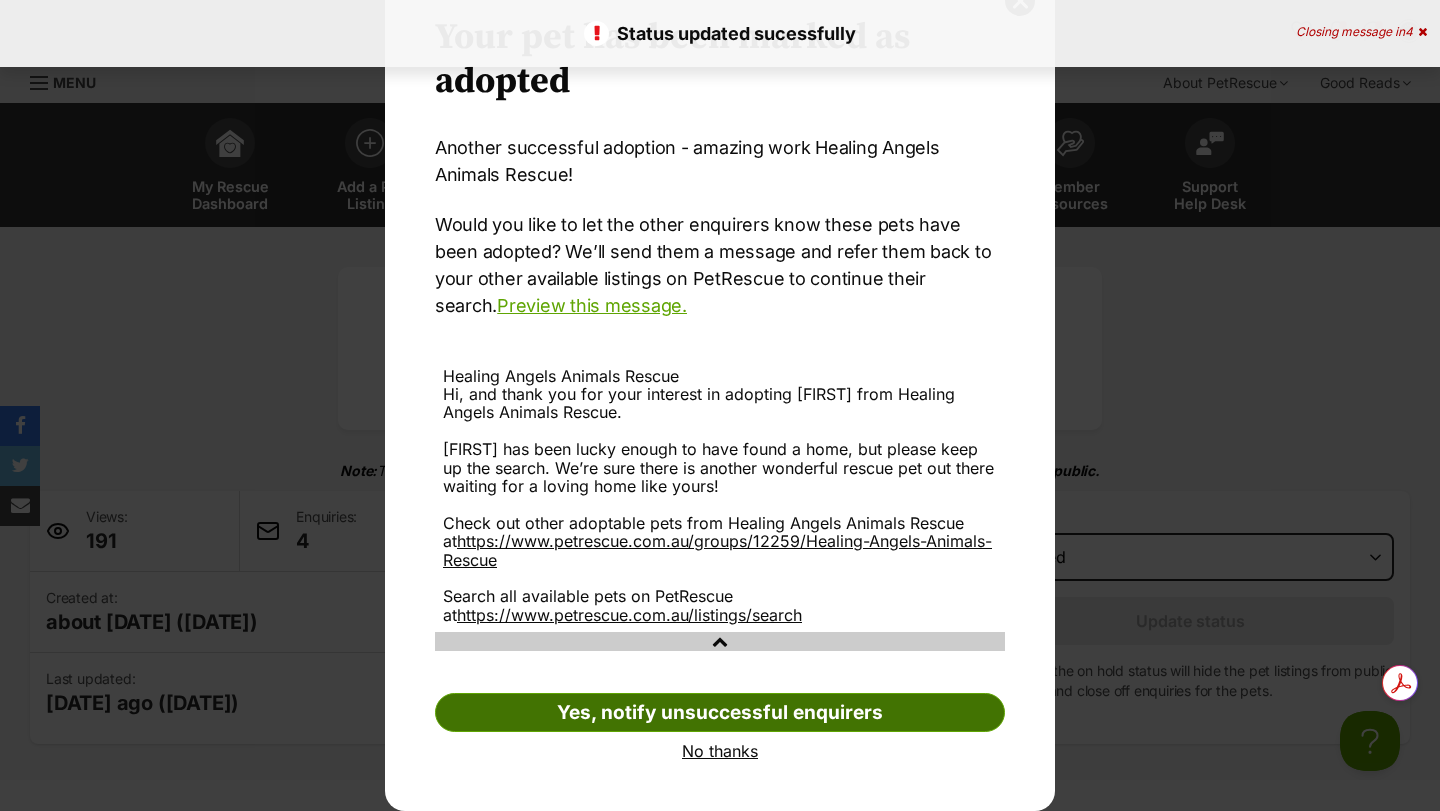 click on "Yes, notify unsuccessful enquirers" at bounding box center [720, 713] 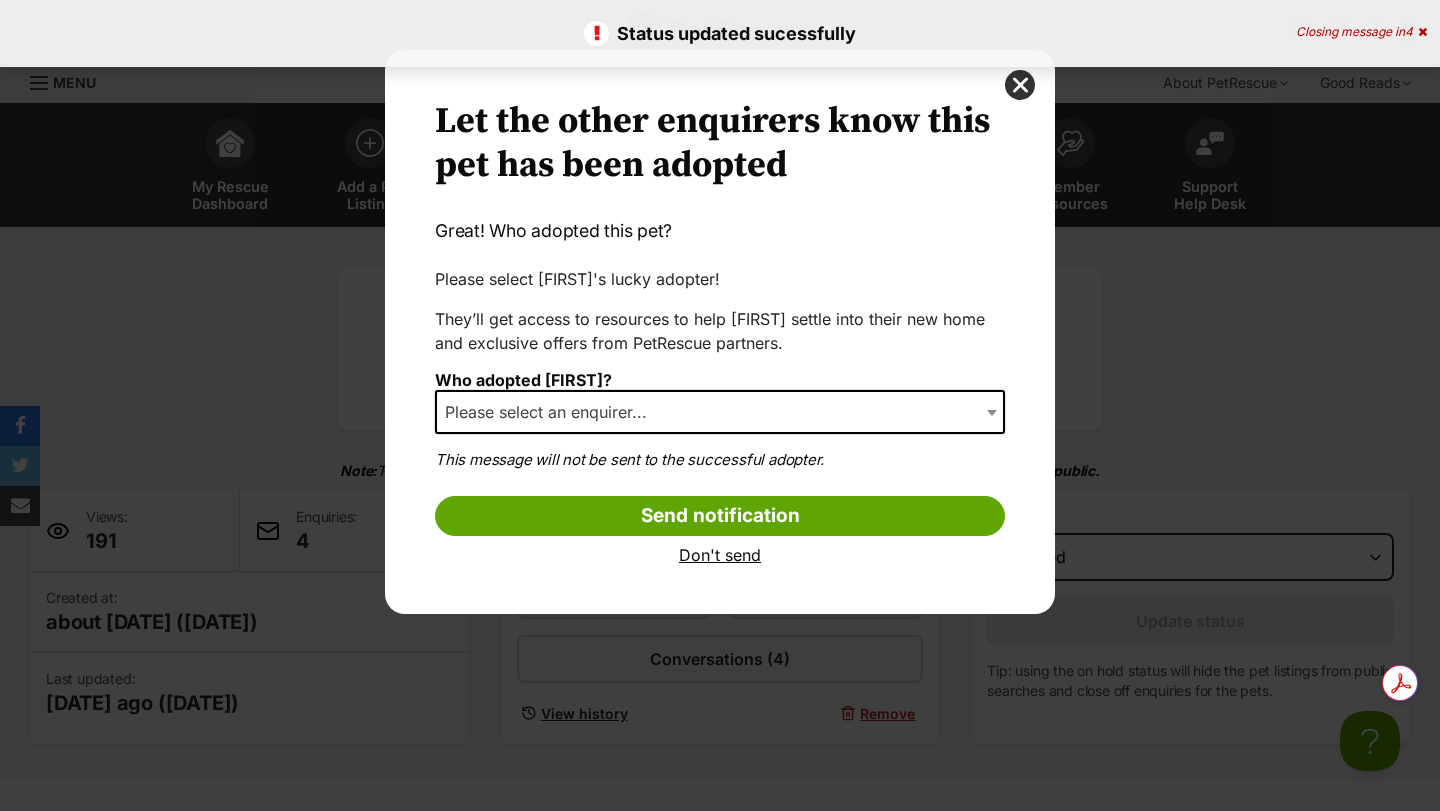 scroll, scrollTop: 0, scrollLeft: 0, axis: both 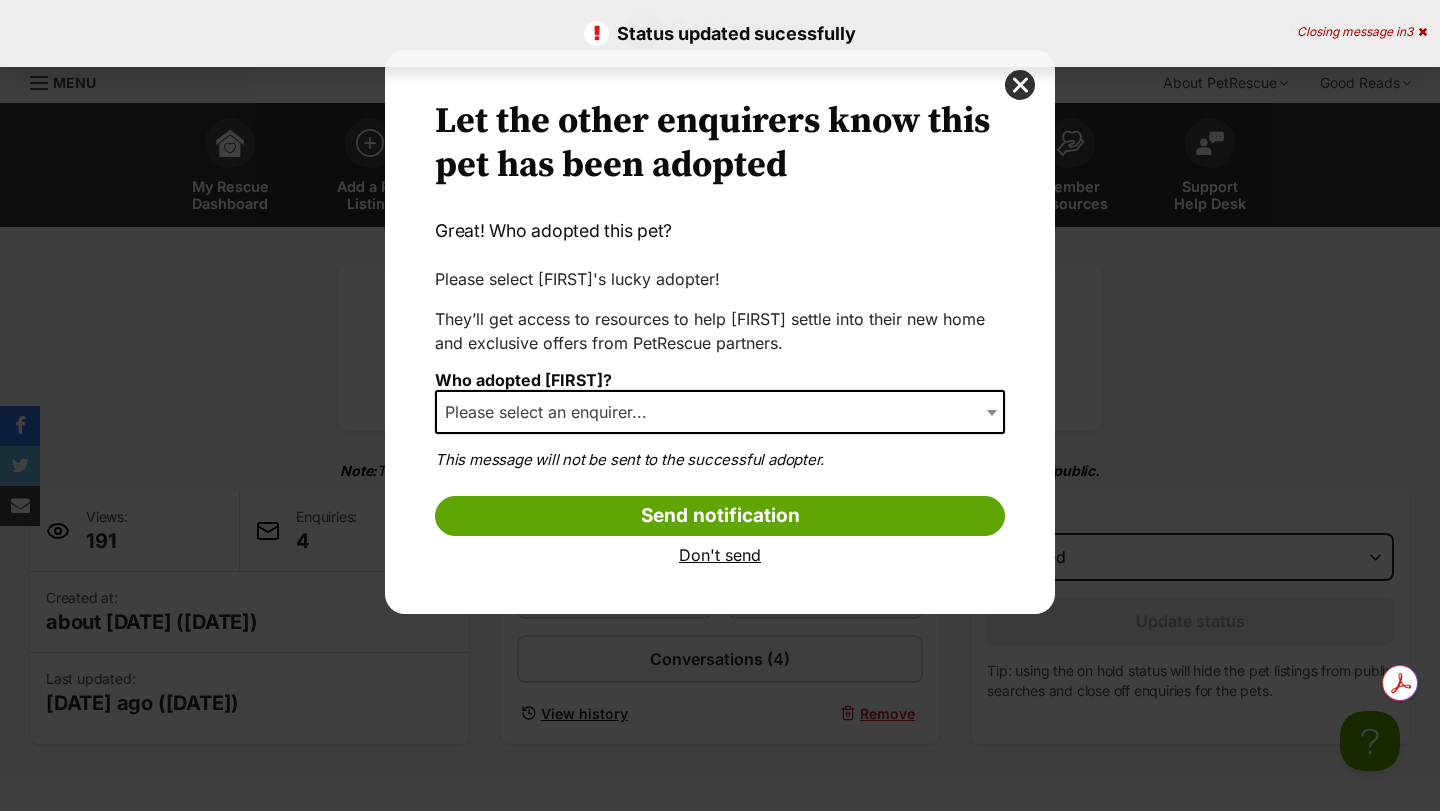 click on "Please select an enquirer..." at bounding box center (552, 412) 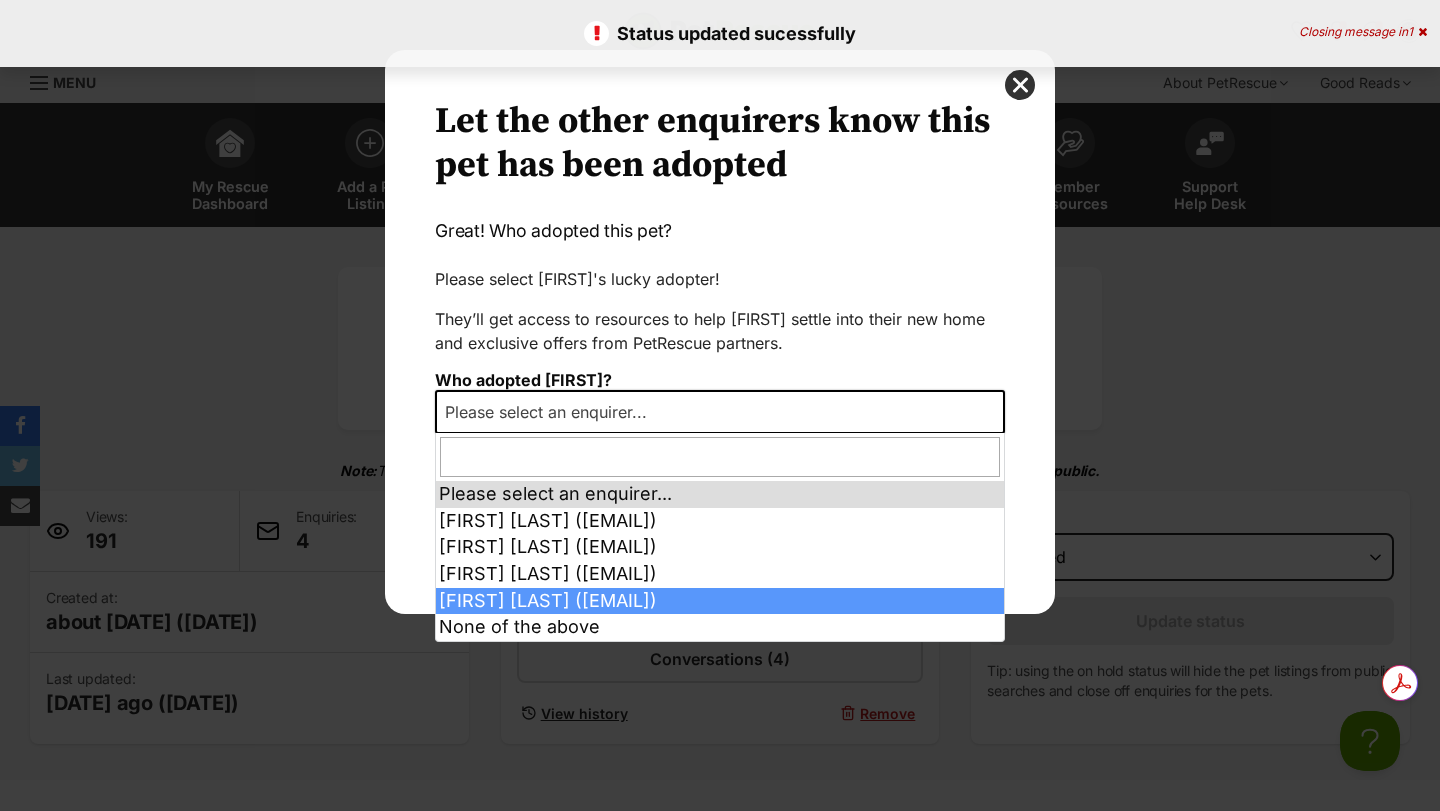 select on "2006049" 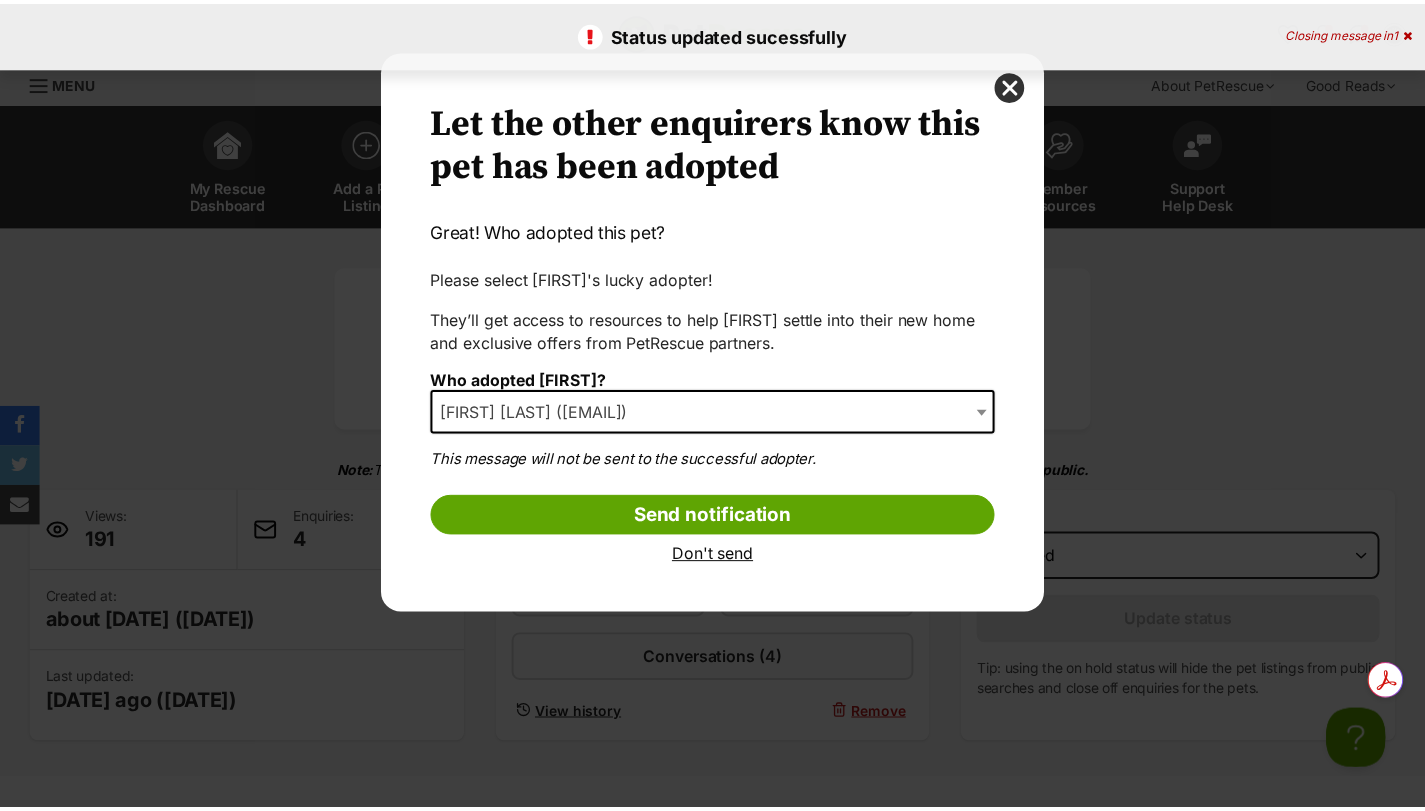 scroll, scrollTop: 0, scrollLeft: 0, axis: both 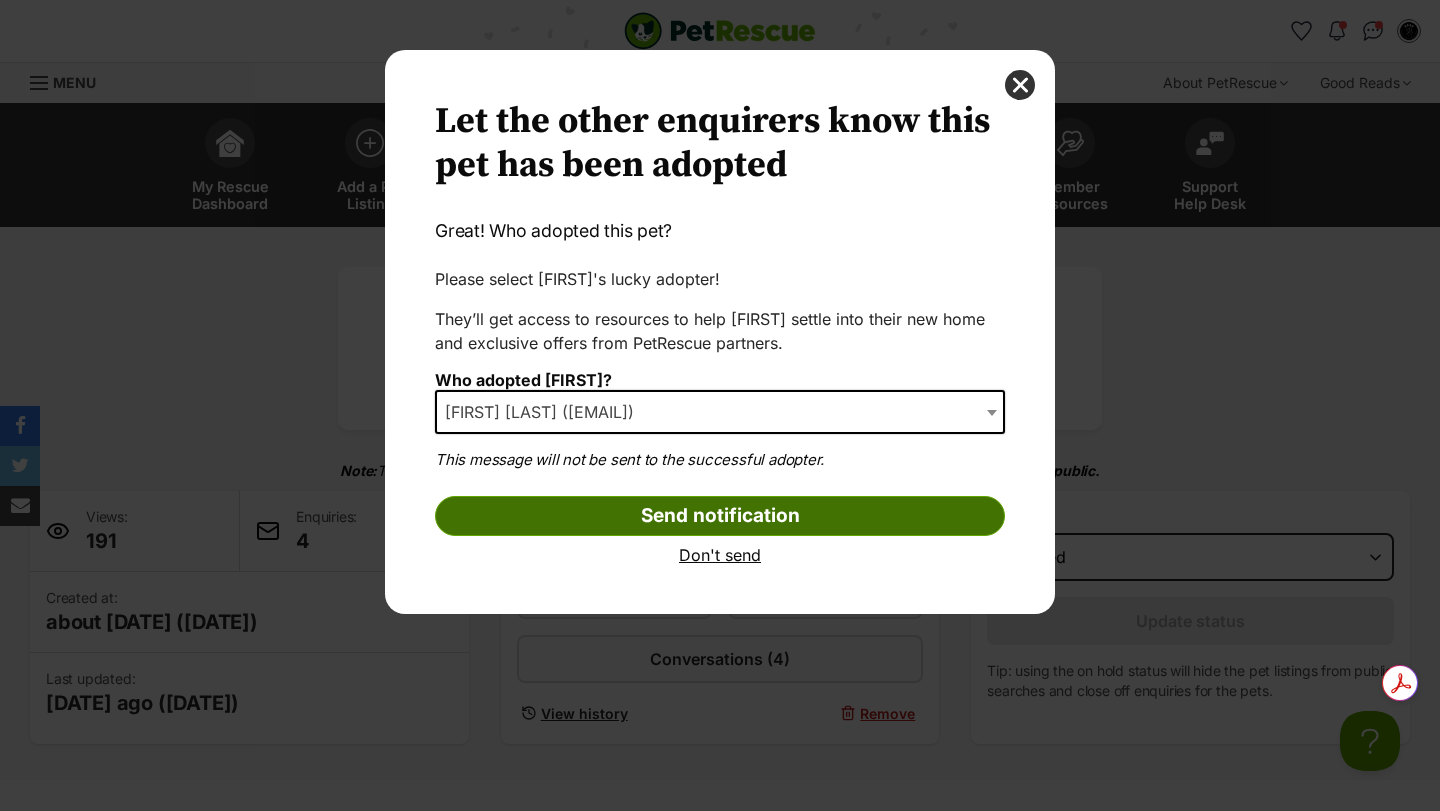 click on "Send notification" at bounding box center (720, 516) 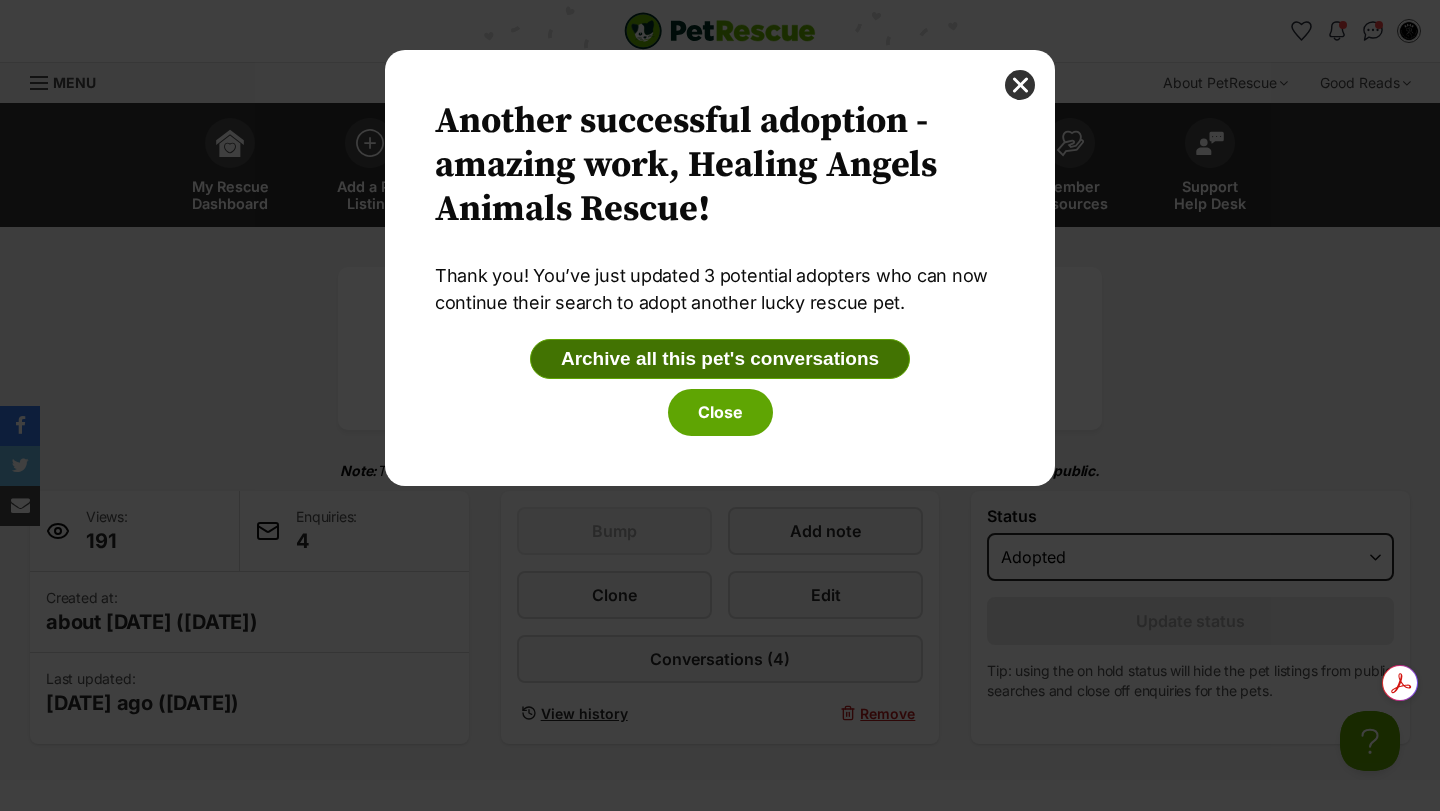 click on "Archive all this pet's conversations" at bounding box center [720, 359] 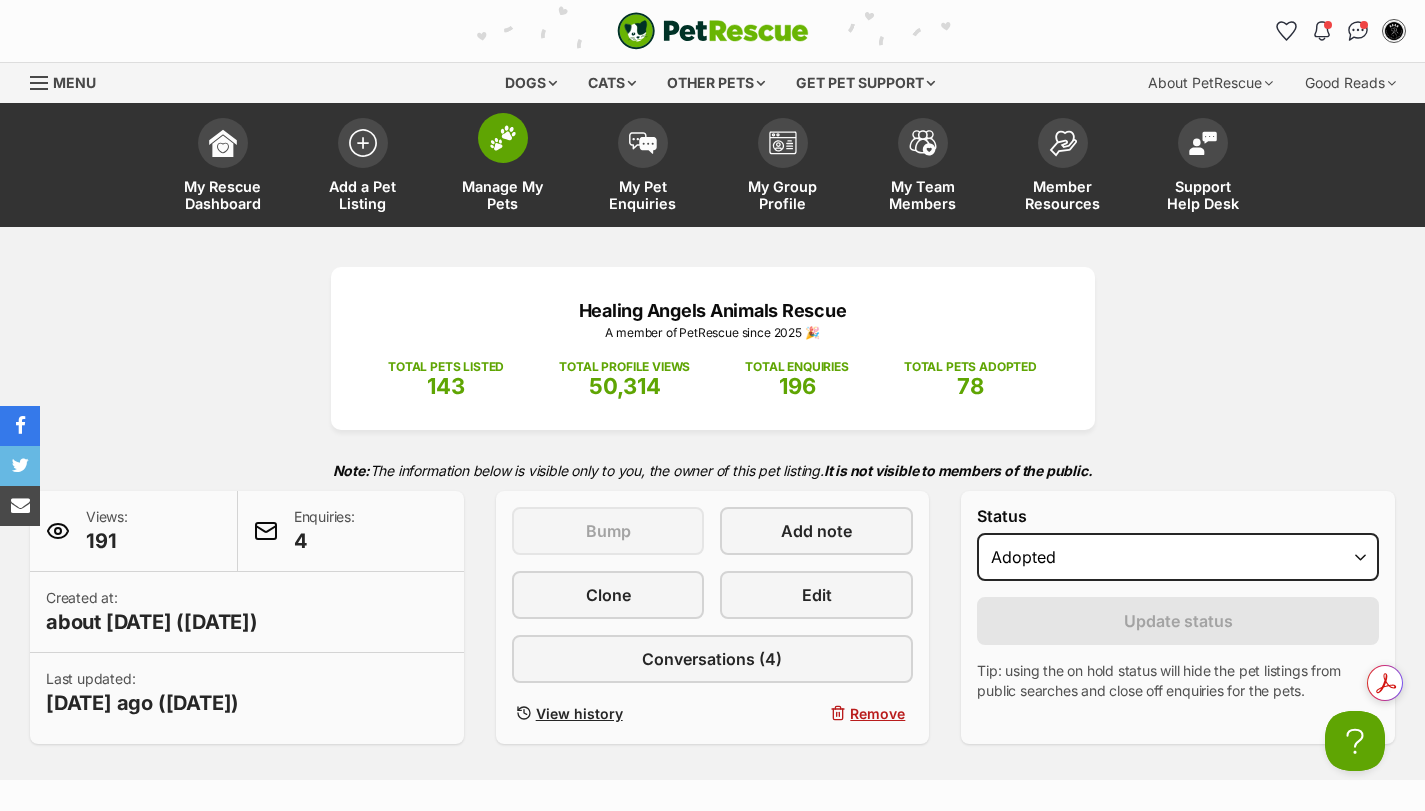 click on "Manage My Pets" at bounding box center [503, 167] 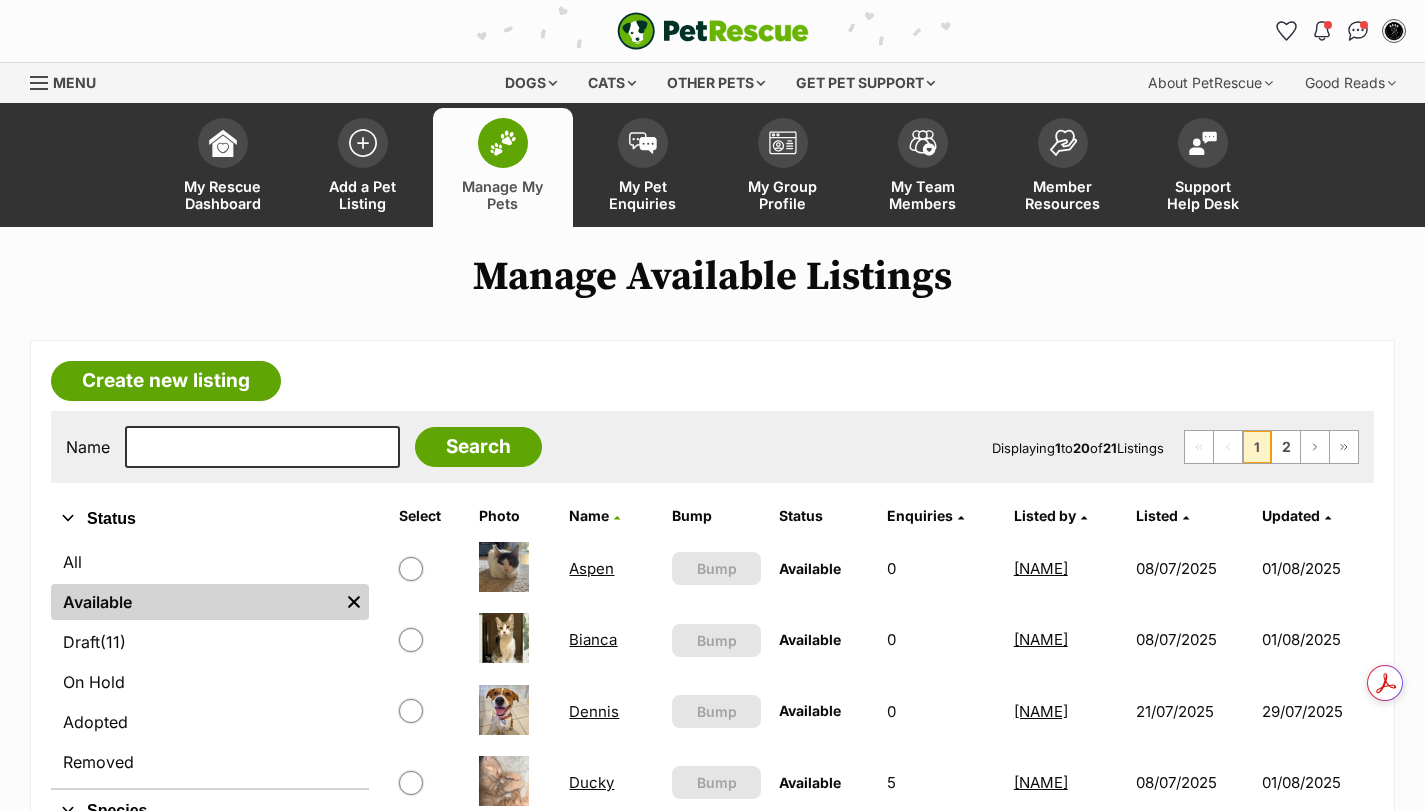 scroll, scrollTop: 0, scrollLeft: 0, axis: both 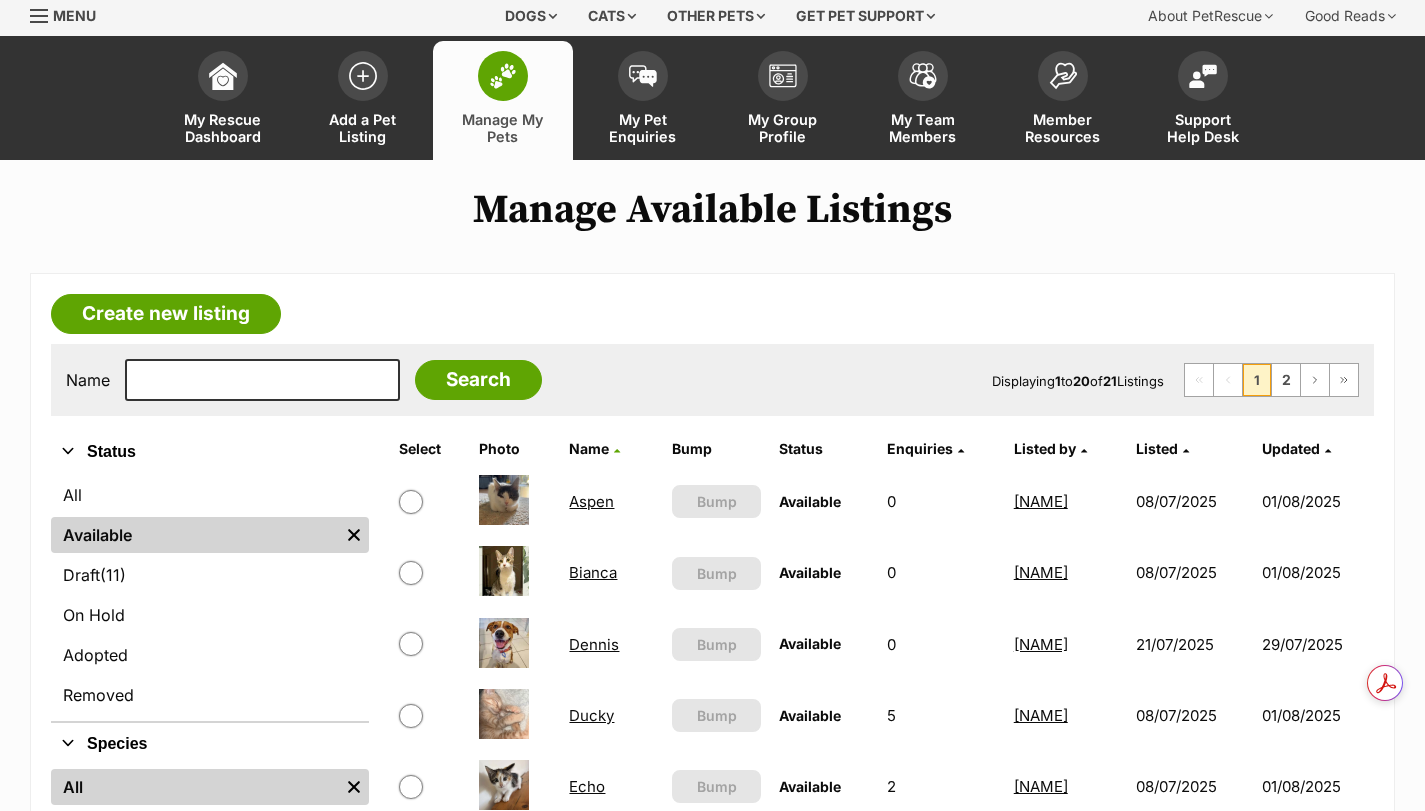 click on "On Hold" at bounding box center (210, 615) 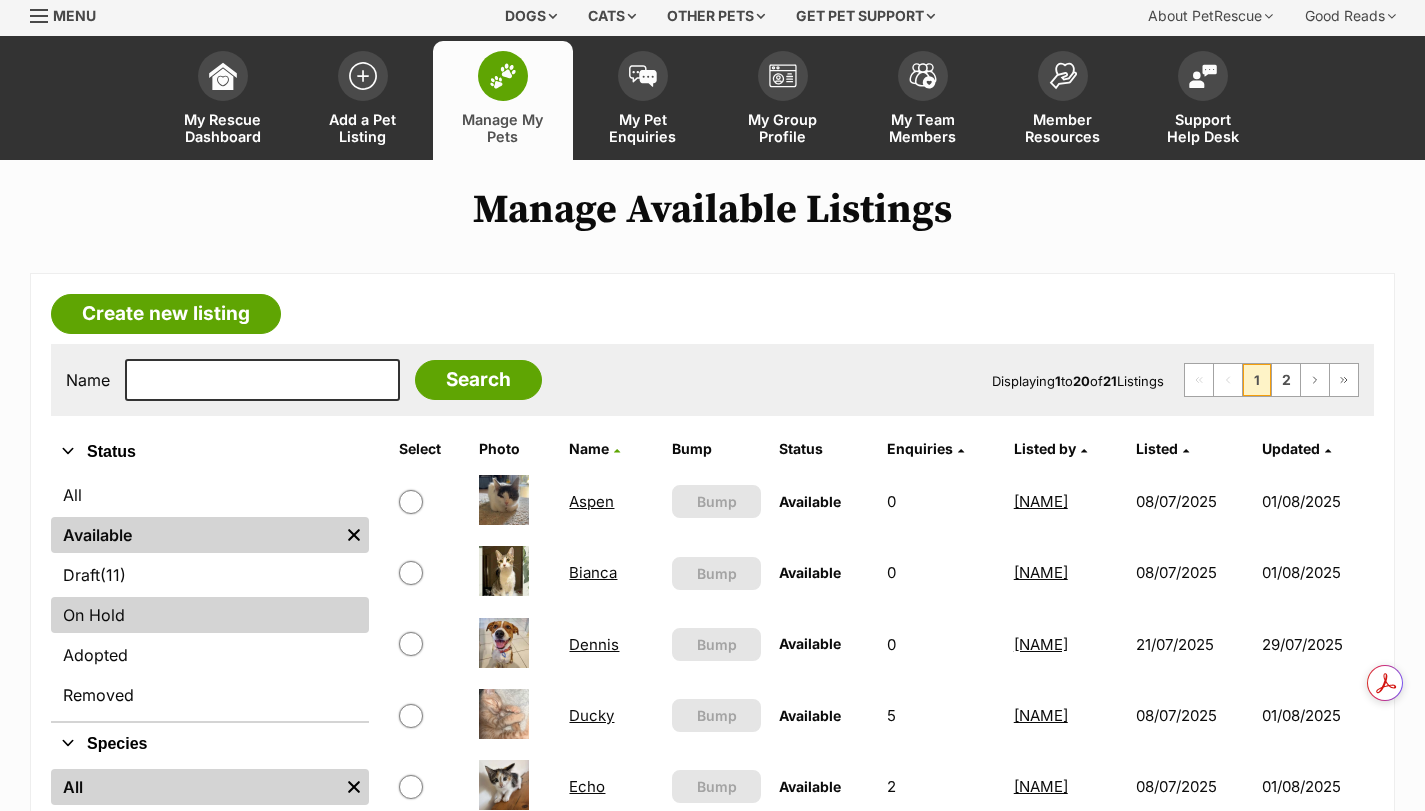 click on "On Hold" at bounding box center (210, 615) 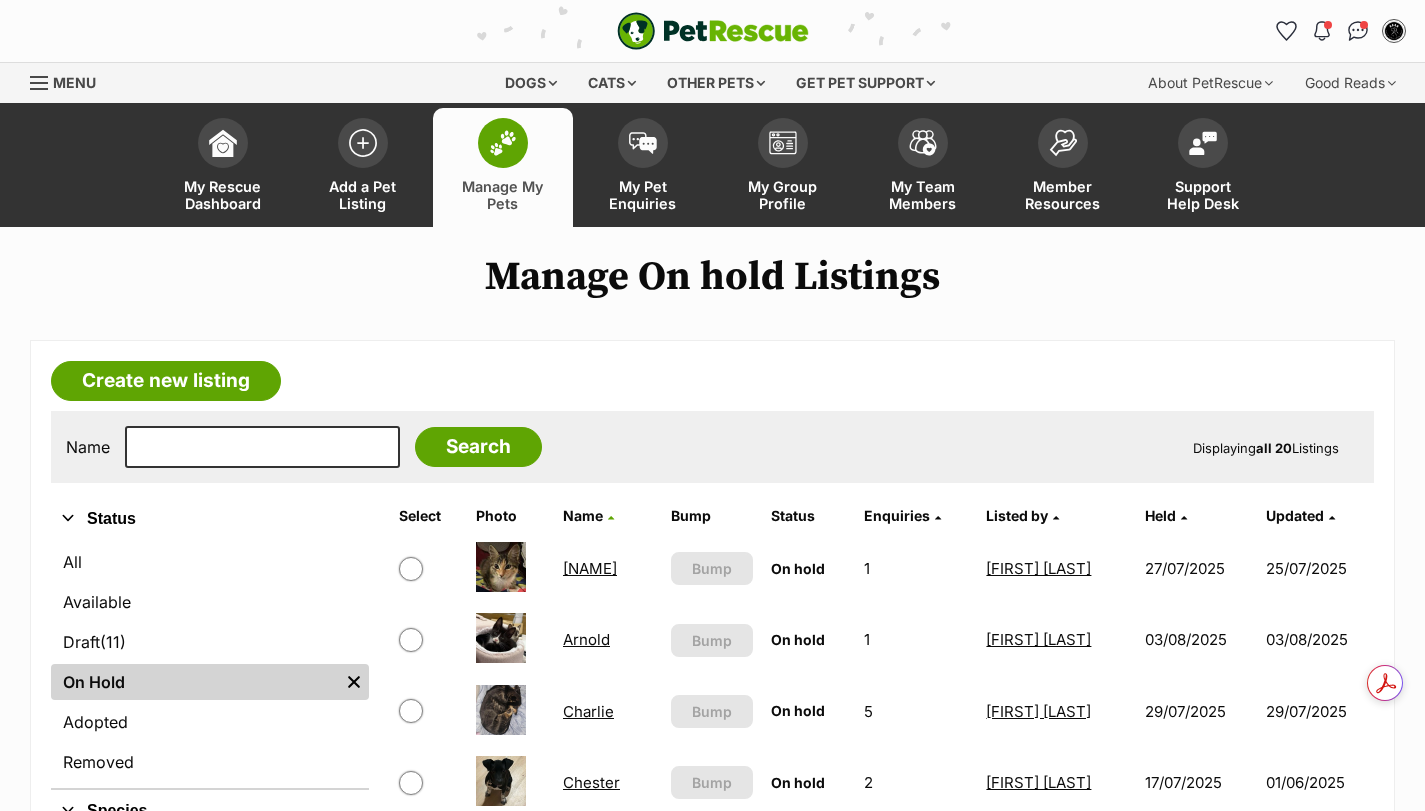 scroll, scrollTop: 0, scrollLeft: 0, axis: both 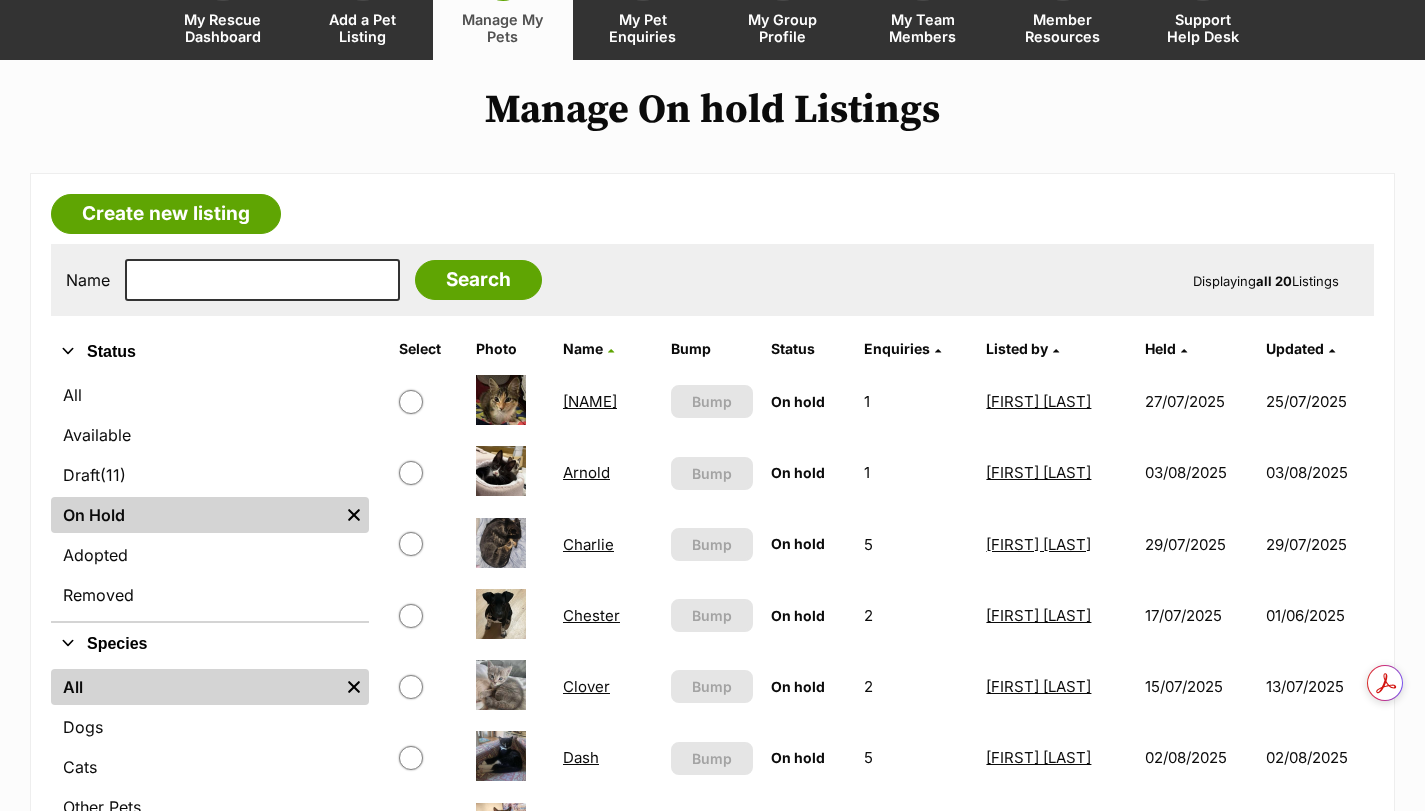 click on "Chester" at bounding box center [591, 615] 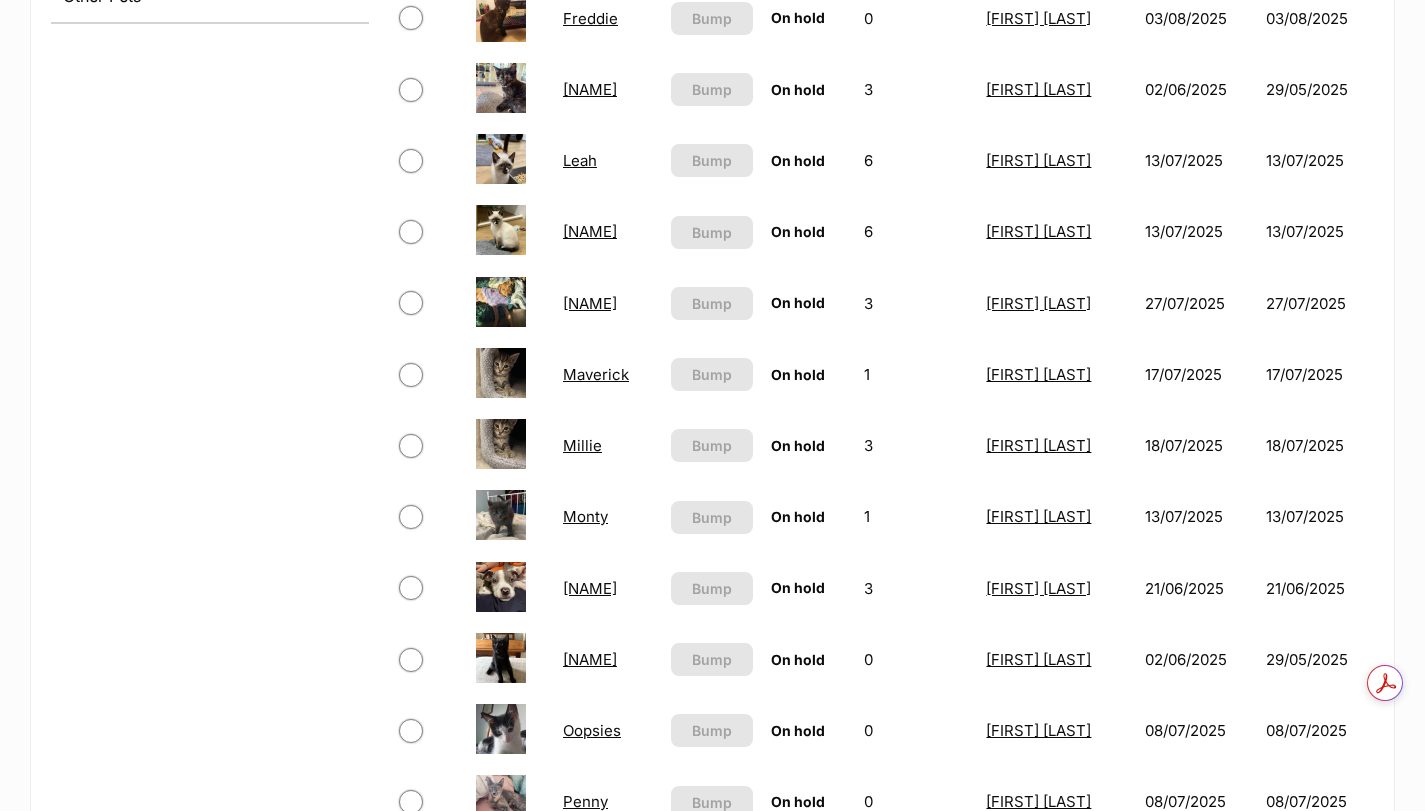 scroll, scrollTop: 1000, scrollLeft: 0, axis: vertical 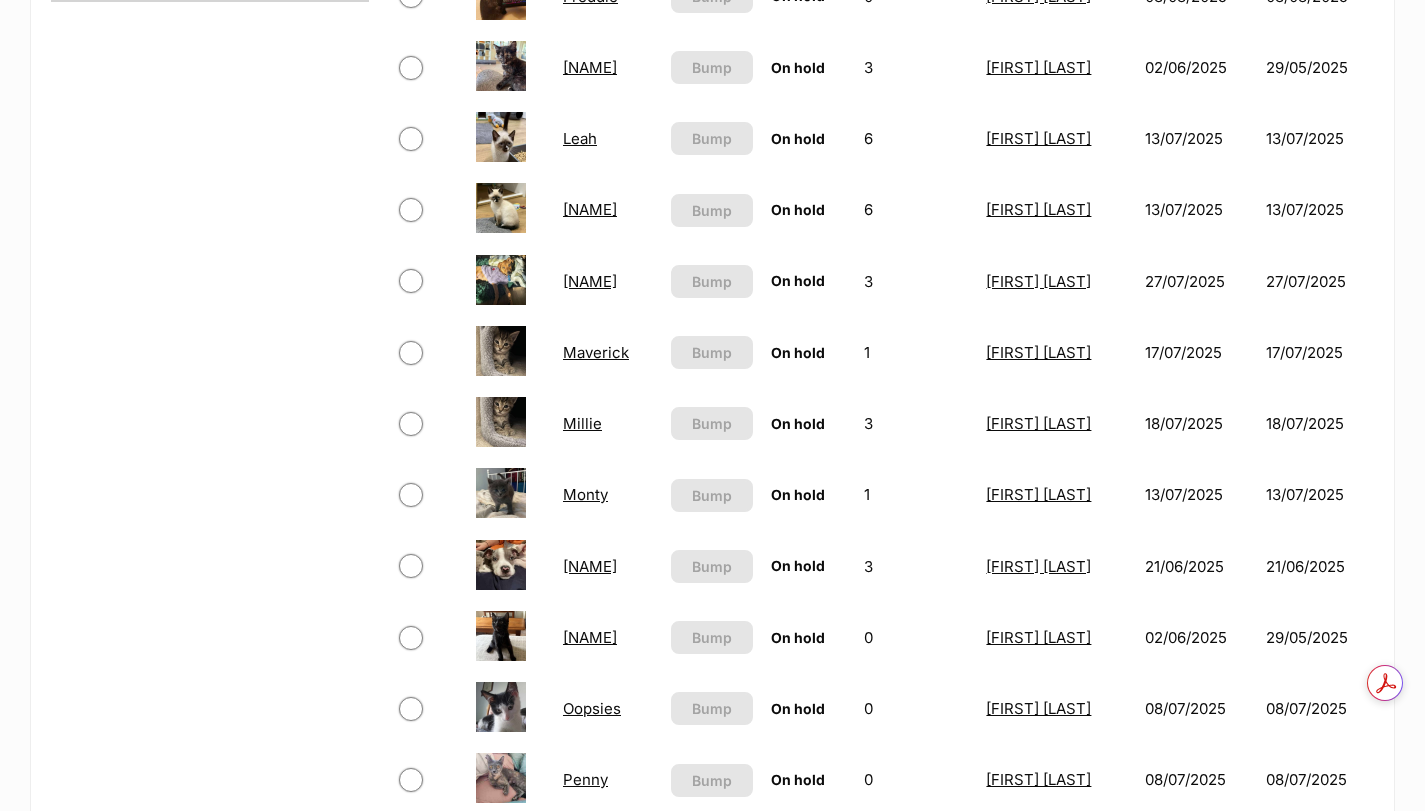 click on "Mork" at bounding box center [590, 566] 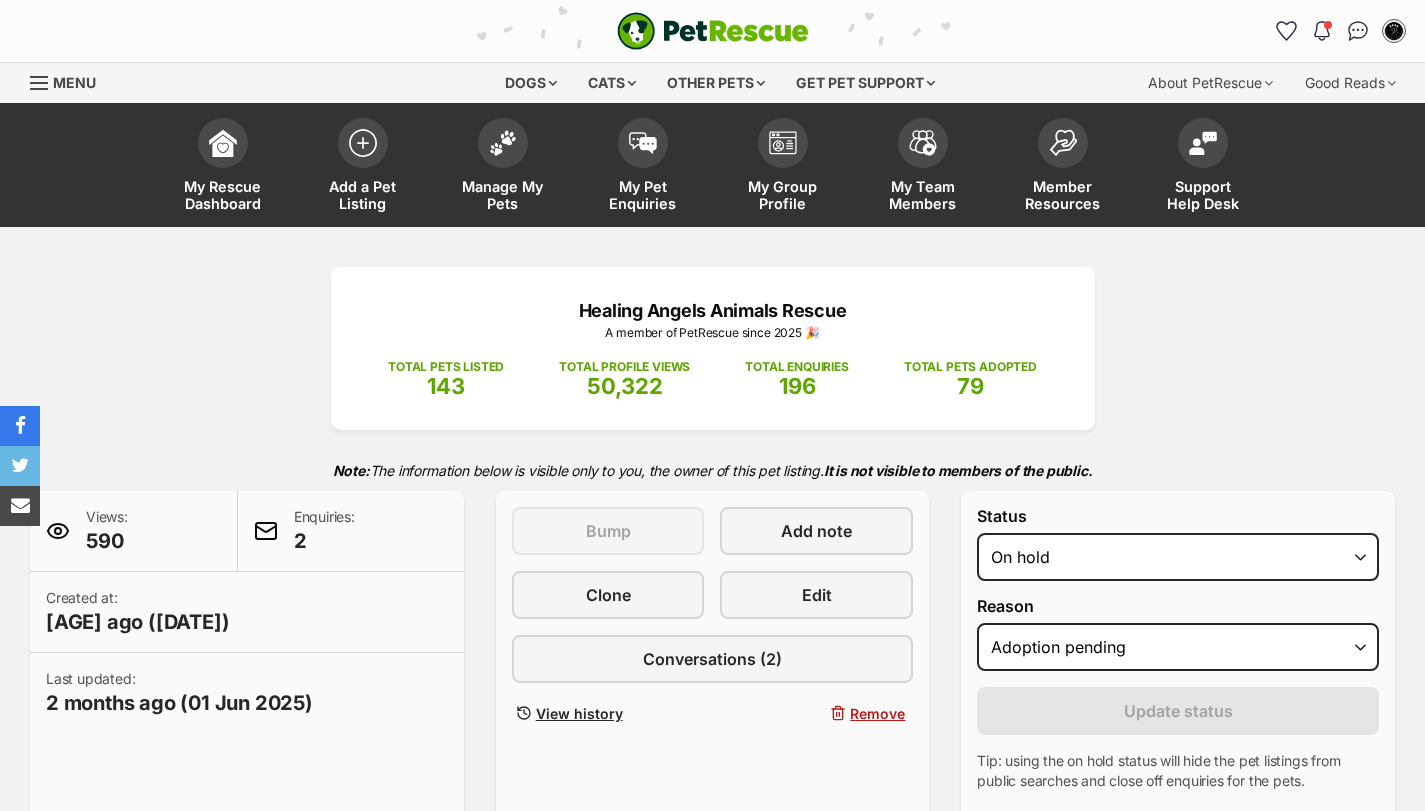 select on "adoption_pending" 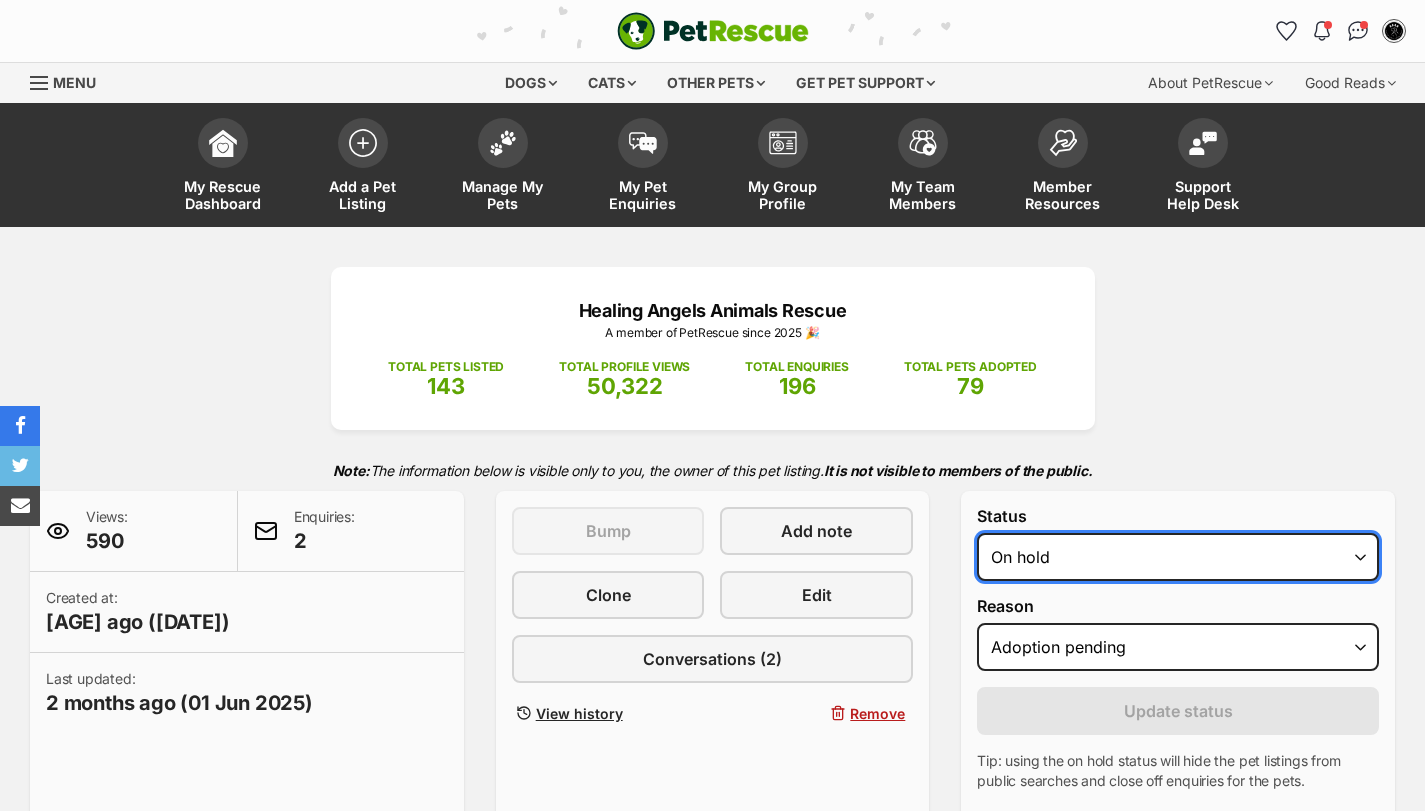 scroll, scrollTop: 0, scrollLeft: 0, axis: both 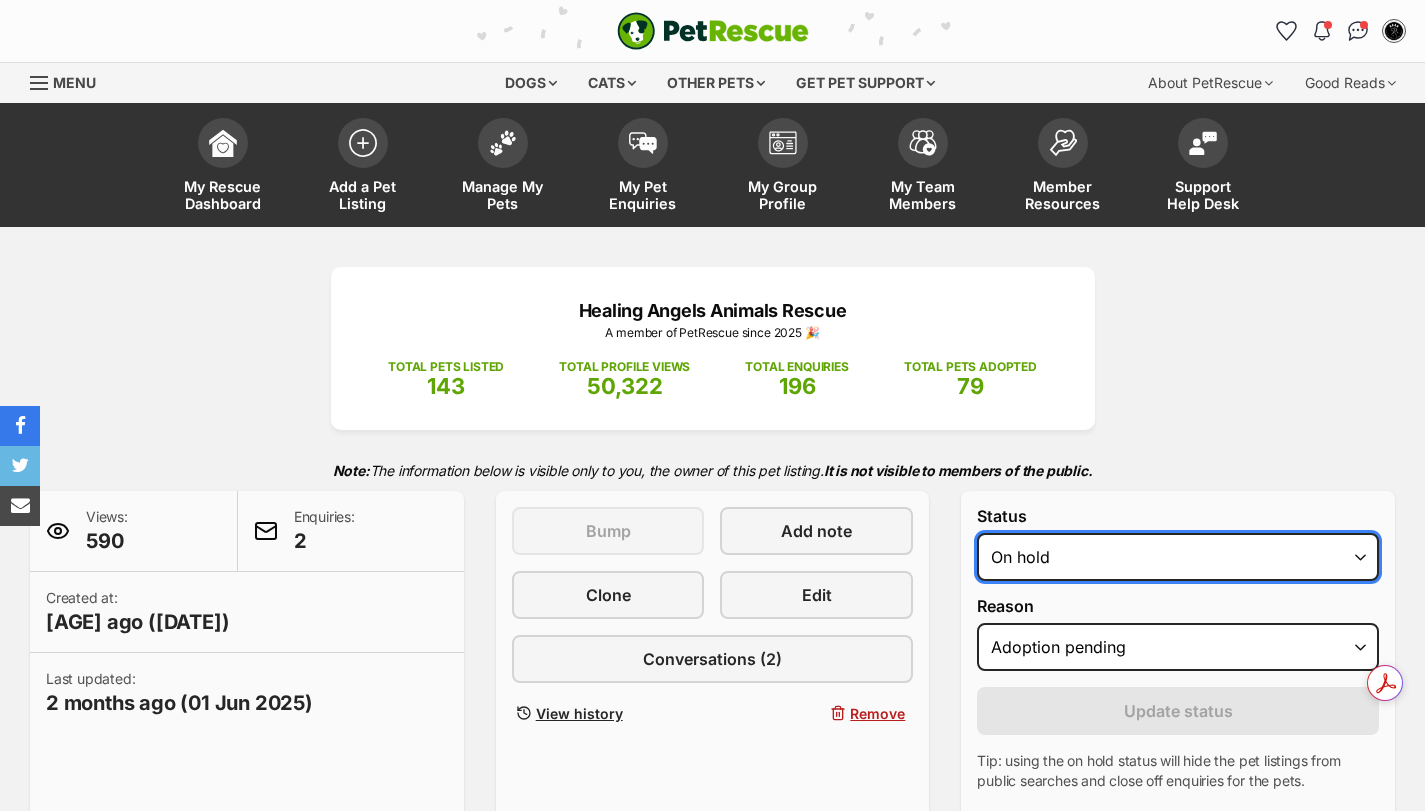 select on "rehomed" 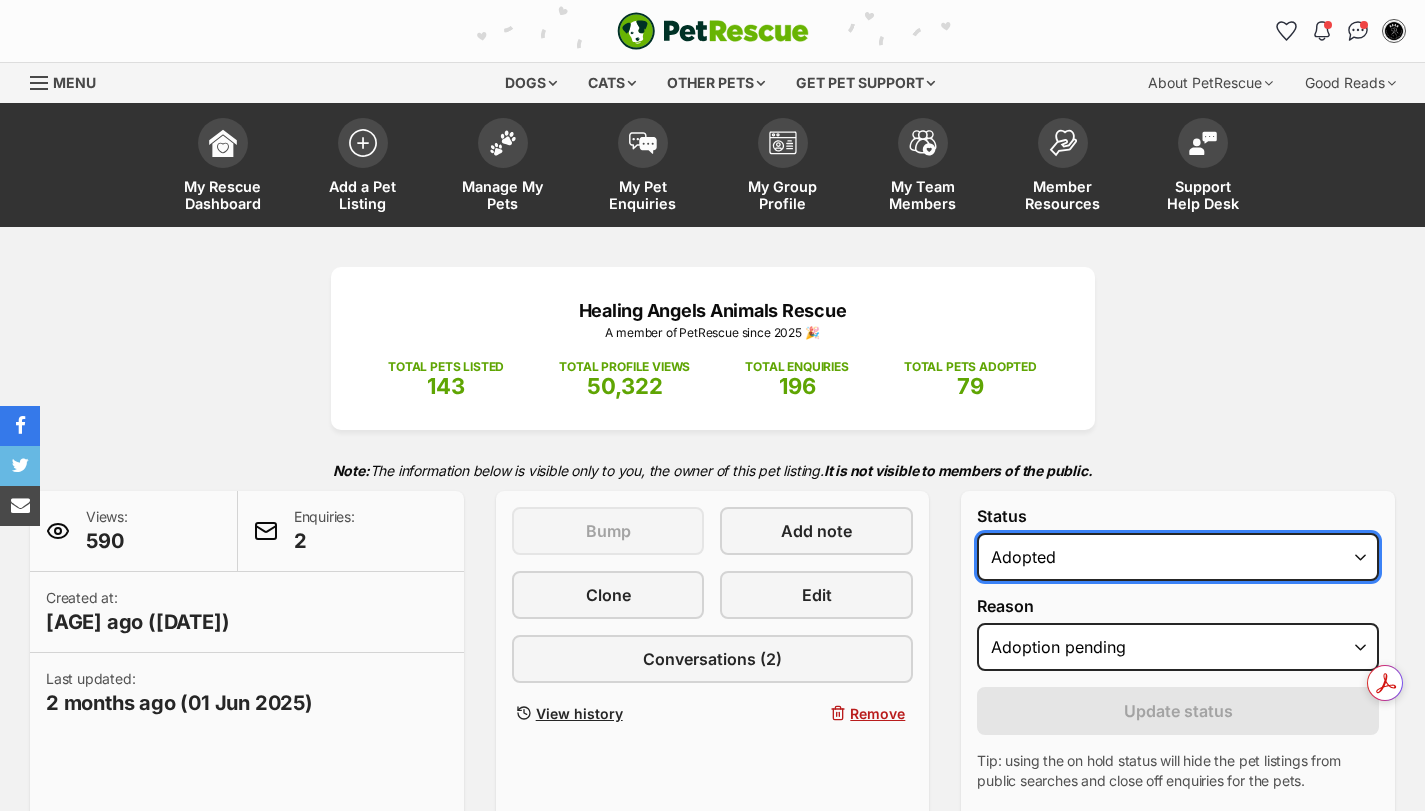 click on "Draft - not available as listing has enquires
Available
On hold
Adopted" at bounding box center (1178, 557) 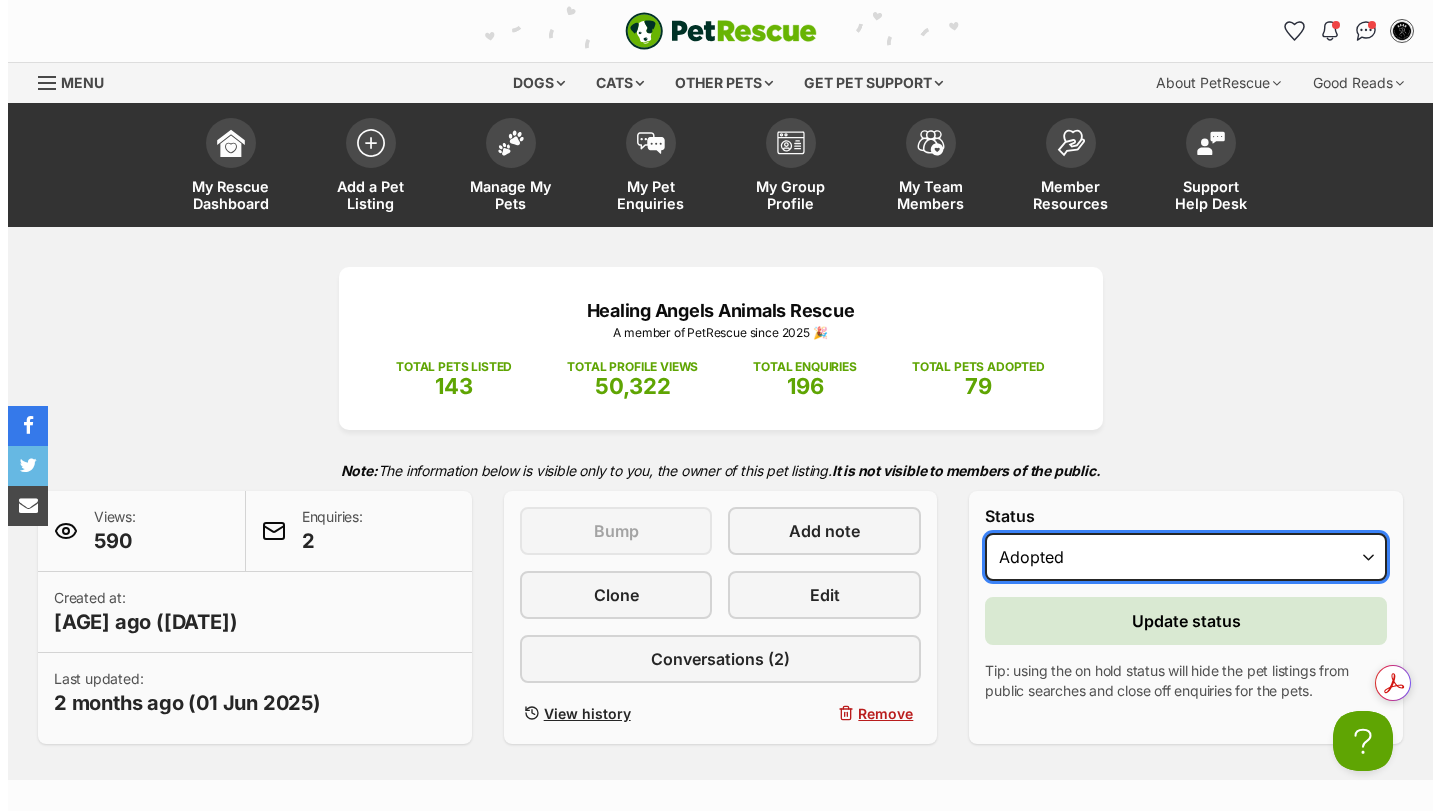 scroll, scrollTop: 0, scrollLeft: 0, axis: both 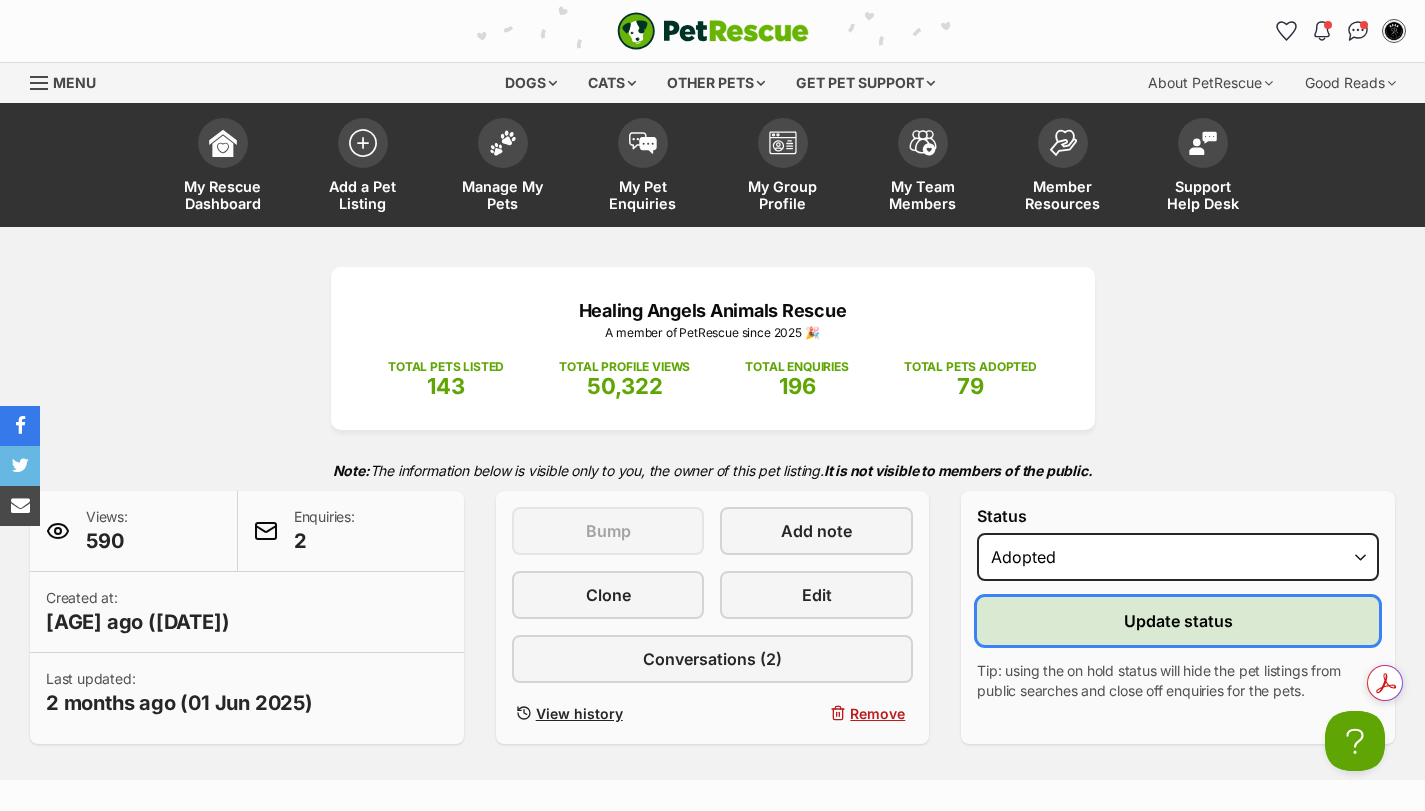 click on "Update status" at bounding box center (1178, 621) 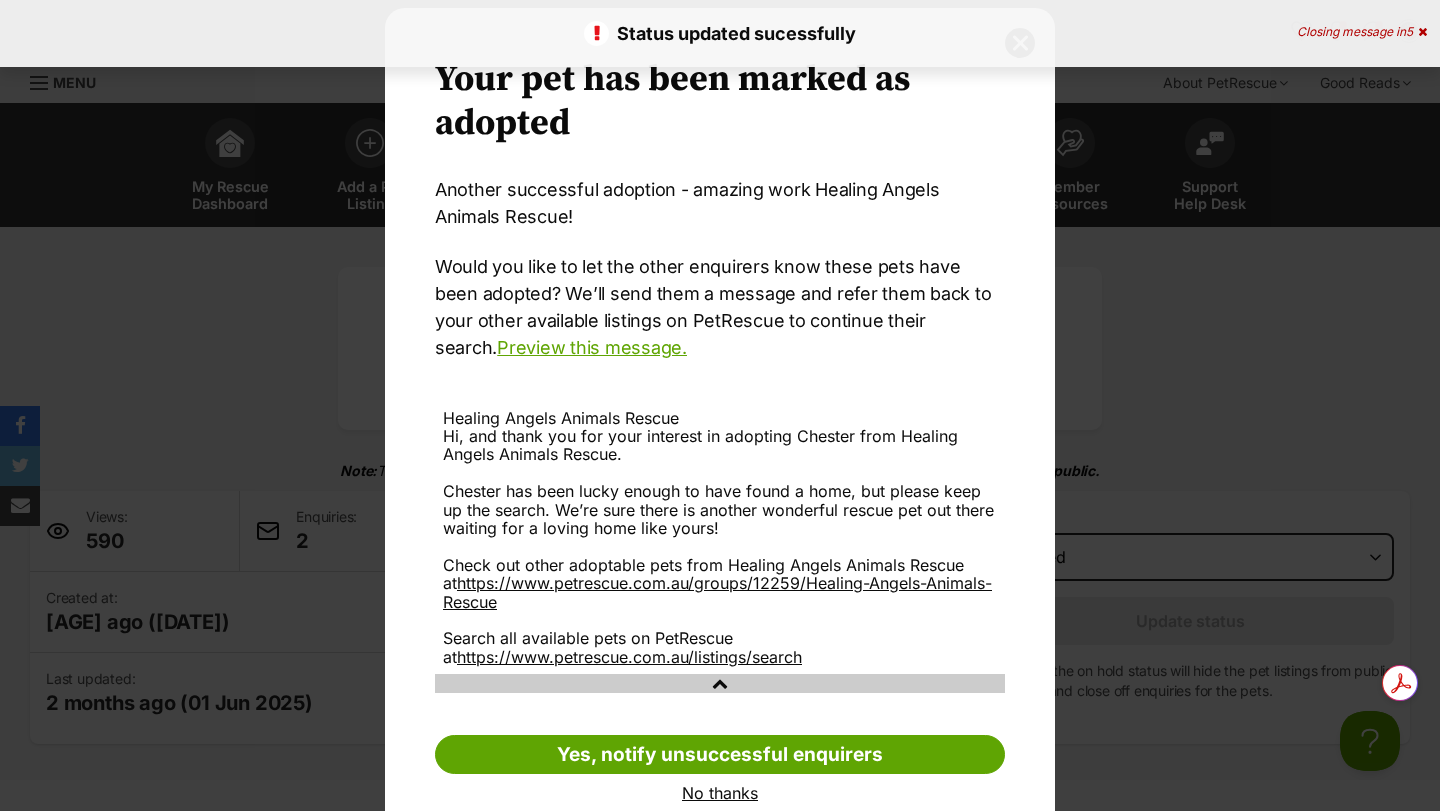 scroll, scrollTop: 84, scrollLeft: 0, axis: vertical 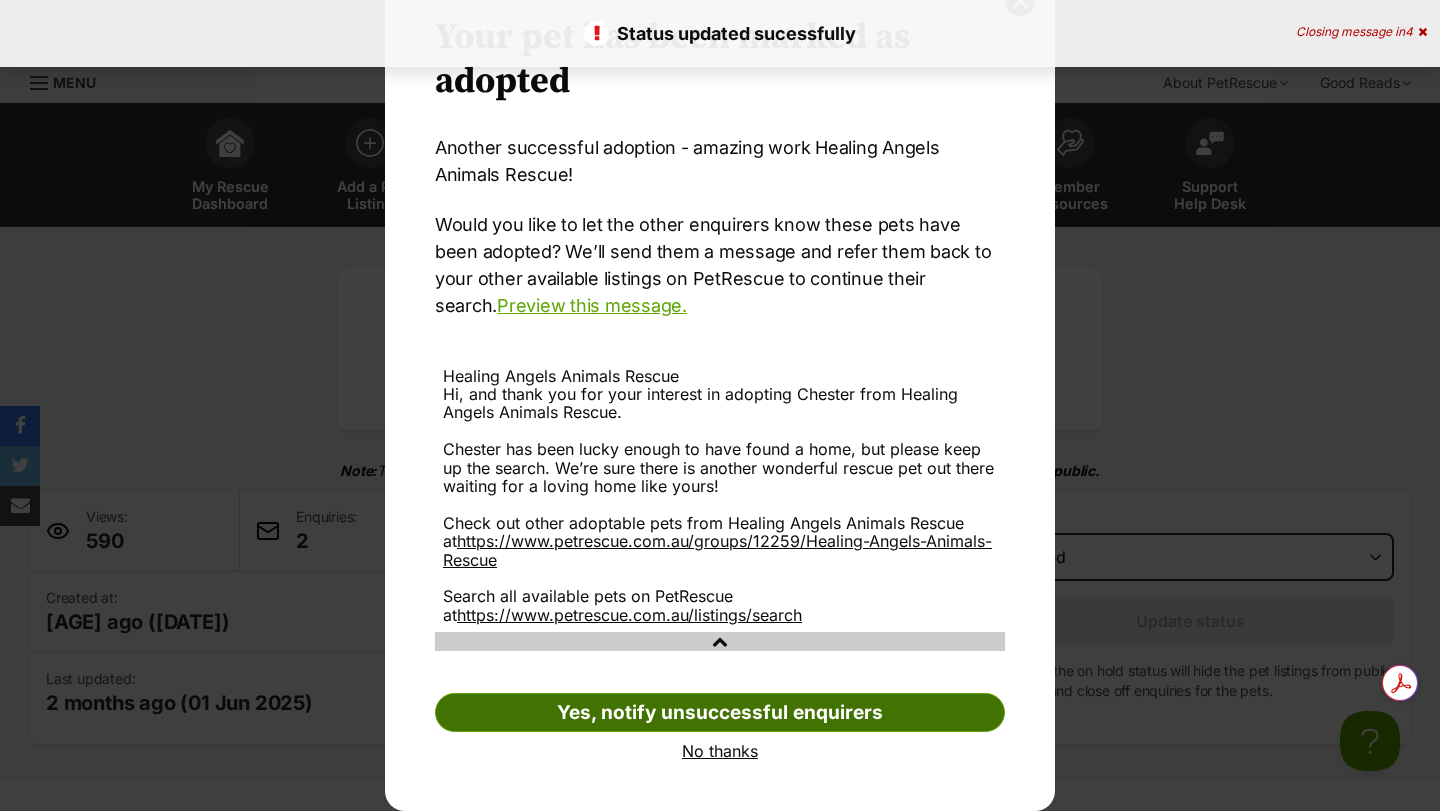 click on "Yes, notify unsuccessful enquirers" at bounding box center [720, 713] 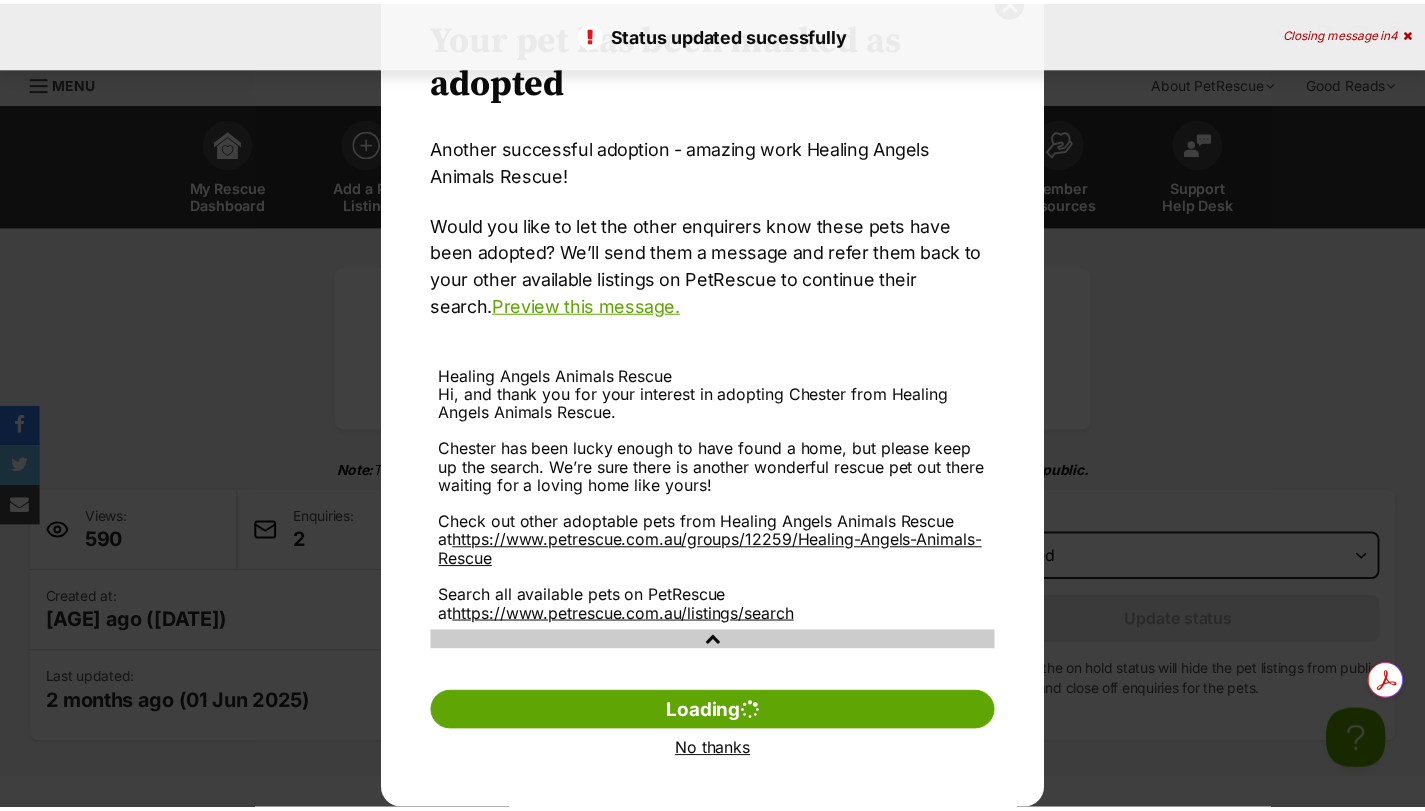 scroll, scrollTop: 0, scrollLeft: 0, axis: both 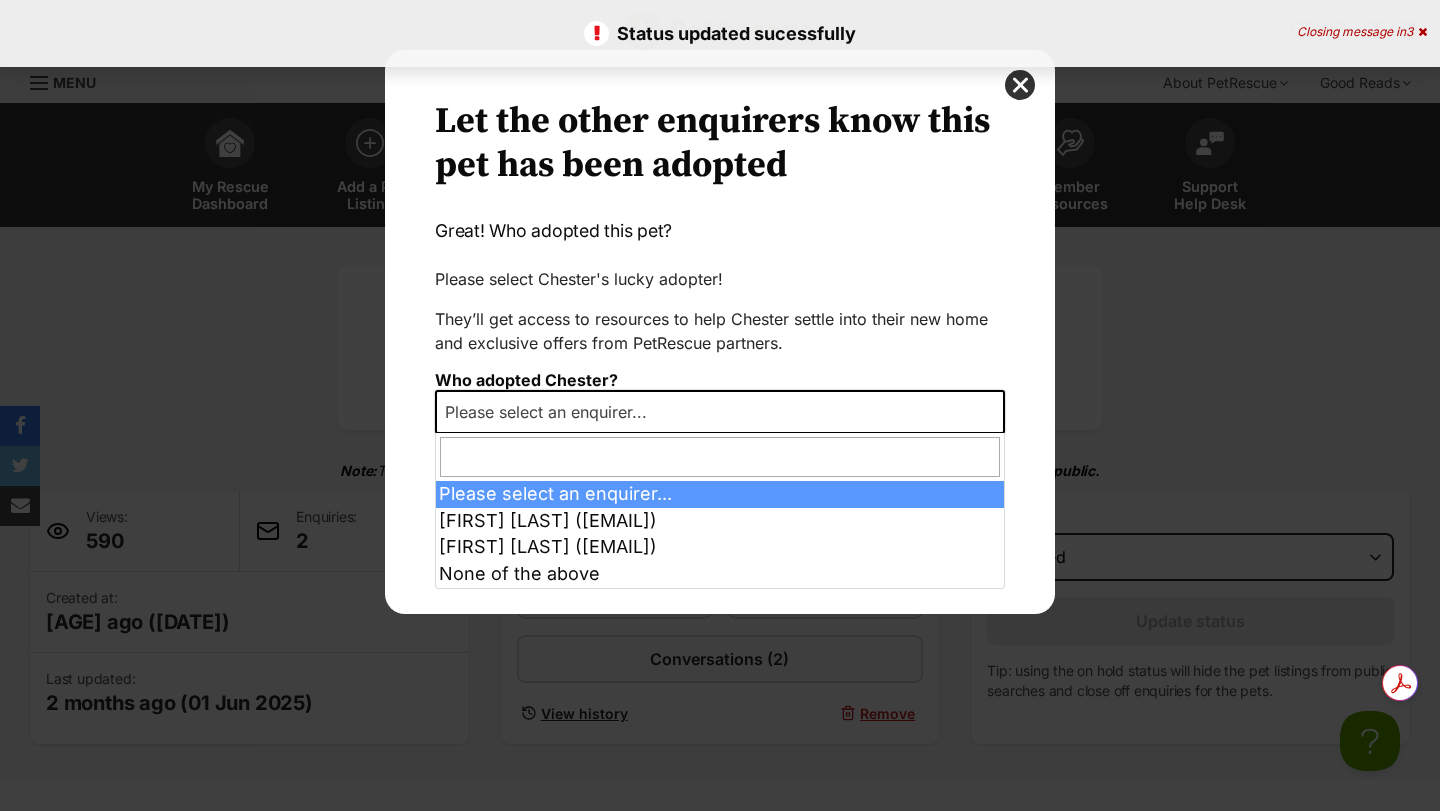 click on "Please select an enquirer..." at bounding box center (552, 412) 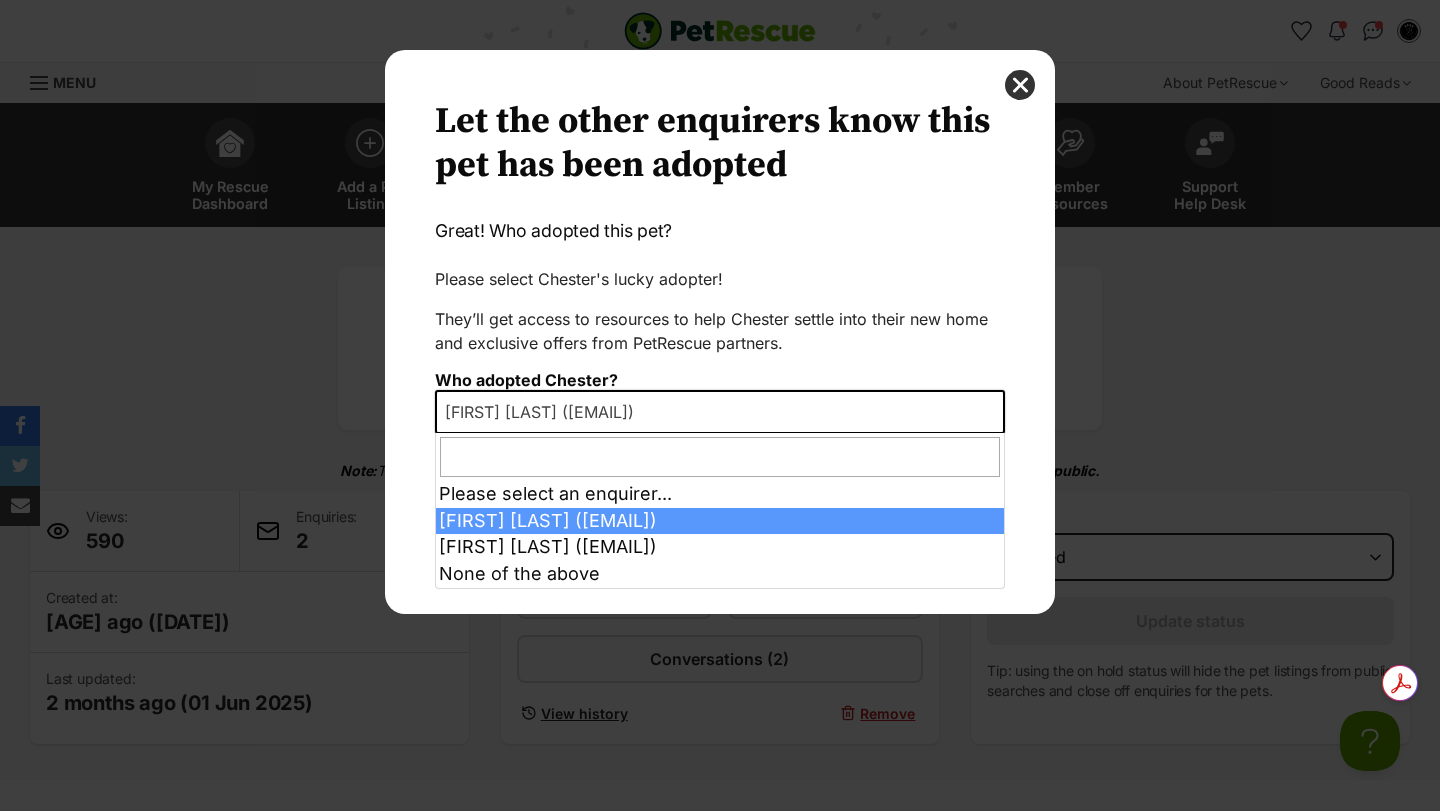 click on "Belinda Affran (baffran@gmail.com)" at bounding box center (545, 412) 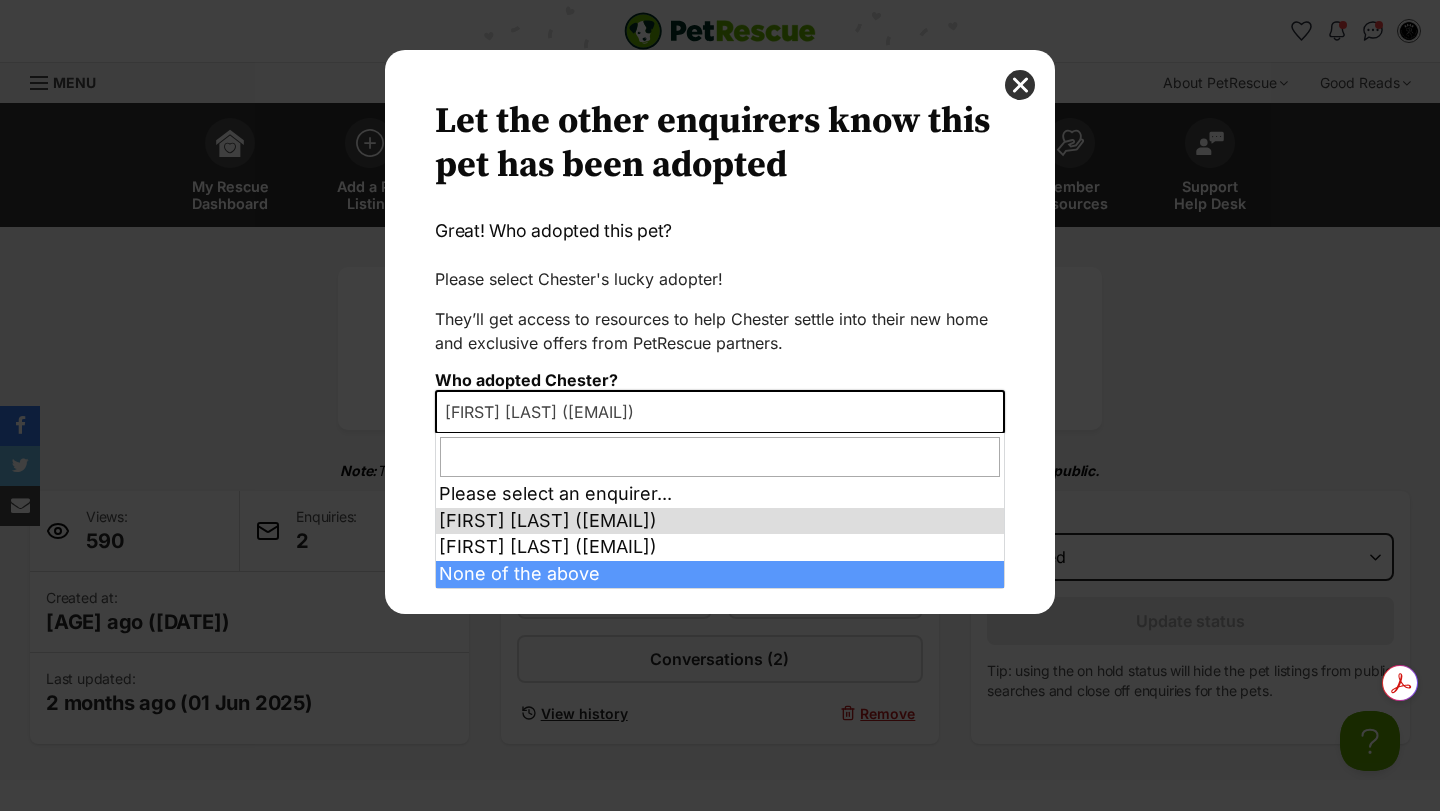 select on "other" 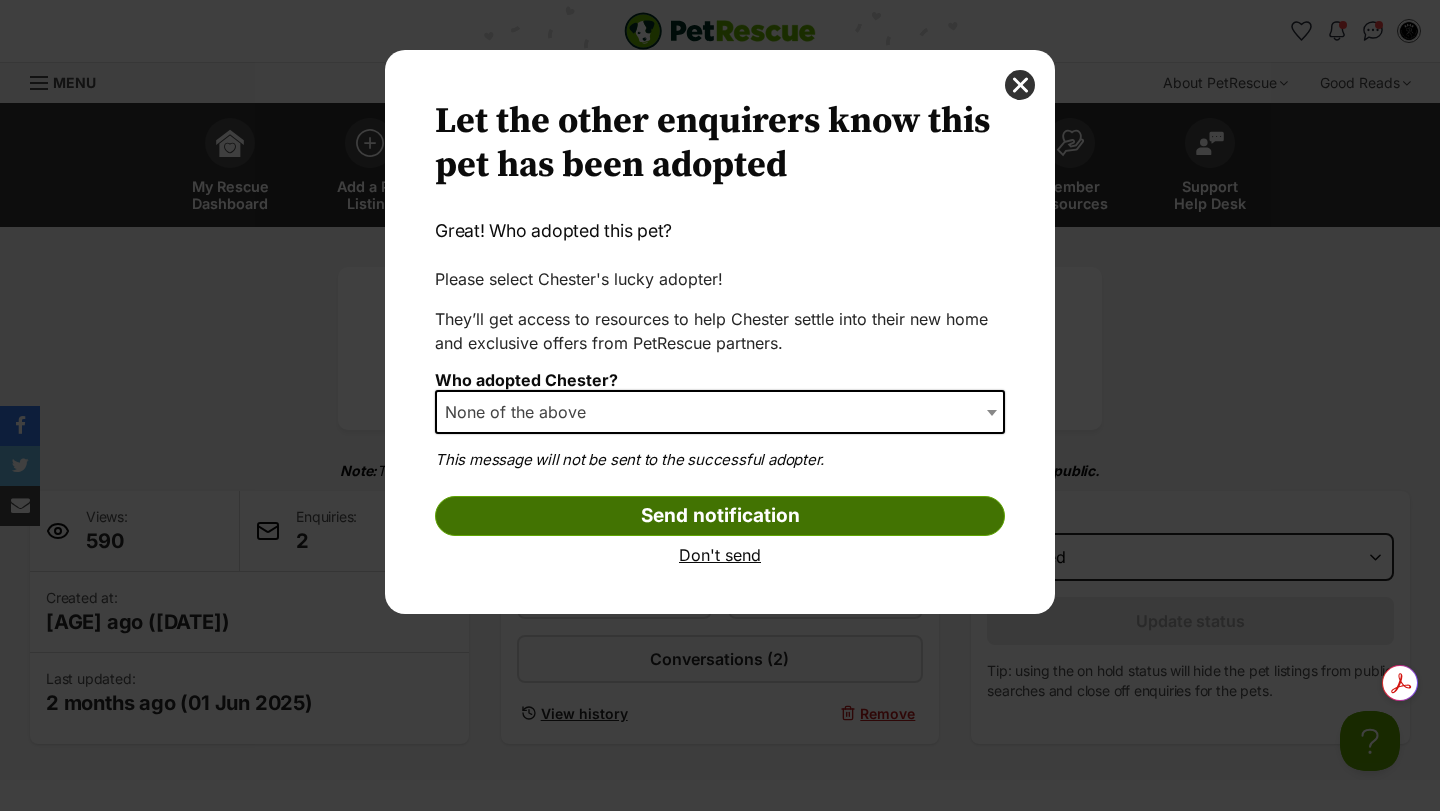 click on "Send notification" at bounding box center (720, 516) 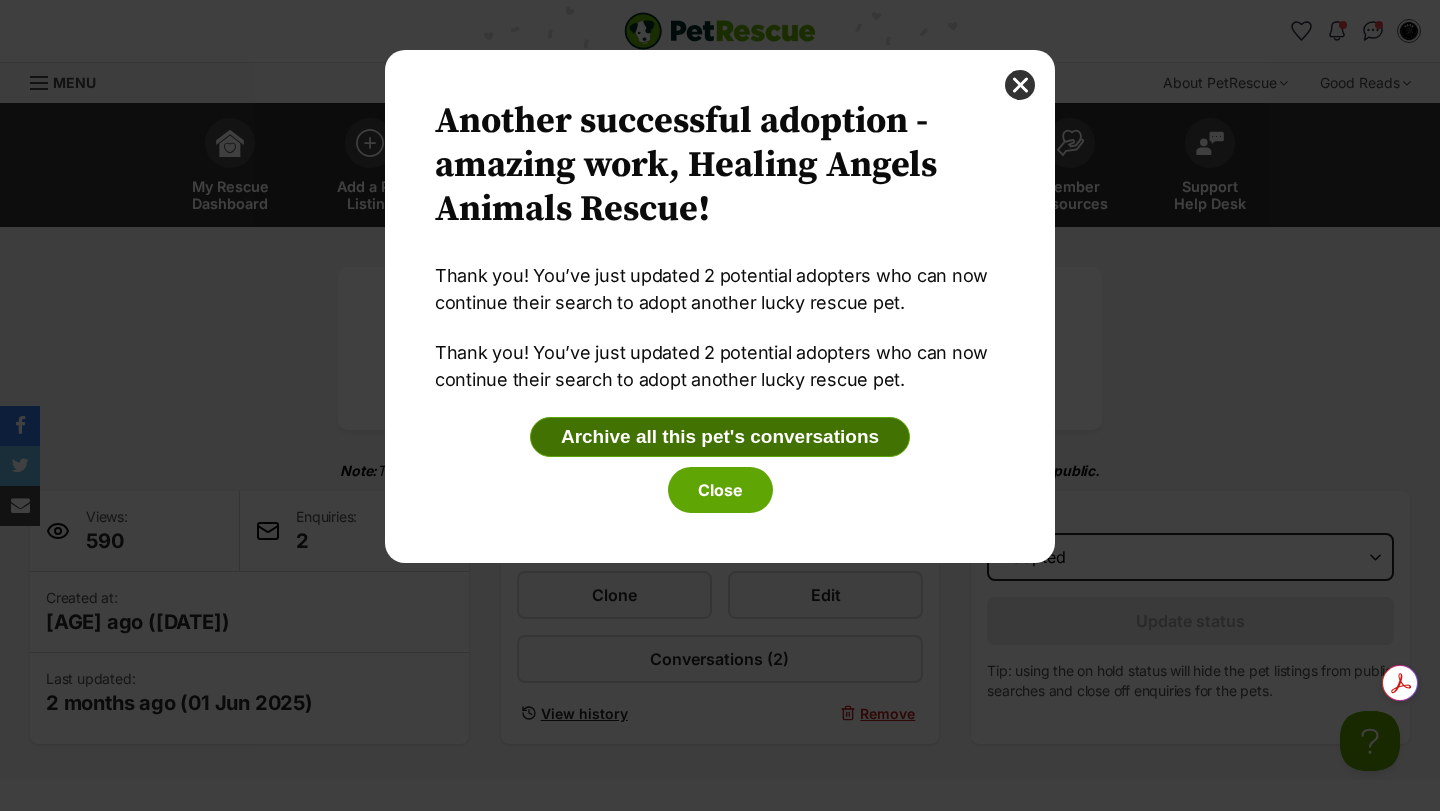 click on "Archive all this pet's conversations" at bounding box center [720, 437] 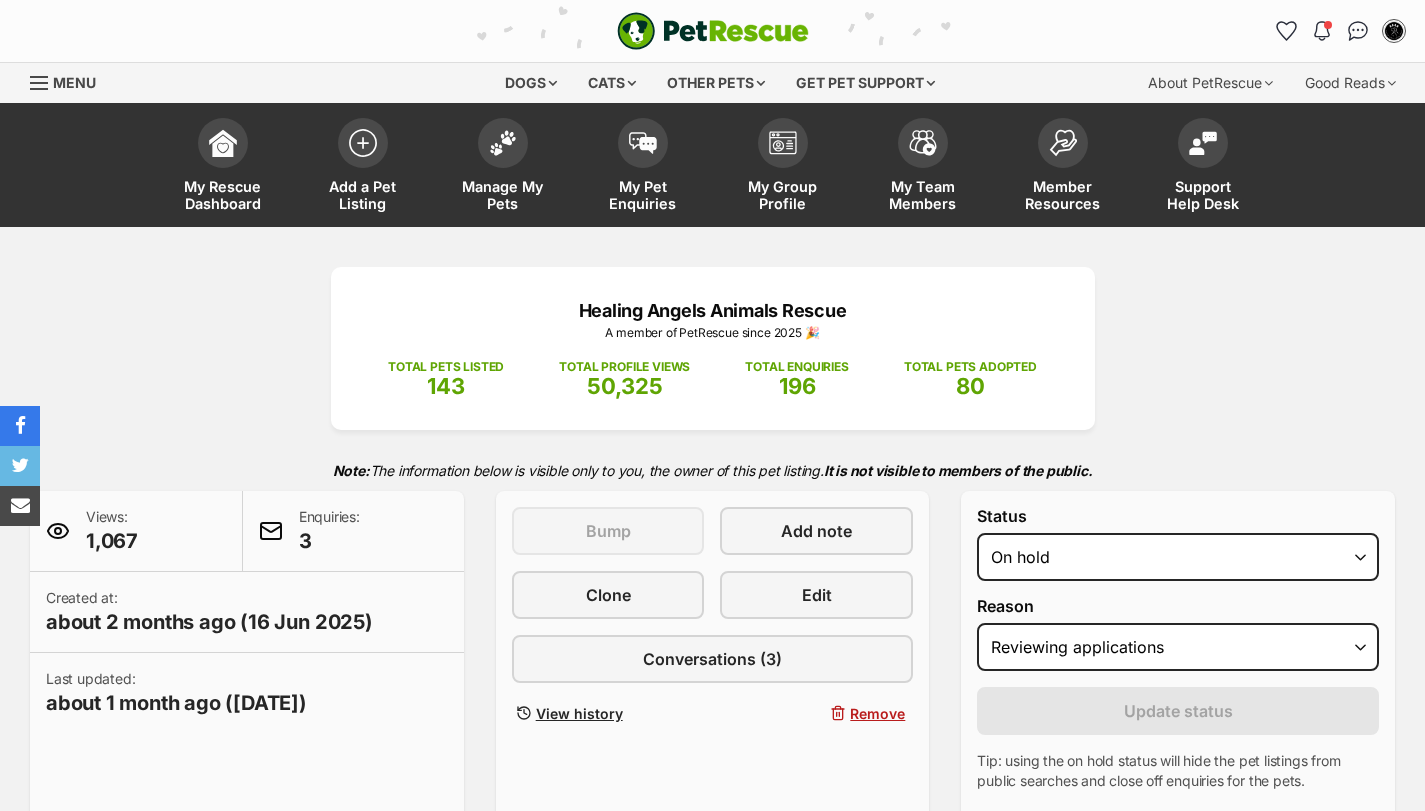select on "reviewing_applications" 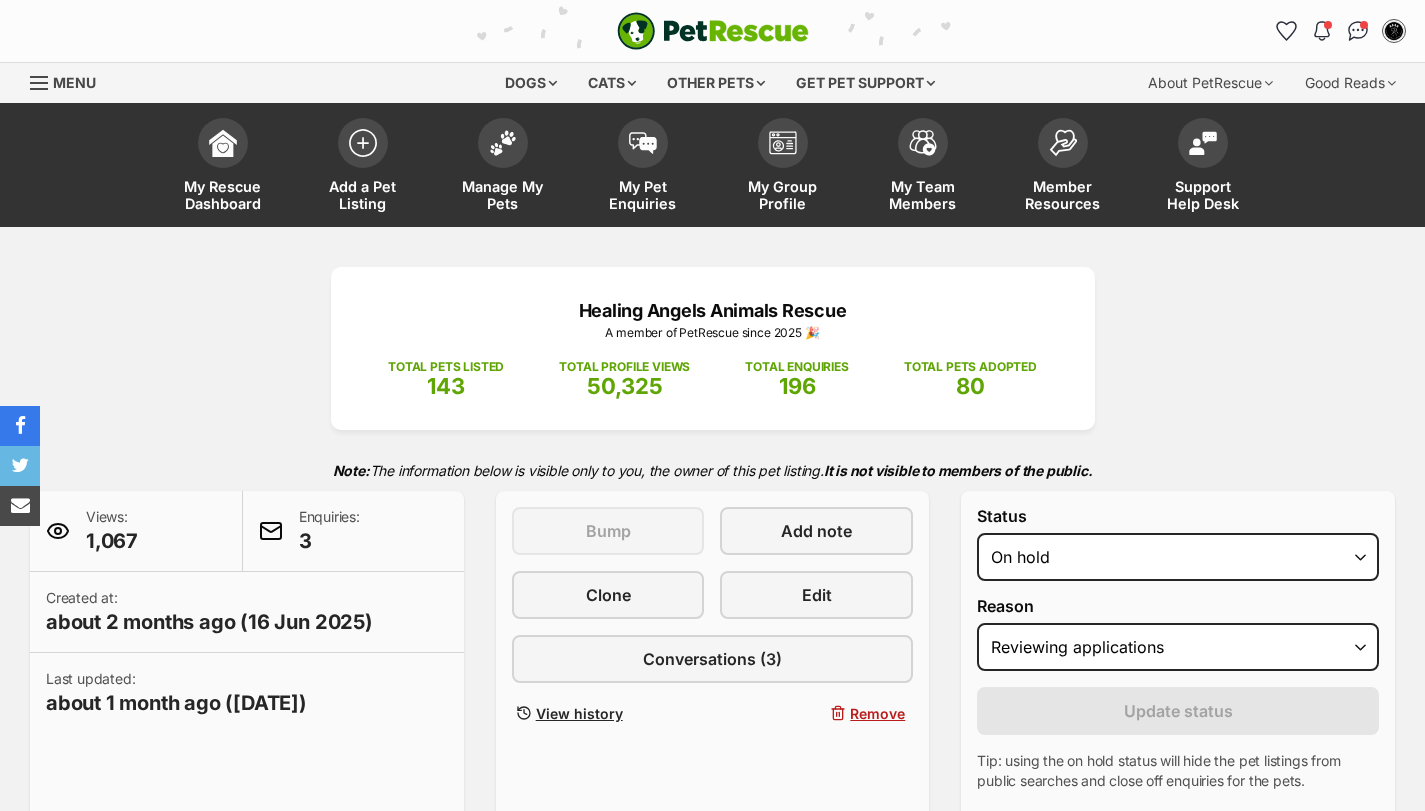 scroll, scrollTop: 0, scrollLeft: 0, axis: both 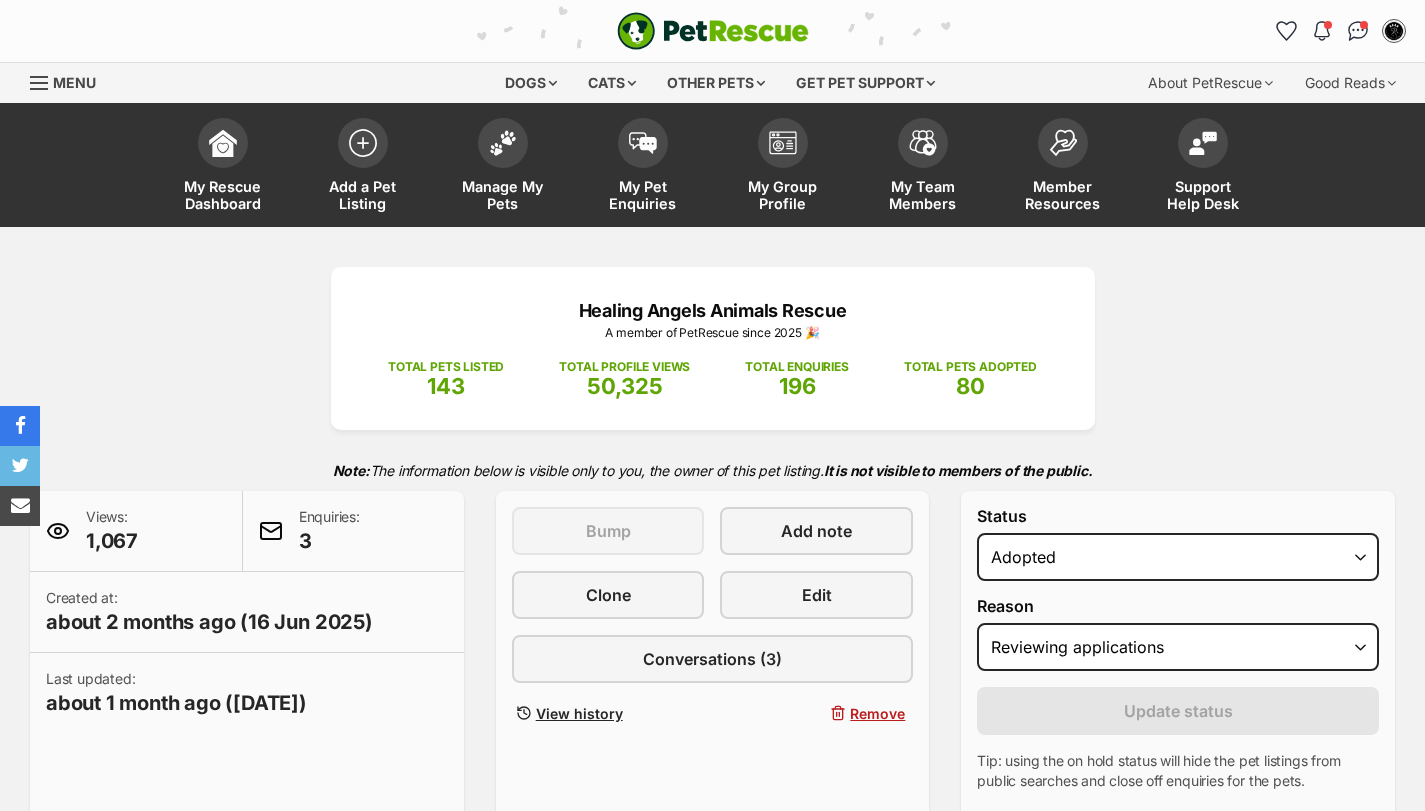 click on "Draft - not available as listing has enquires
Available
On hold
Adopted" at bounding box center (1178, 557) 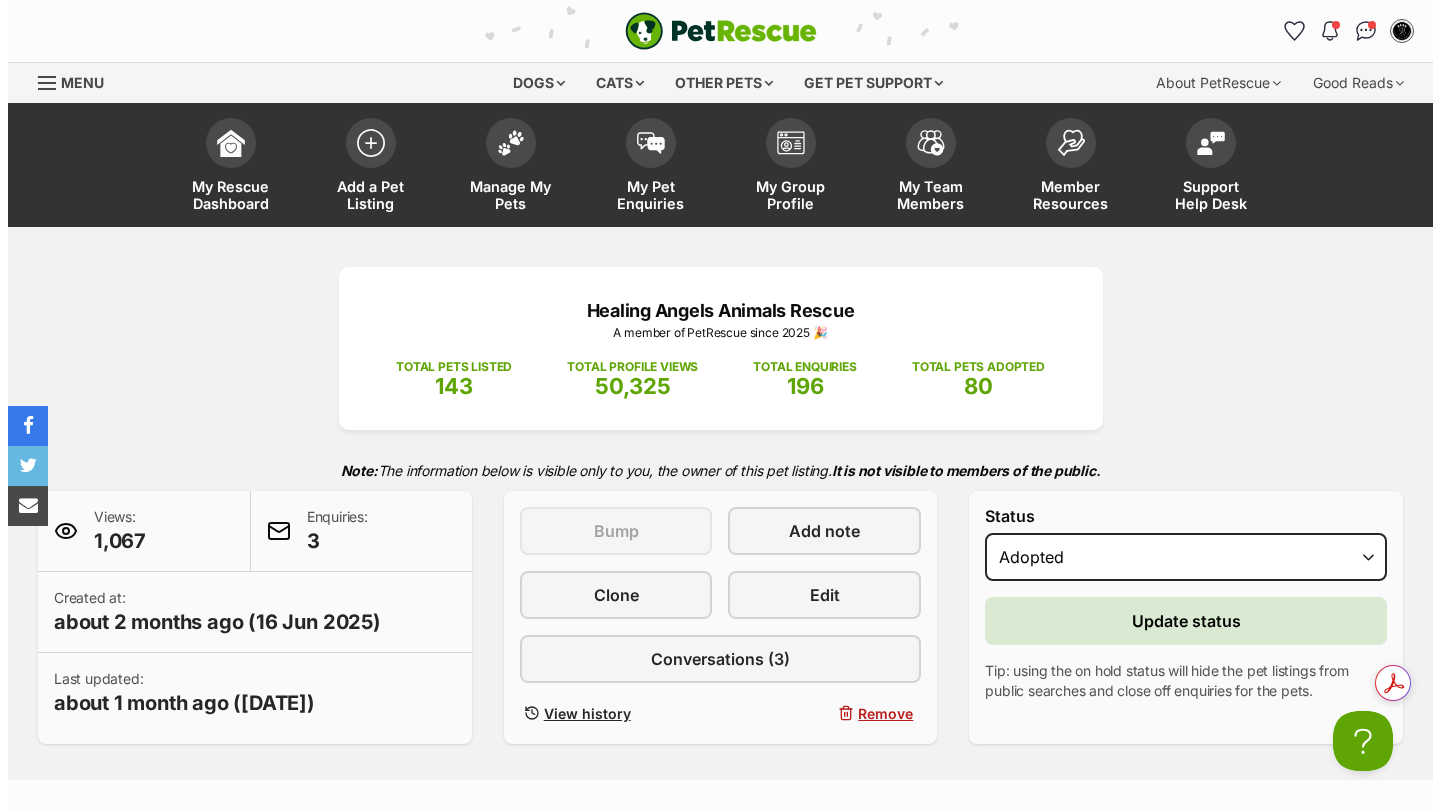 scroll, scrollTop: 0, scrollLeft: 0, axis: both 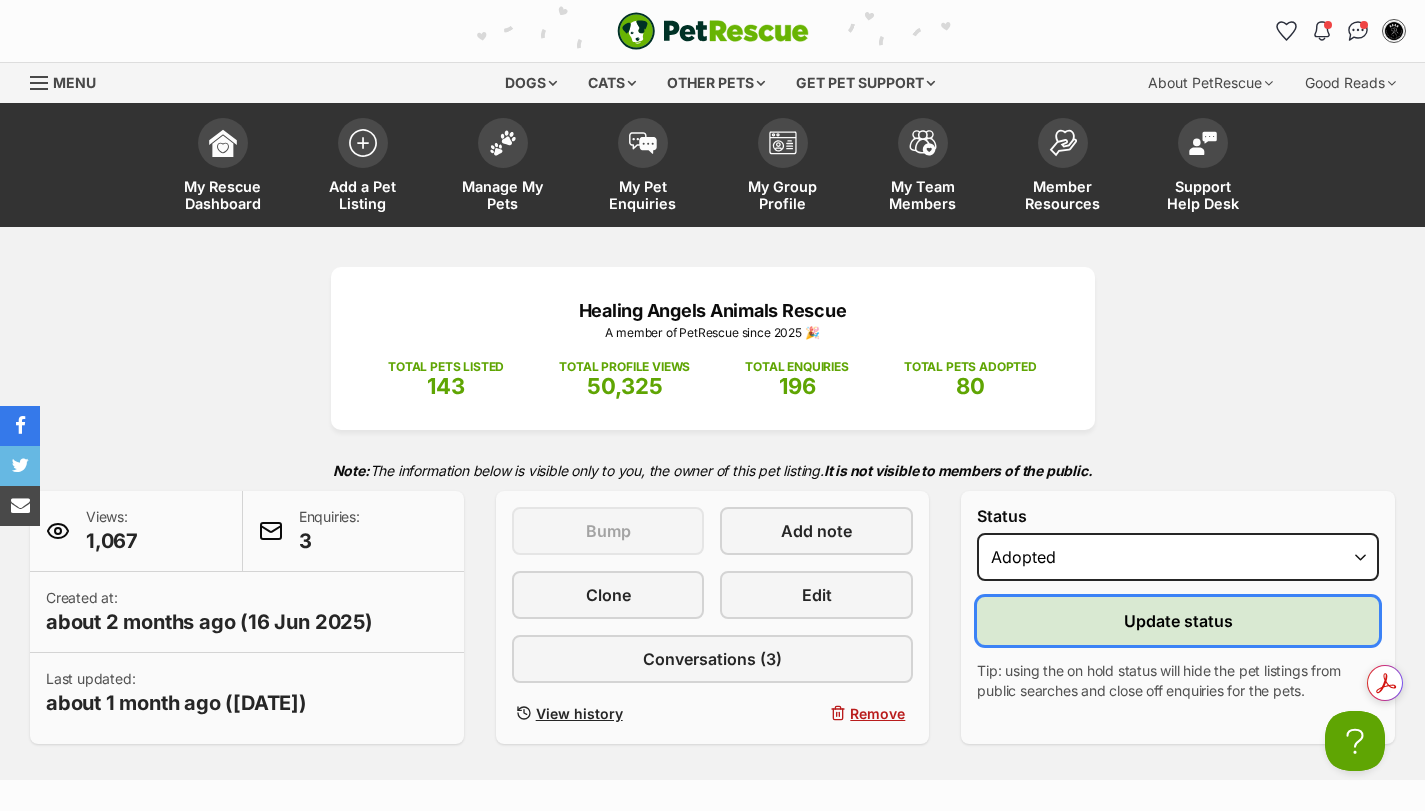 click on "Update status" at bounding box center [1178, 621] 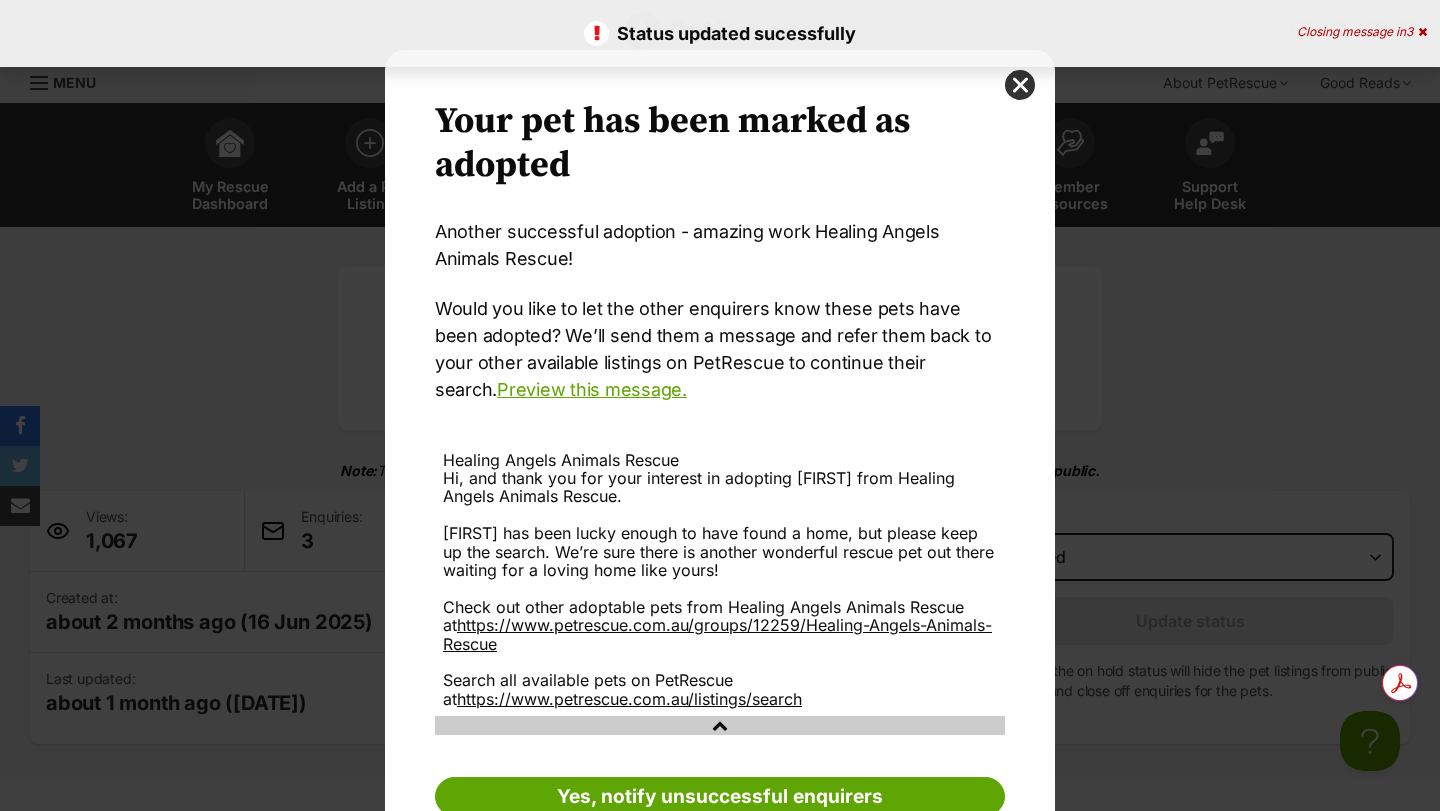 scroll, scrollTop: 0, scrollLeft: 0, axis: both 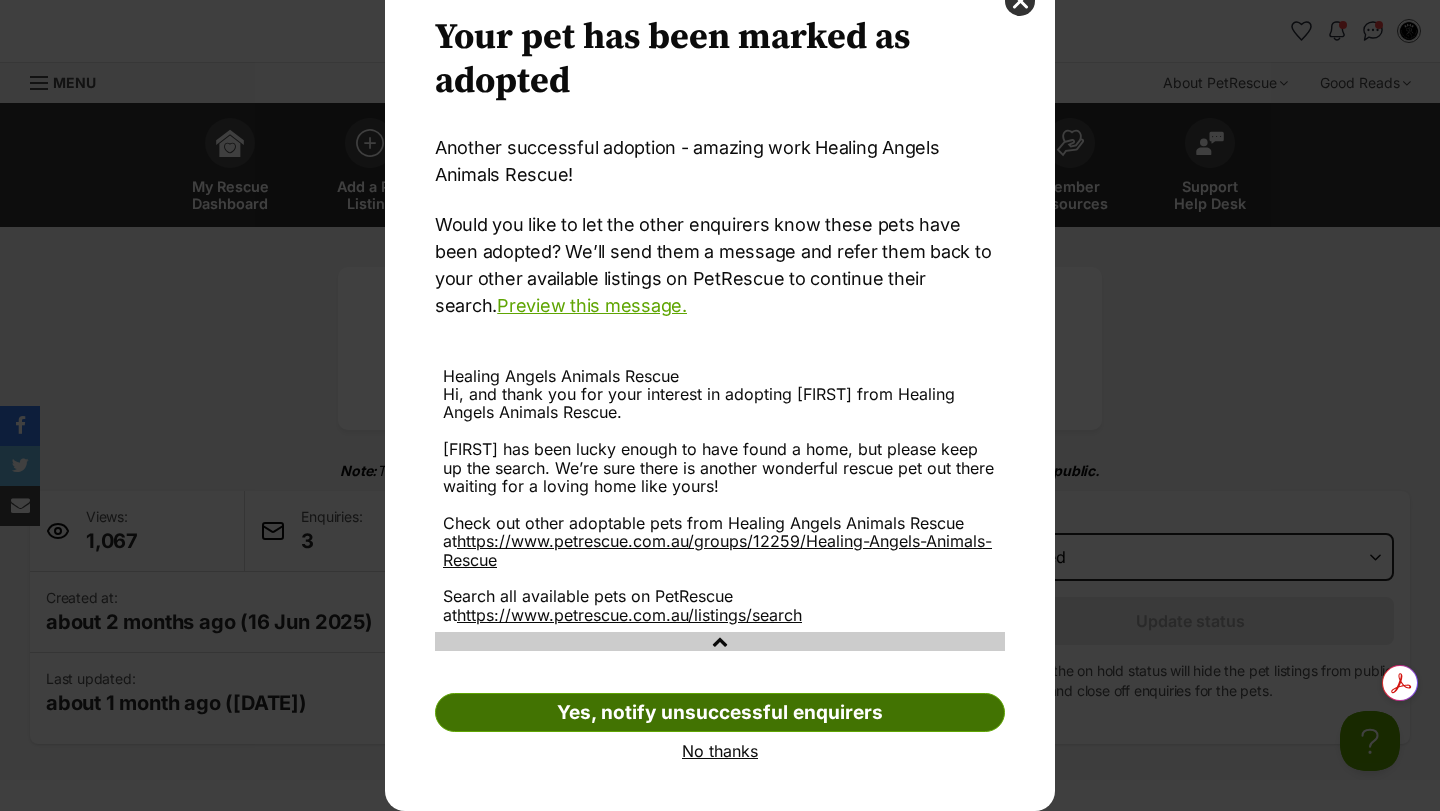 click on "Yes, notify unsuccessful enquirers" at bounding box center [720, 713] 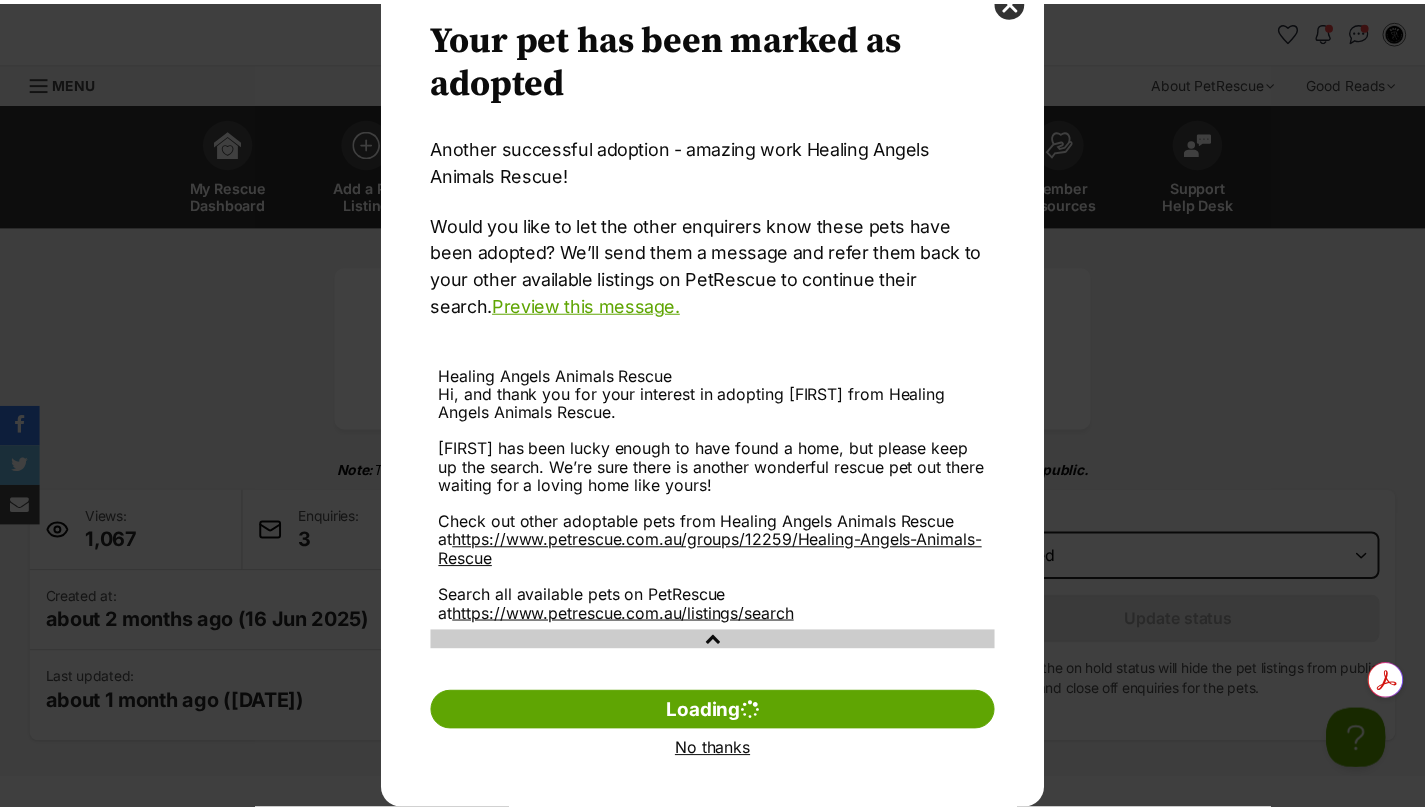 scroll, scrollTop: 0, scrollLeft: 0, axis: both 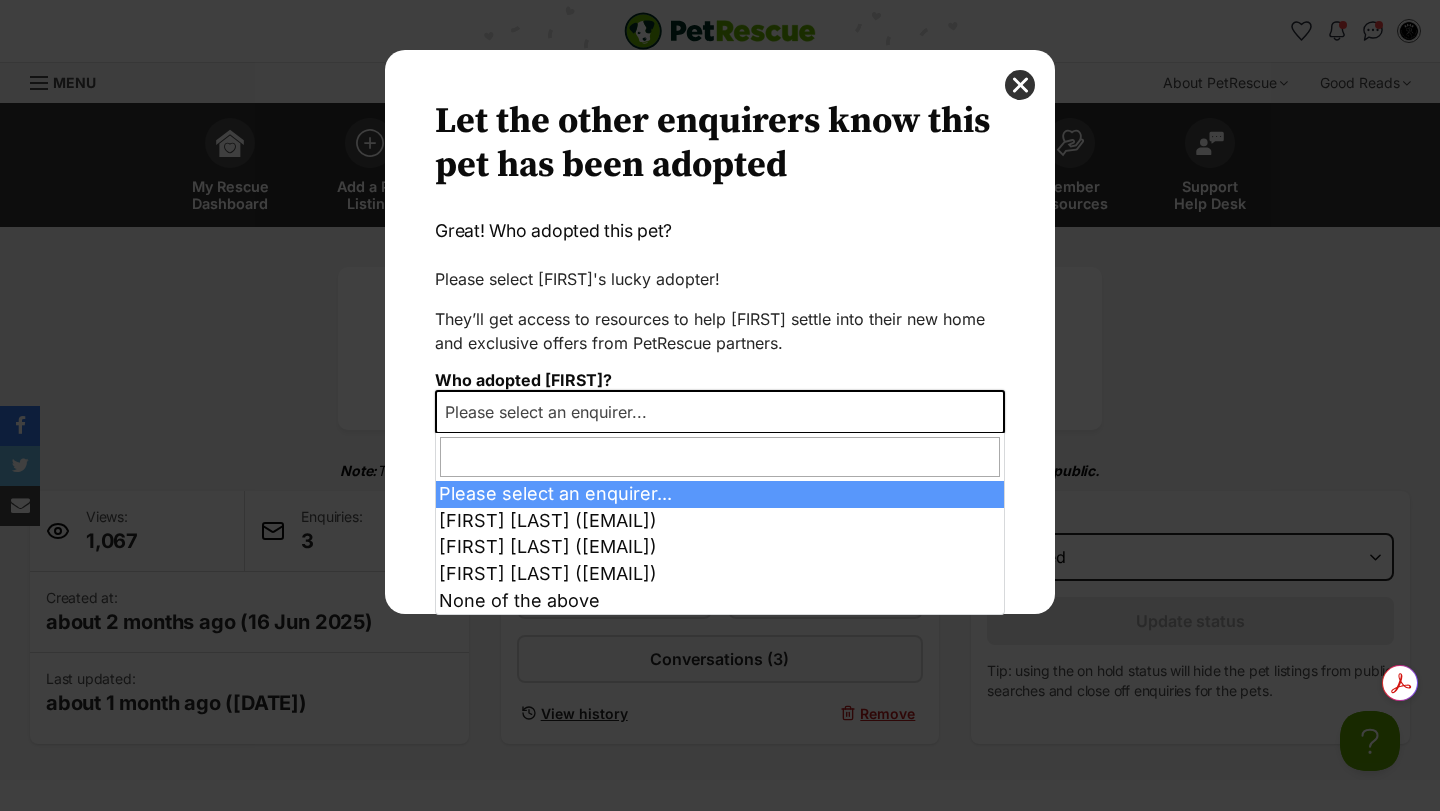 click on "Please select an enquirer..." at bounding box center [552, 412] 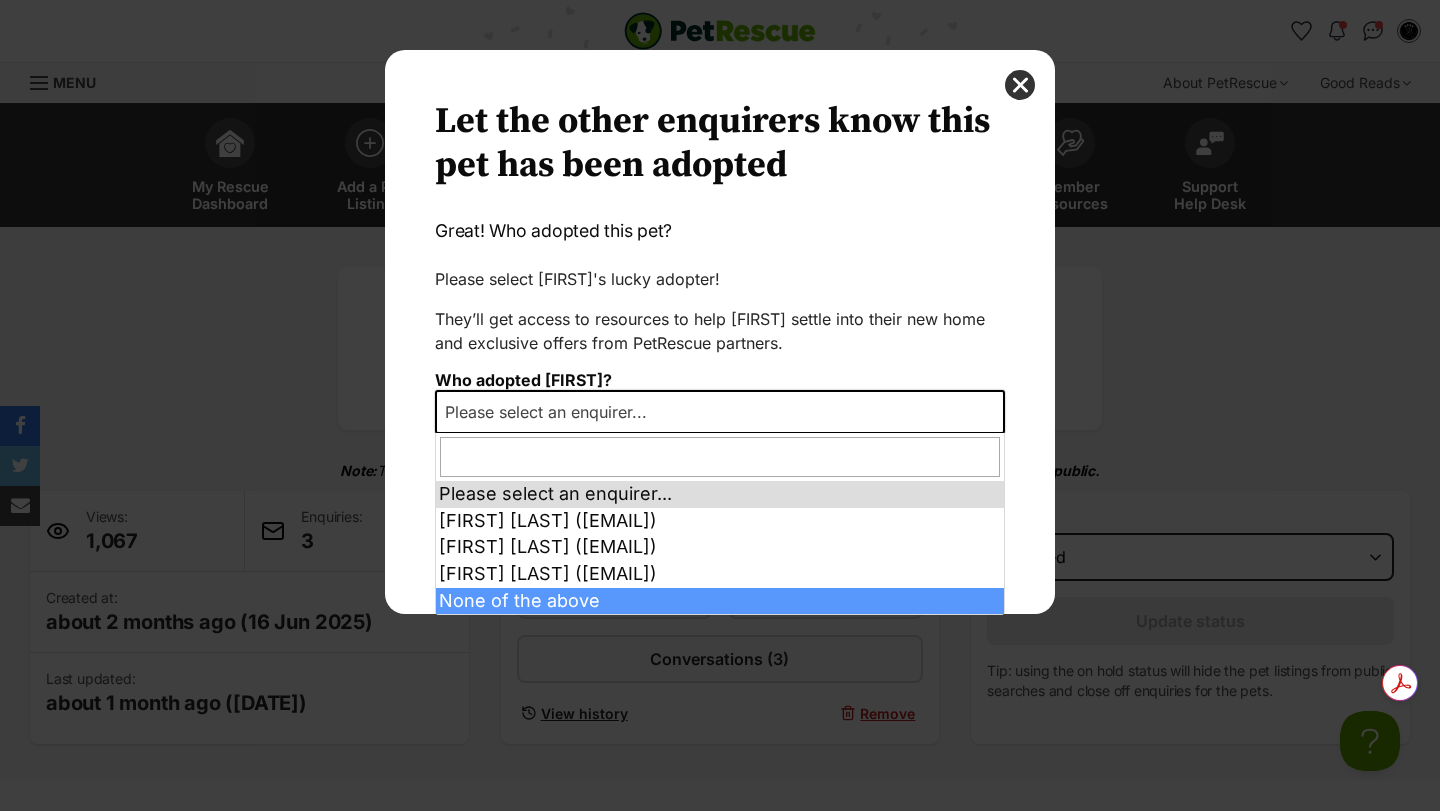 select on "other" 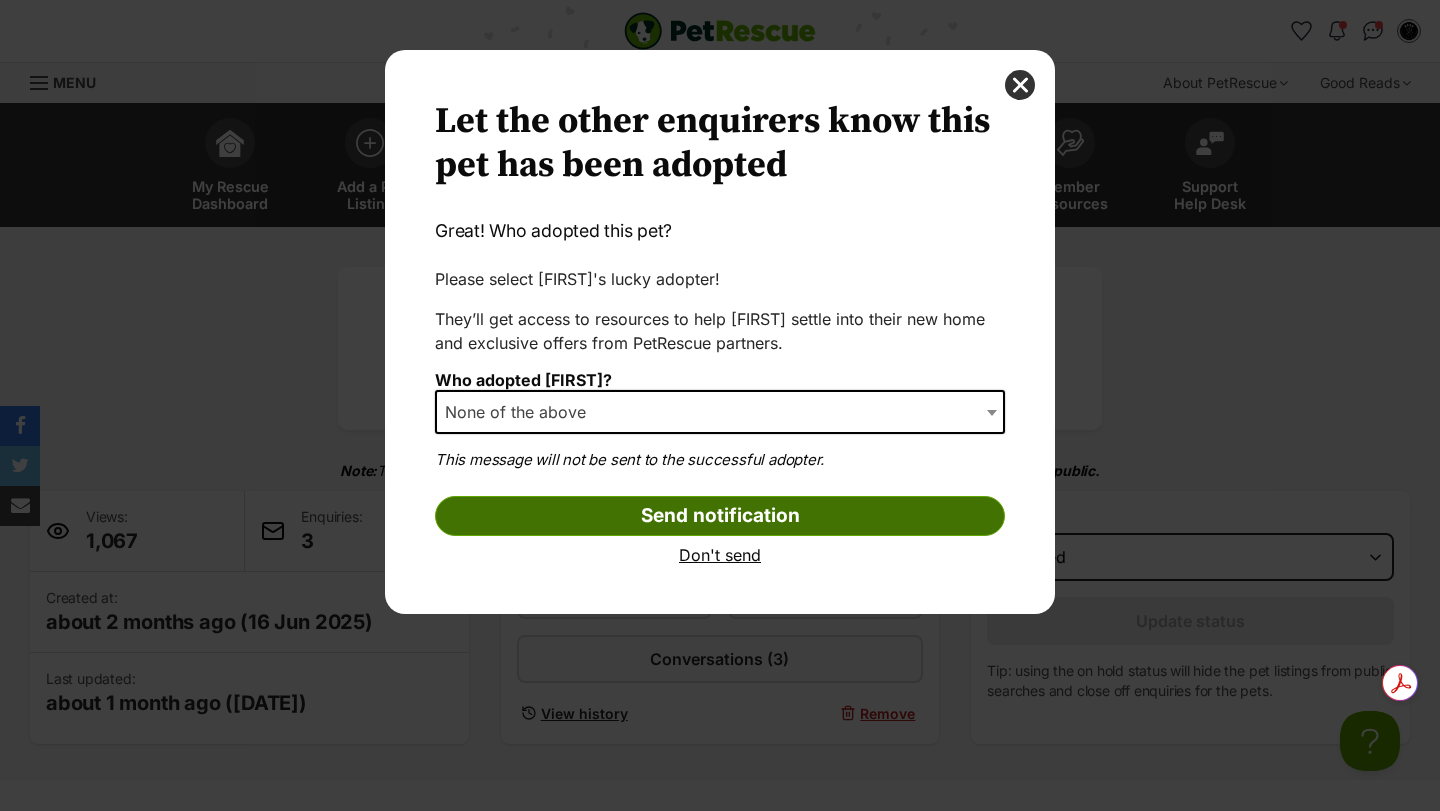 click on "Send notification" at bounding box center (720, 516) 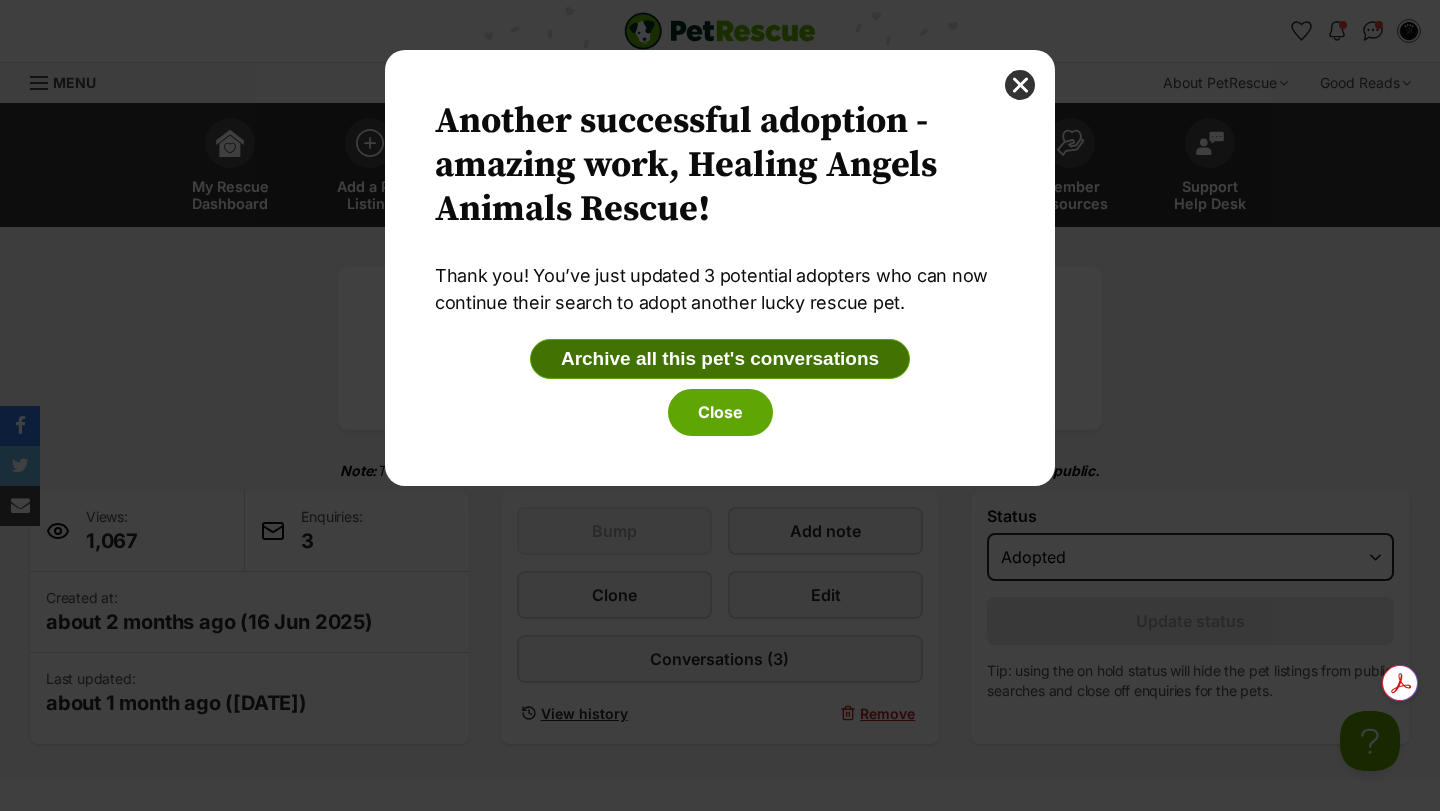 click on "Archive all this pet's conversations" at bounding box center (720, 359) 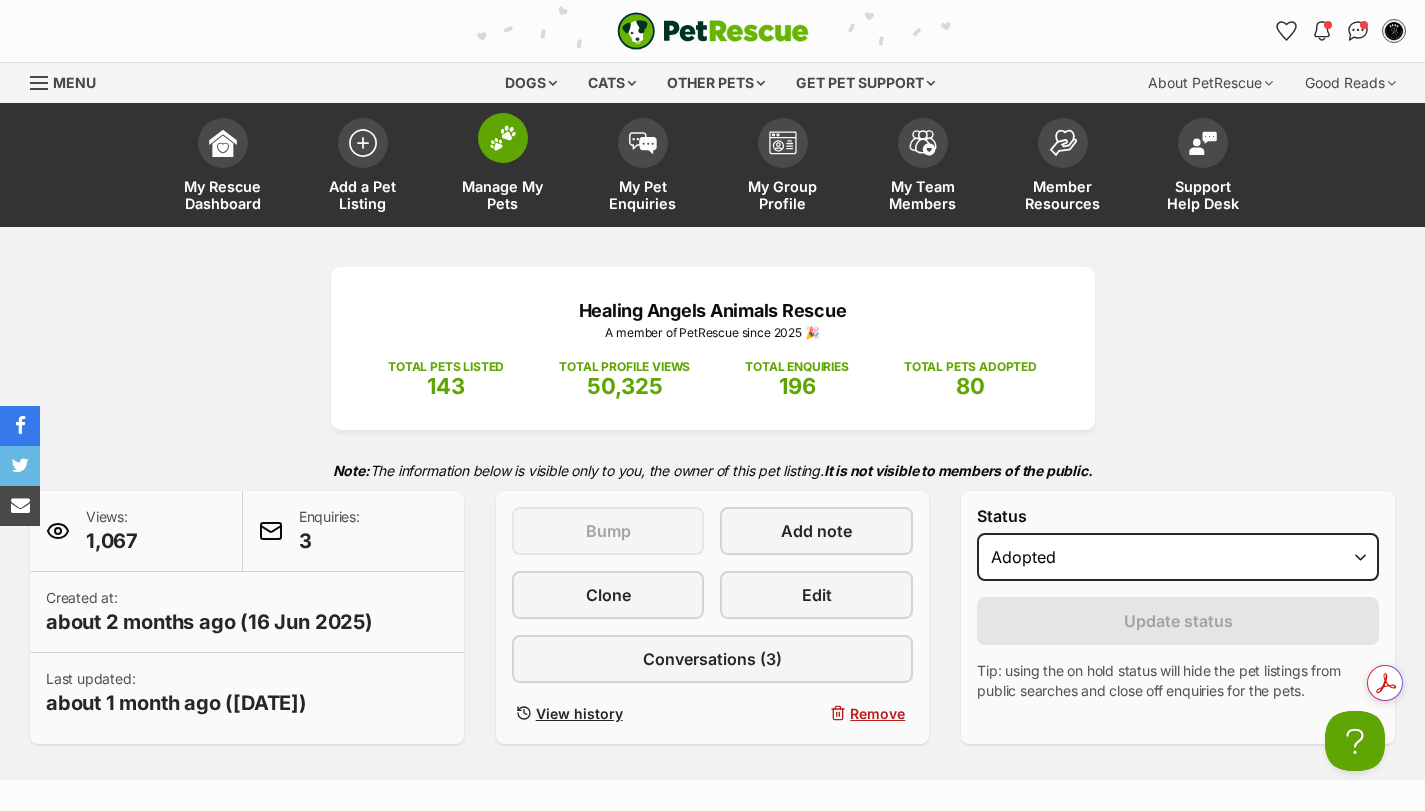 click at bounding box center [503, 138] 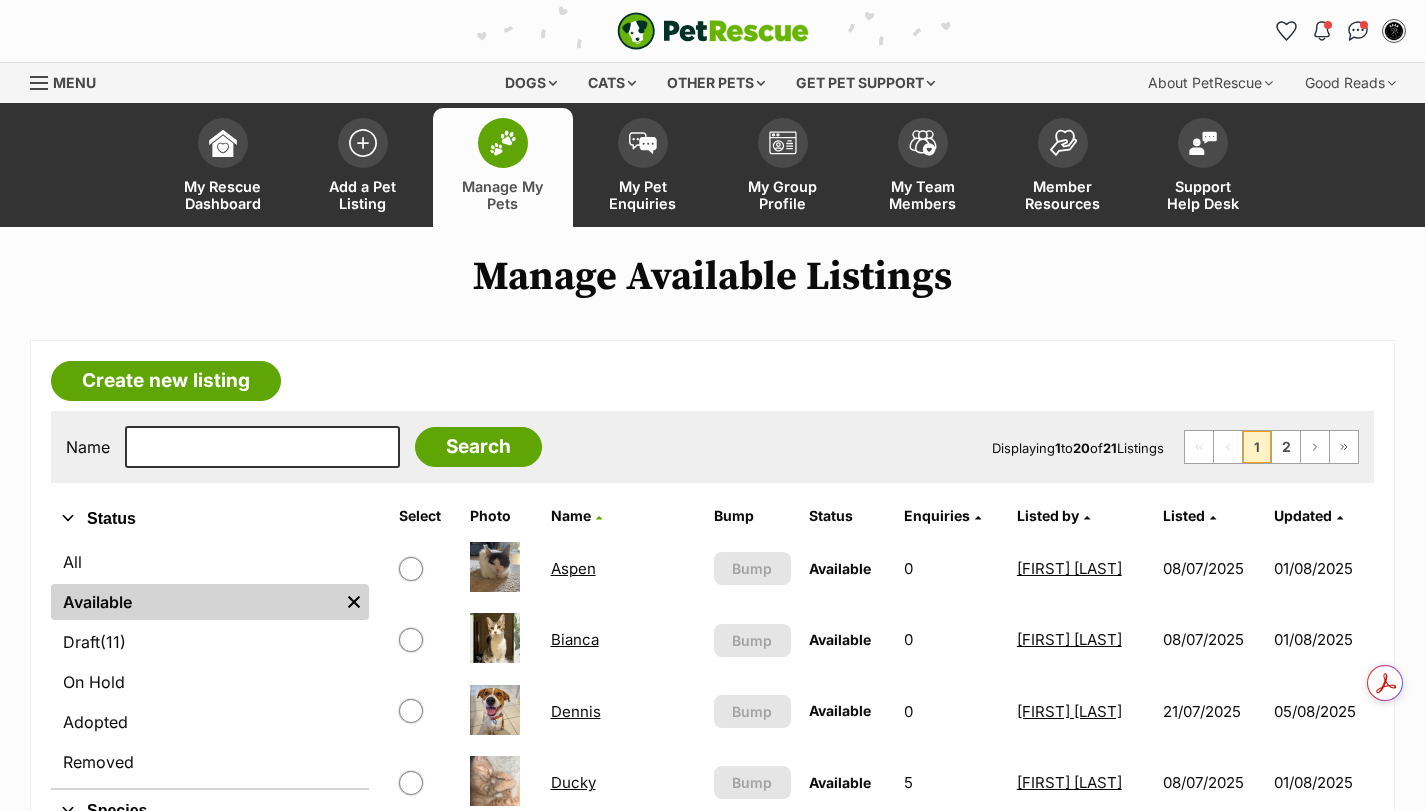 scroll, scrollTop: 0, scrollLeft: 0, axis: both 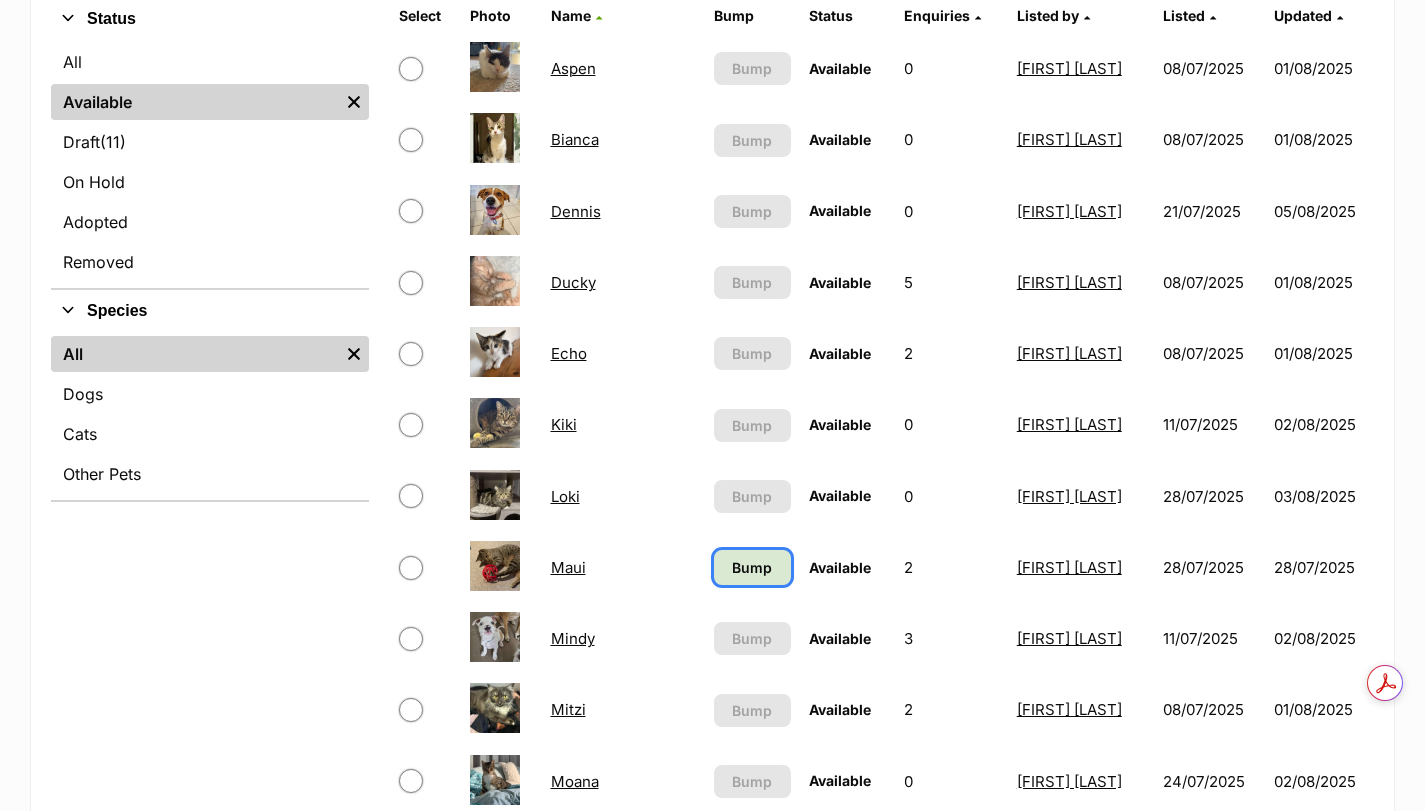 click on "Bump" at bounding box center [752, 567] 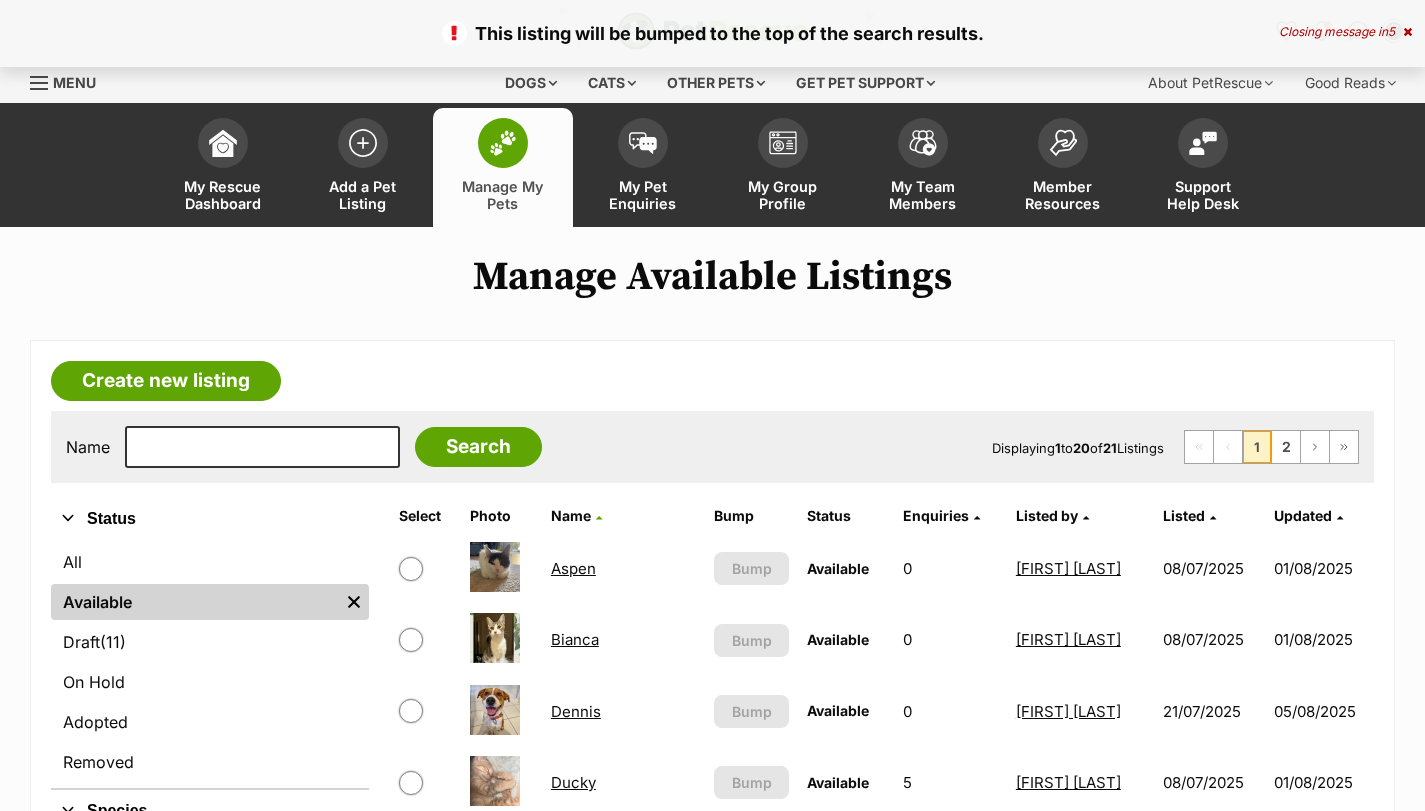 scroll, scrollTop: 173, scrollLeft: 0, axis: vertical 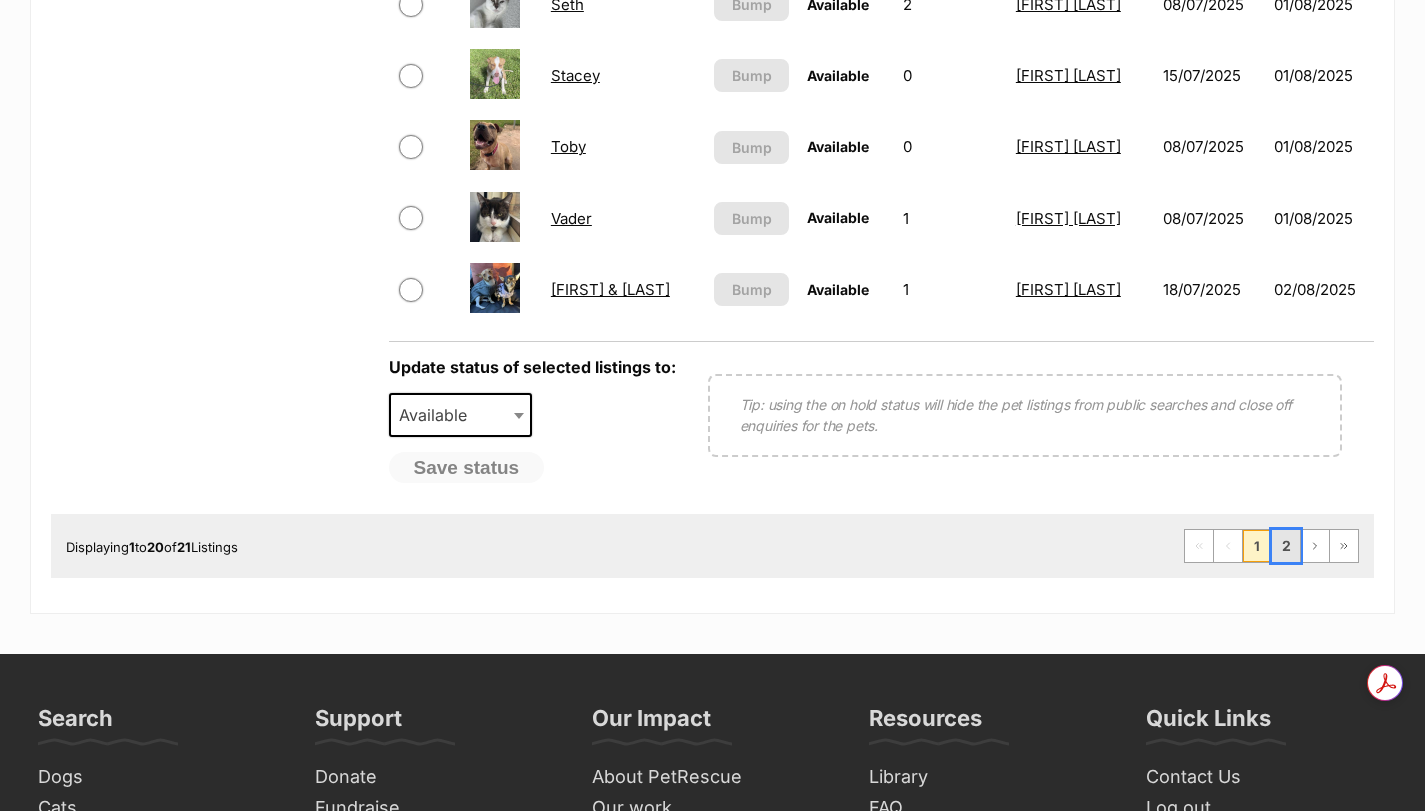 click on "2" at bounding box center [1286, 546] 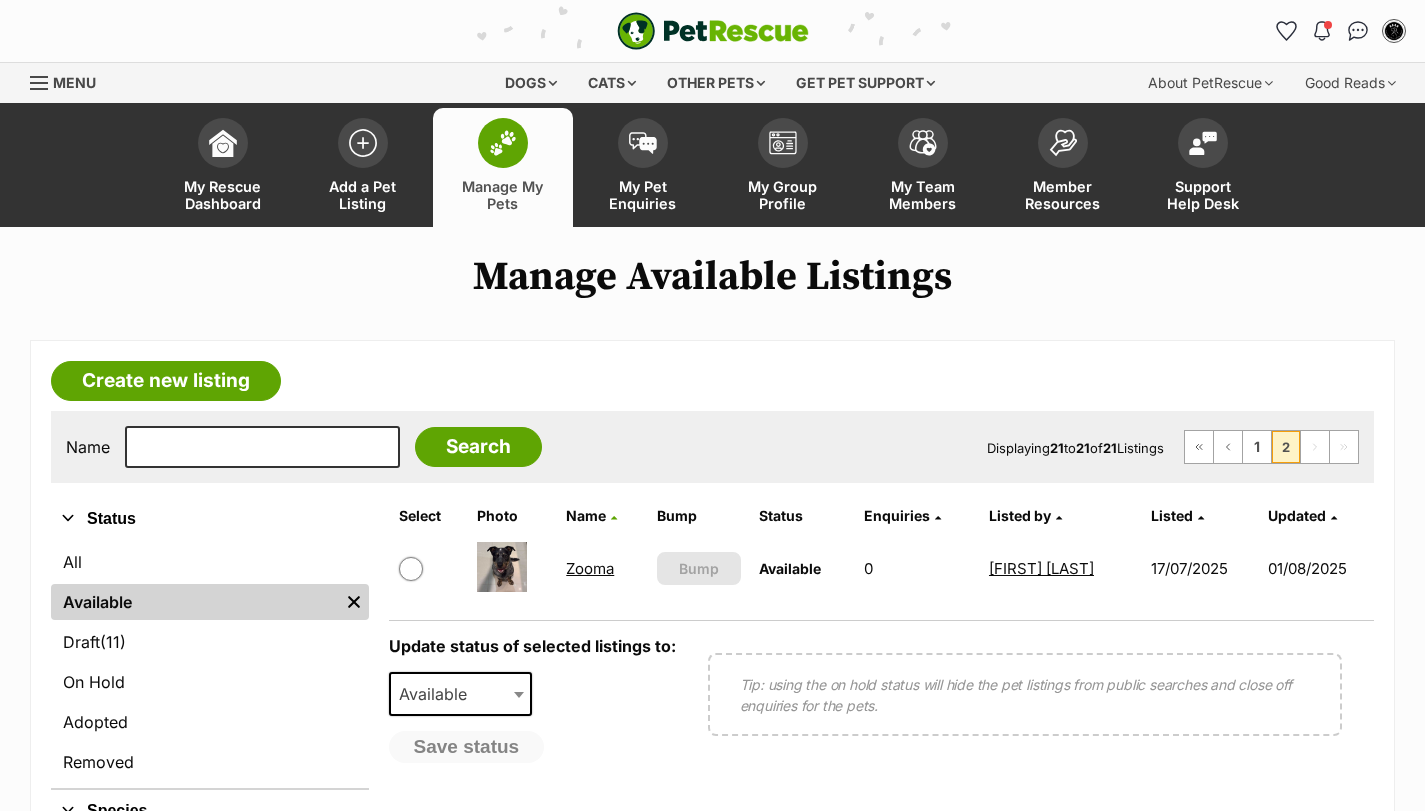 scroll, scrollTop: 0, scrollLeft: 0, axis: both 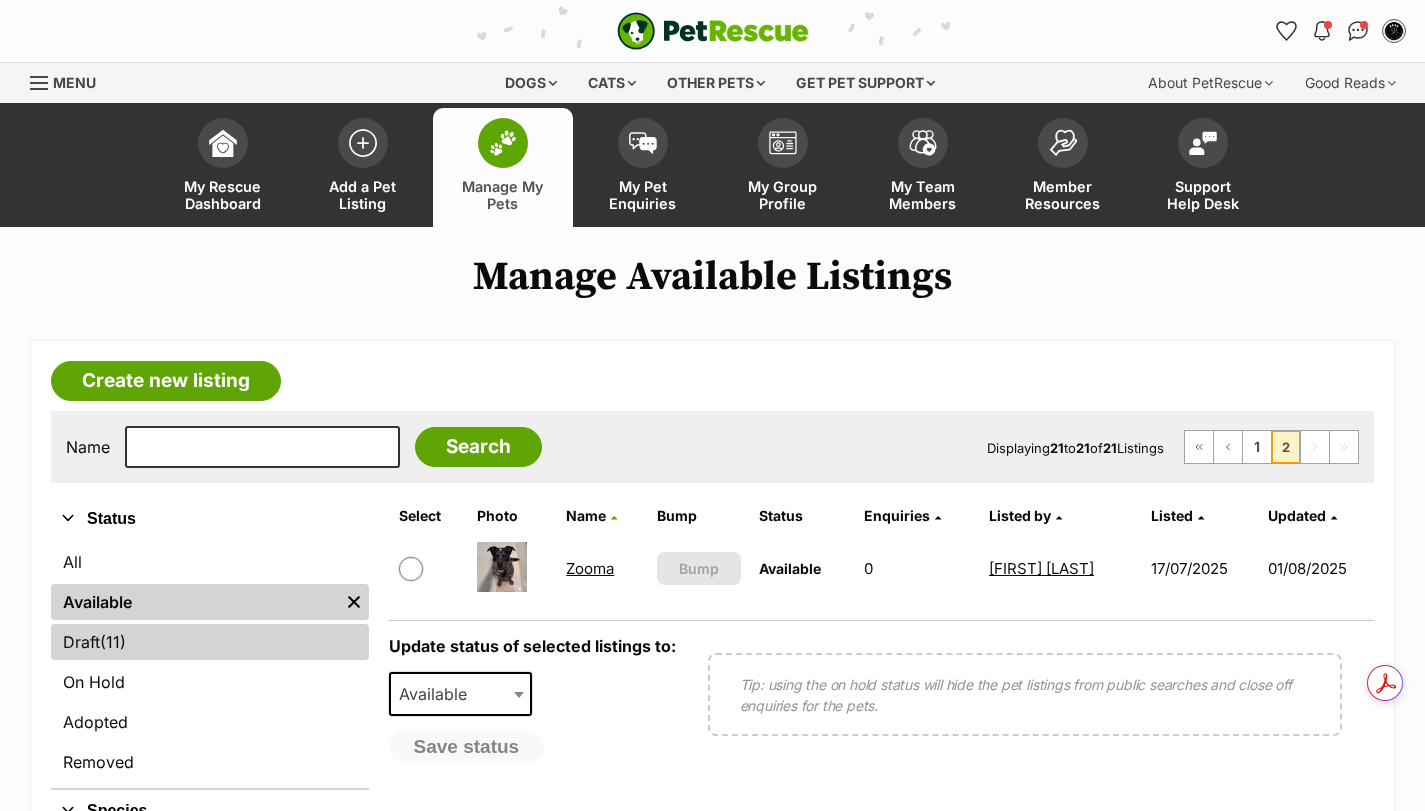 click on "Draft
(11)
Items" at bounding box center [210, 642] 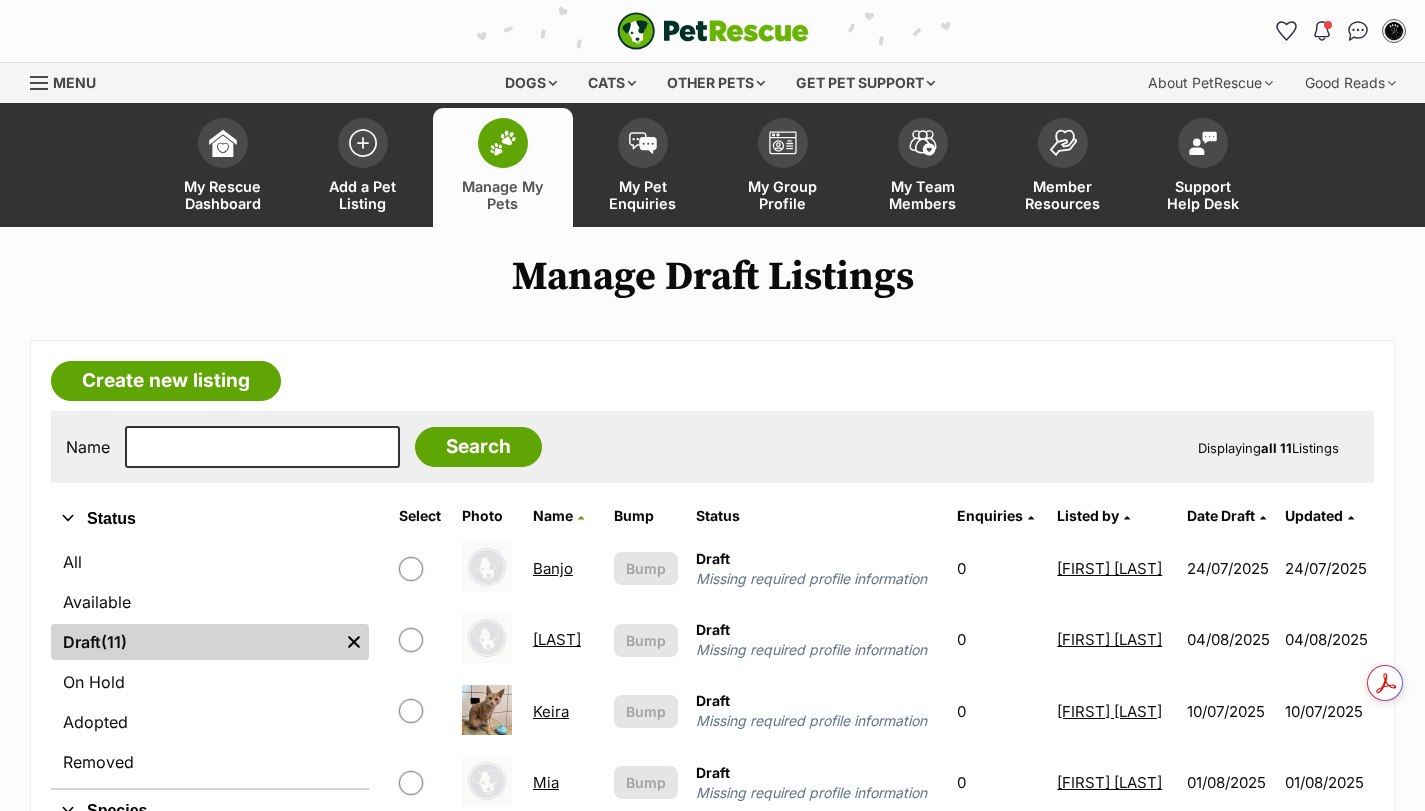 scroll, scrollTop: 0, scrollLeft: 0, axis: both 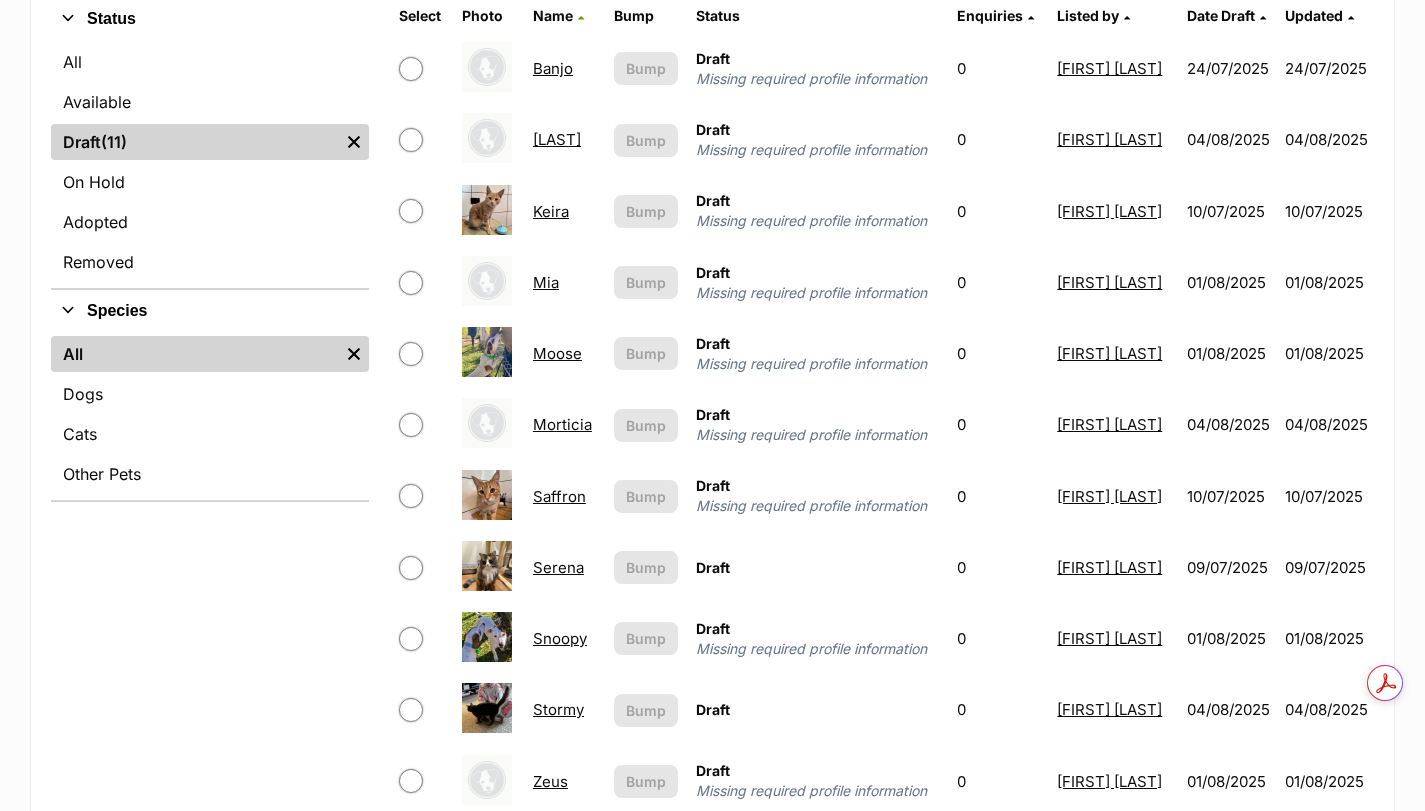 click on "Morticia" at bounding box center [562, 424] 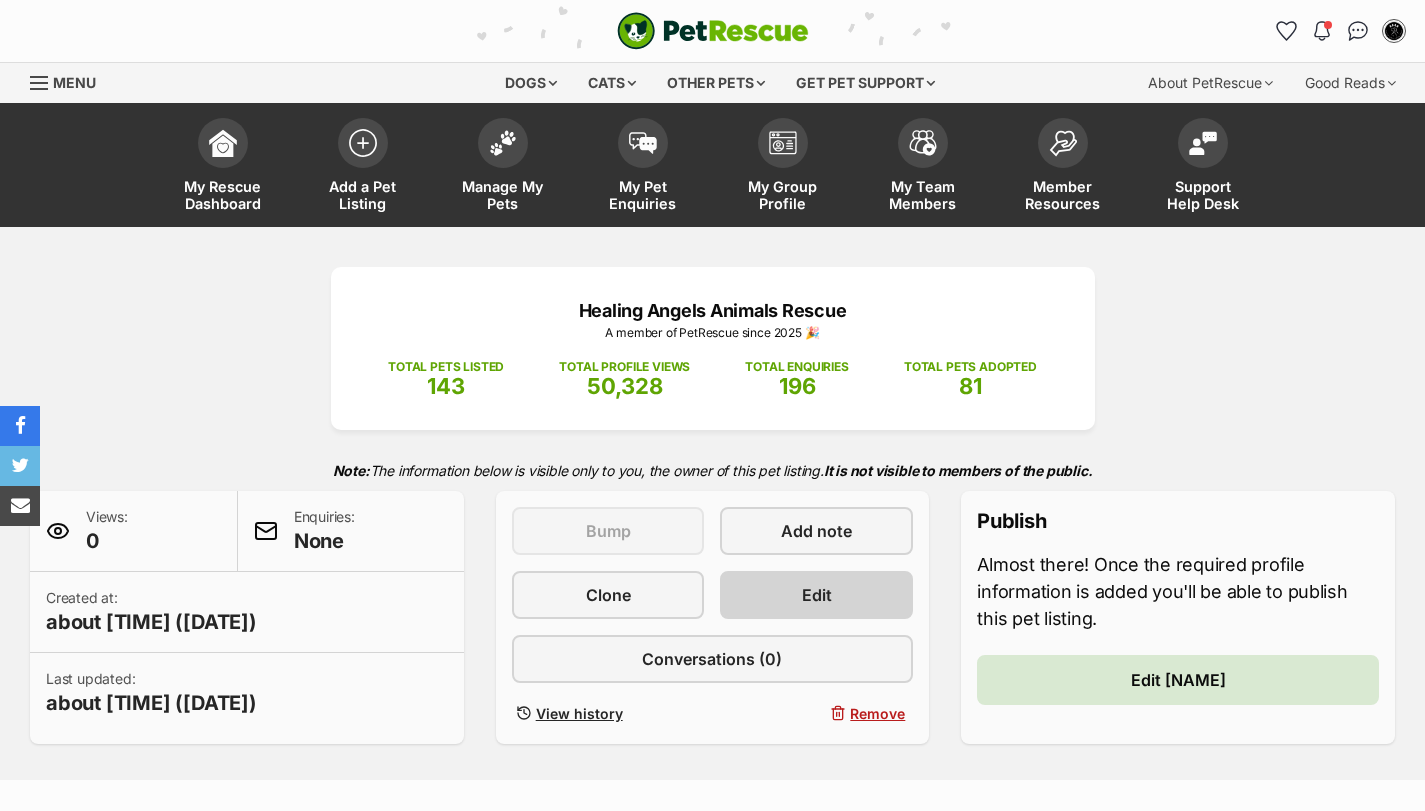 scroll, scrollTop: 0, scrollLeft: 0, axis: both 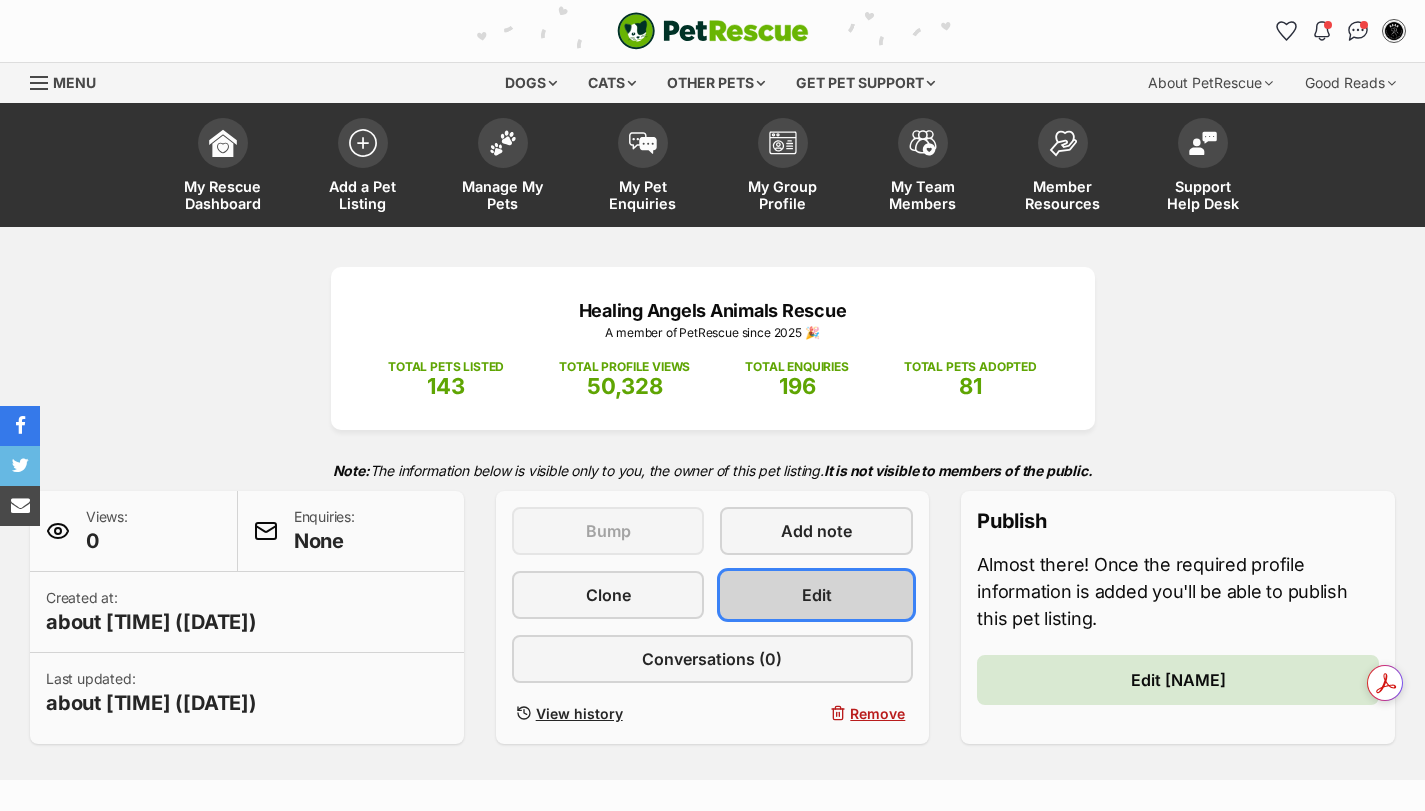 click on "Edit" at bounding box center [816, 595] 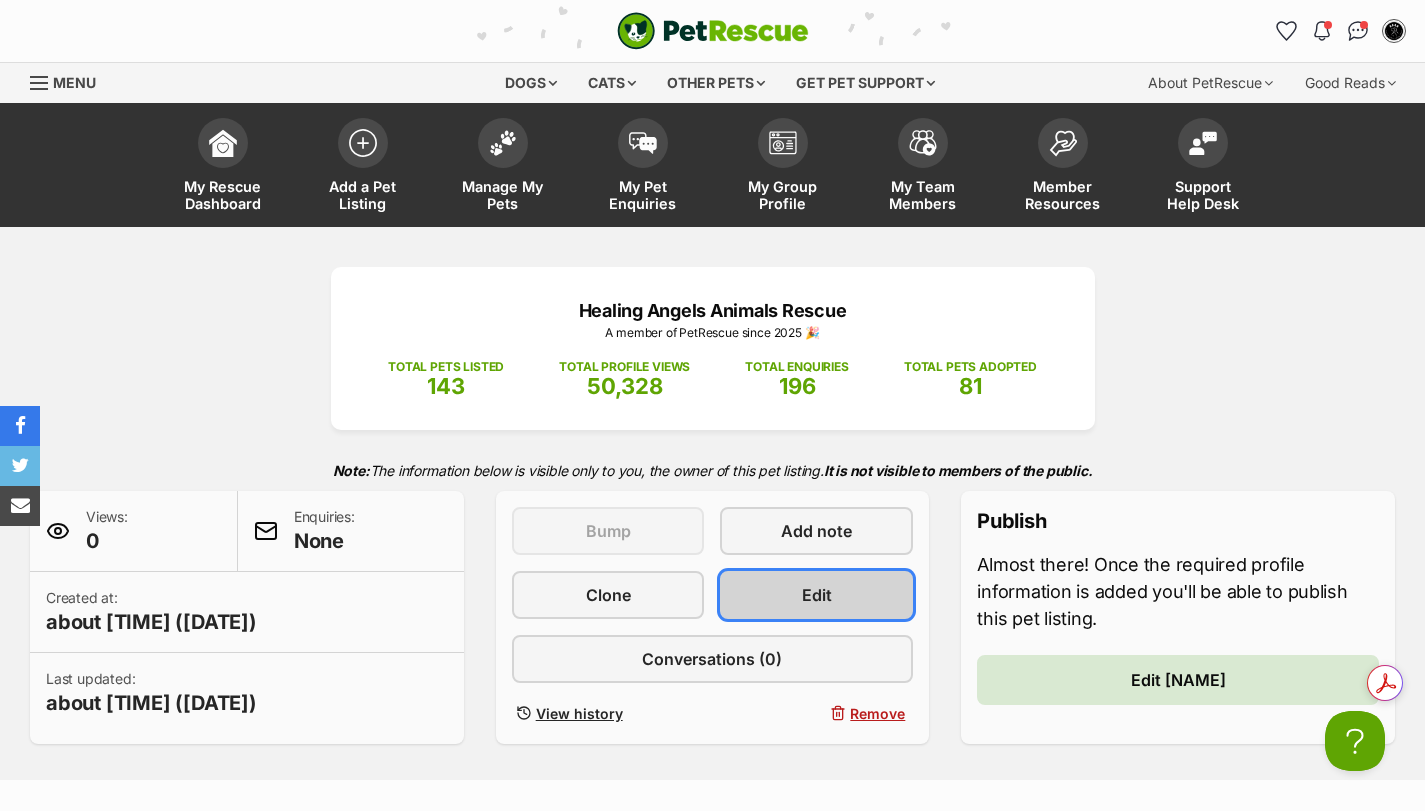 scroll, scrollTop: 0, scrollLeft: 0, axis: both 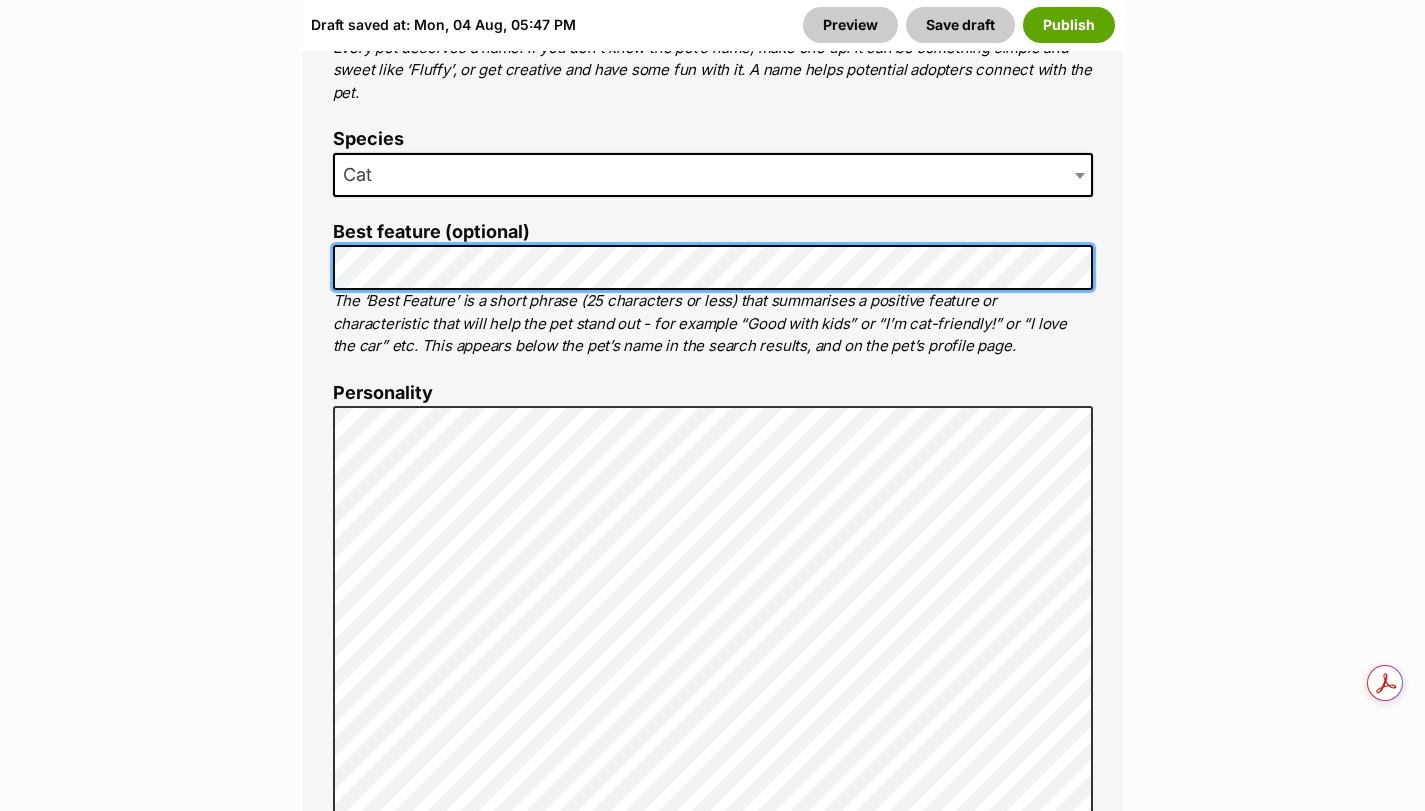 click on "About This Pet Name
Henlo there, it looks like you might be using the pet name field to indicate that this pet is now on hold - we recommend updating the status to on hold from the  listing page  instead!
Every pet deserves a name. If you don’t know the pet’s name, make one up! It can be something simple and sweet like ‘Fluffy’, or get creative and have some fun with it. A name helps potential adopters connect with the pet.
Species Cat
Best feature (optional)
The ‘Best Feature’ is a short phrase (25 characters or less) that summarises a positive feature or characteristic that will help the pet stand out - for example “Good with kids” or “I’m cat-friendly!” or “I love the car” etc. This appears below the pet’s name in the search results, and on the pet’s profile page.
Personality 6865  characters remaining
How to write a great pet profile  for more tips and our  Pet Listing Rules  for more info.
Generate a profile using AI
Beta" at bounding box center (713, 714) 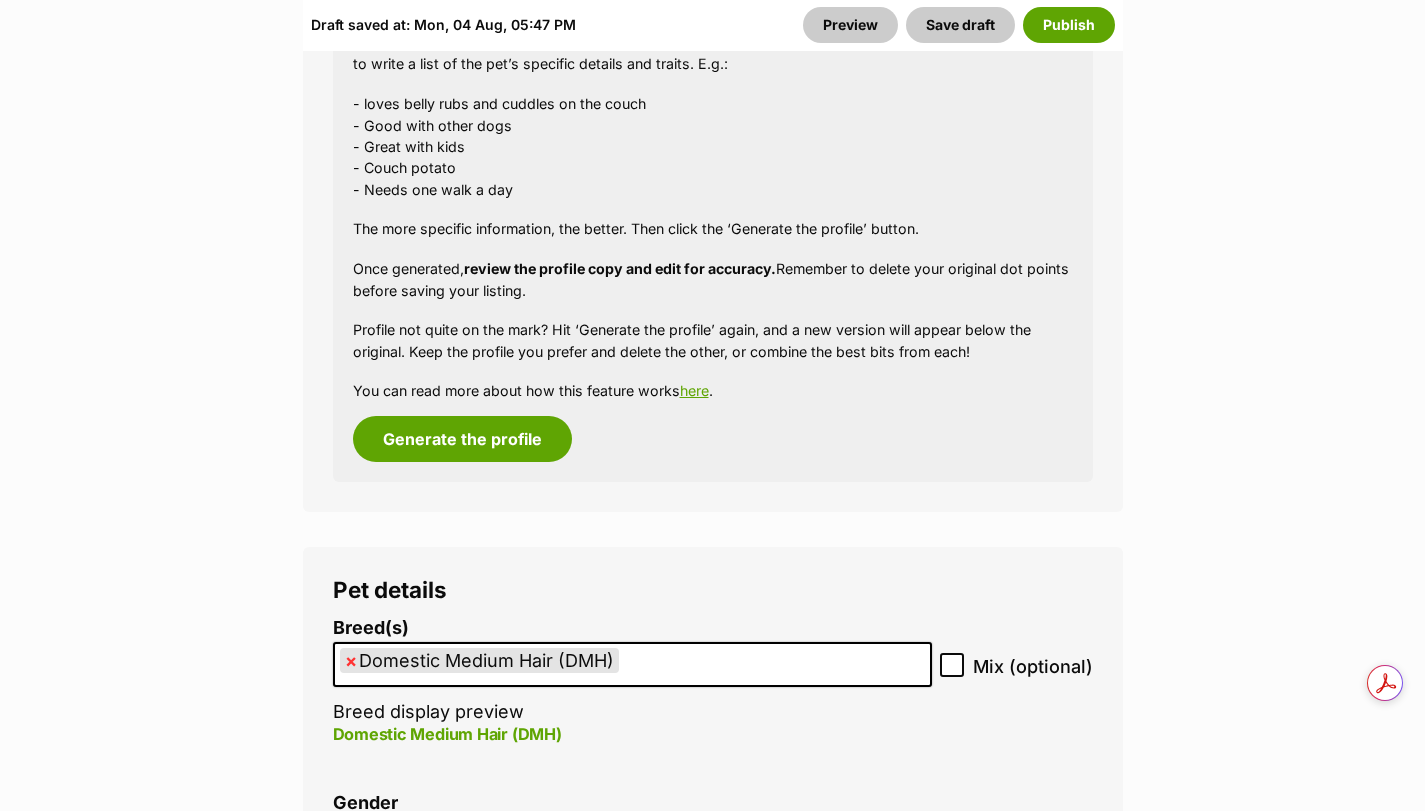 scroll, scrollTop: 2433, scrollLeft: 0, axis: vertical 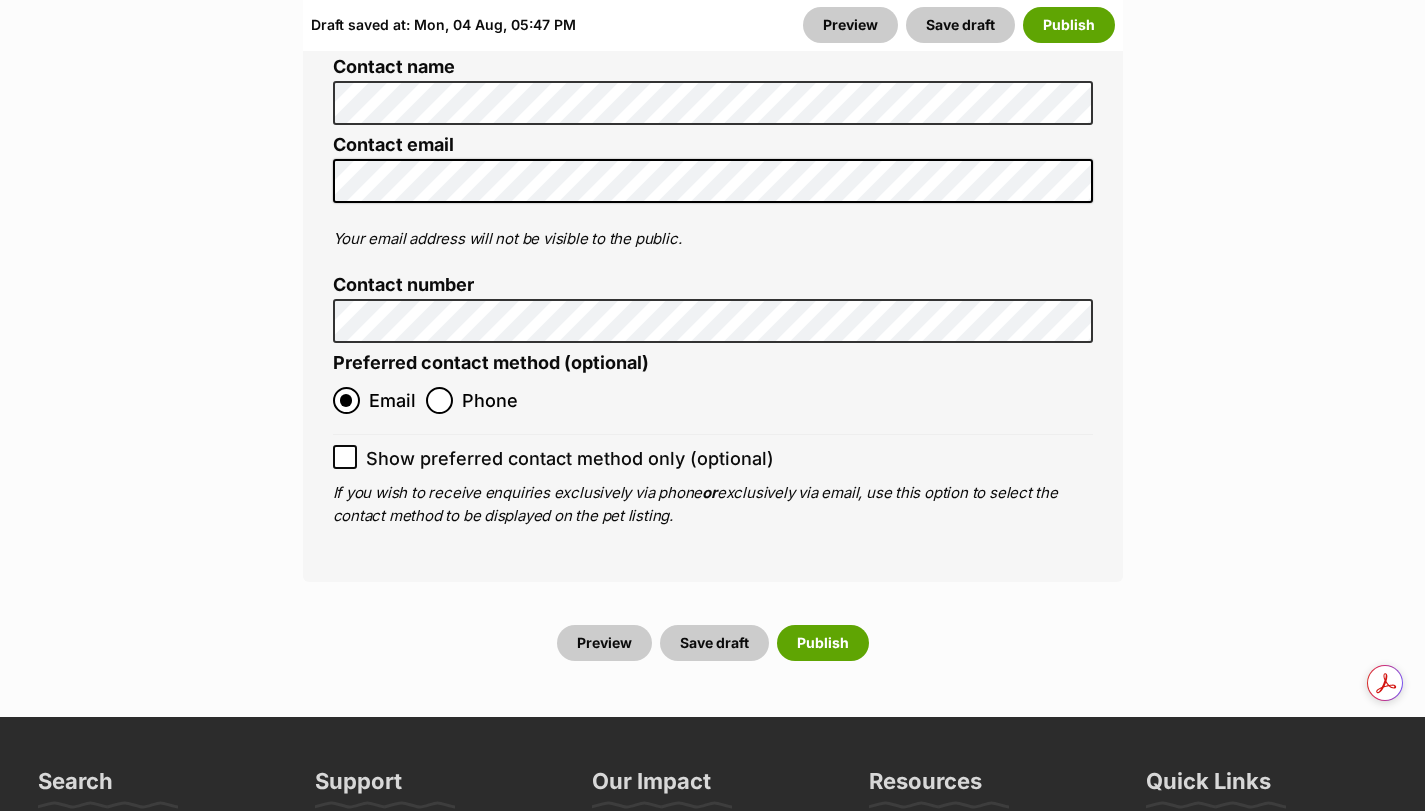 click 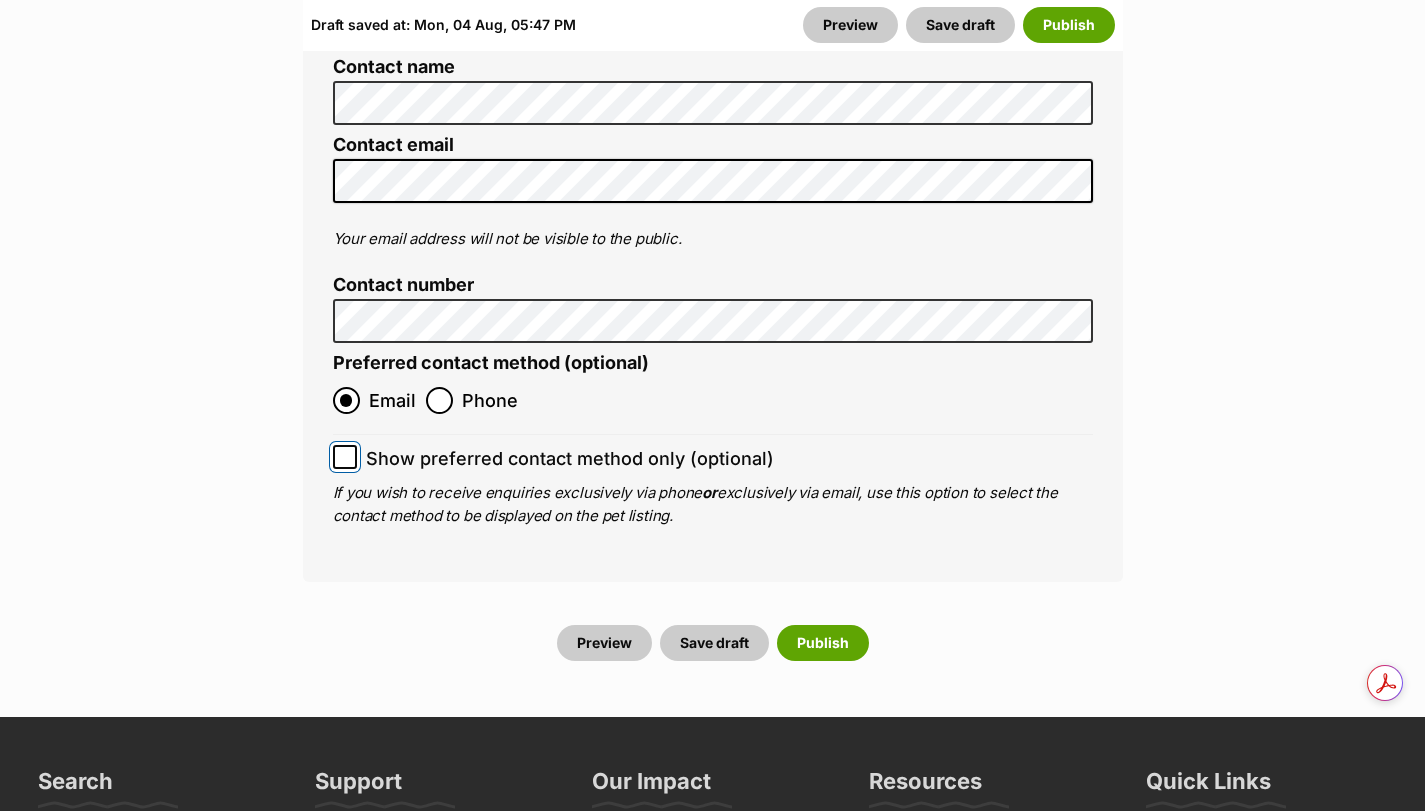 click on "Show preferred contact method only (optional)" at bounding box center (345, 457) 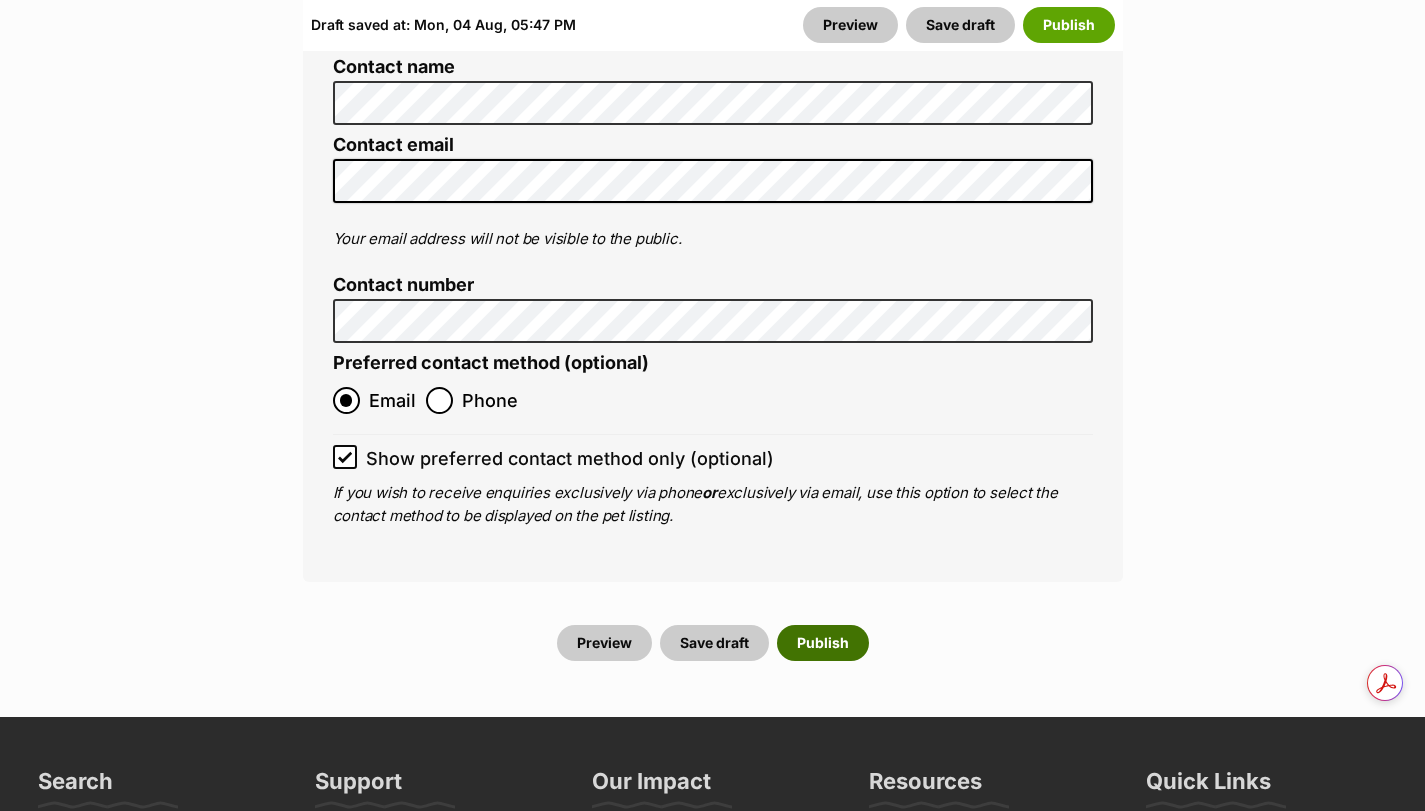 click on "Publish" at bounding box center [823, 643] 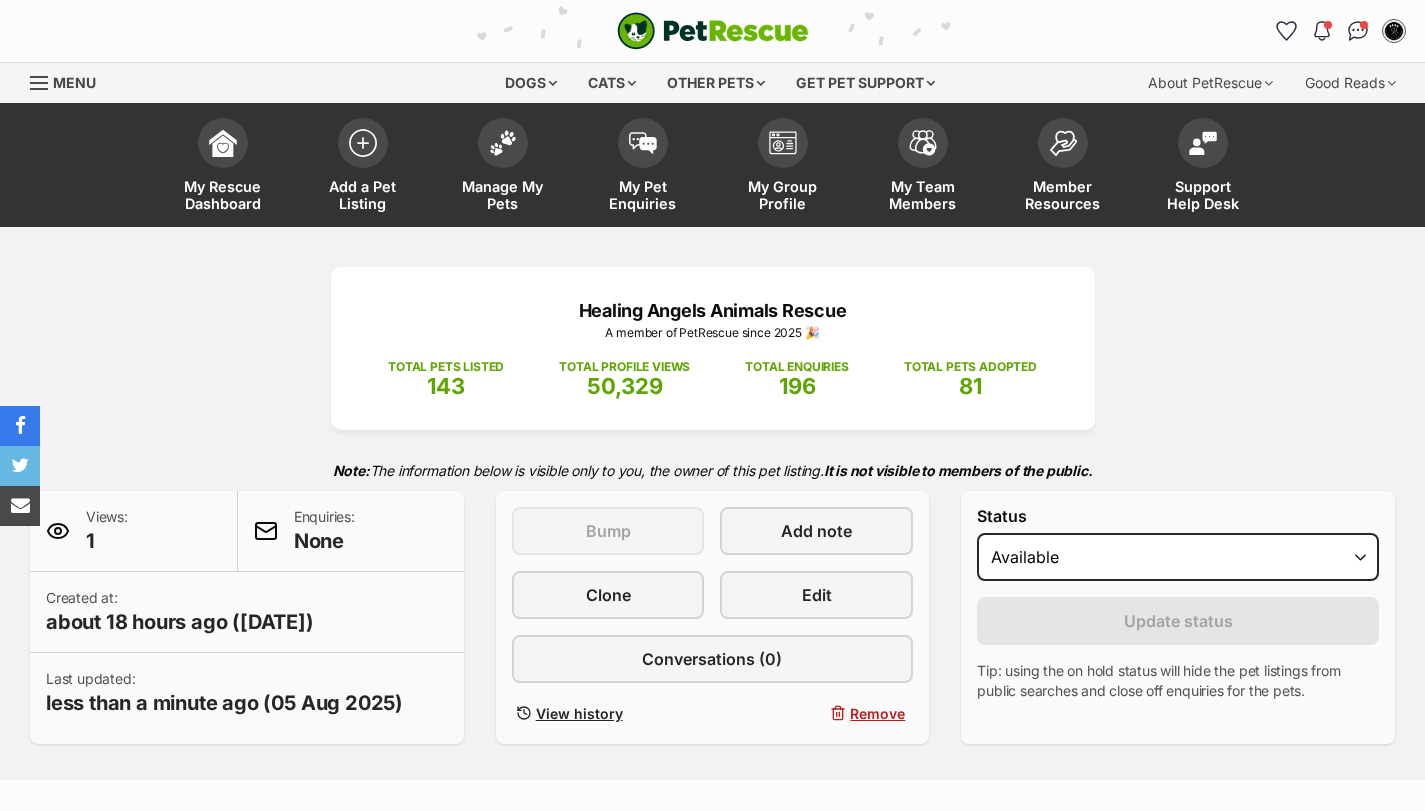 scroll, scrollTop: 0, scrollLeft: 0, axis: both 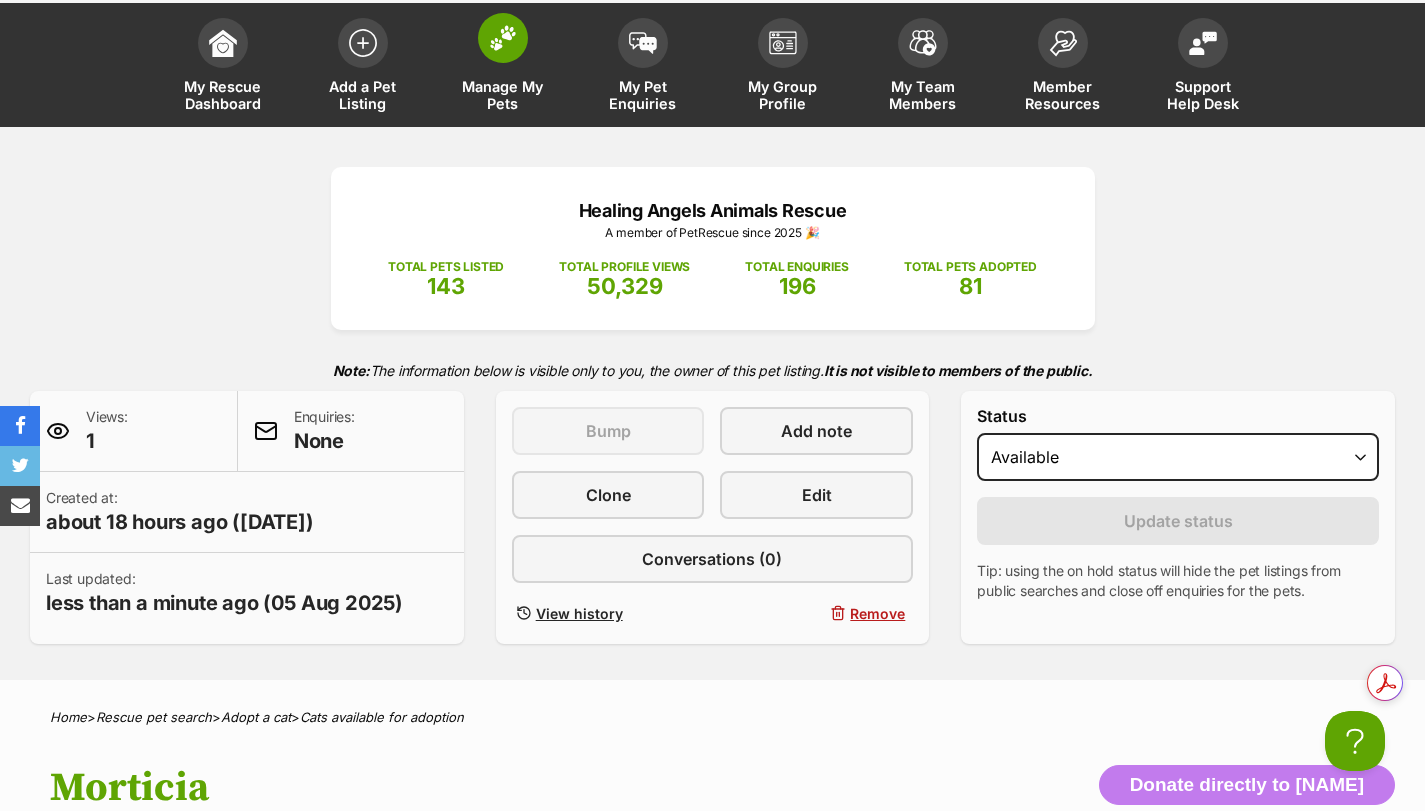 click on "Manage My Pets" at bounding box center [503, 95] 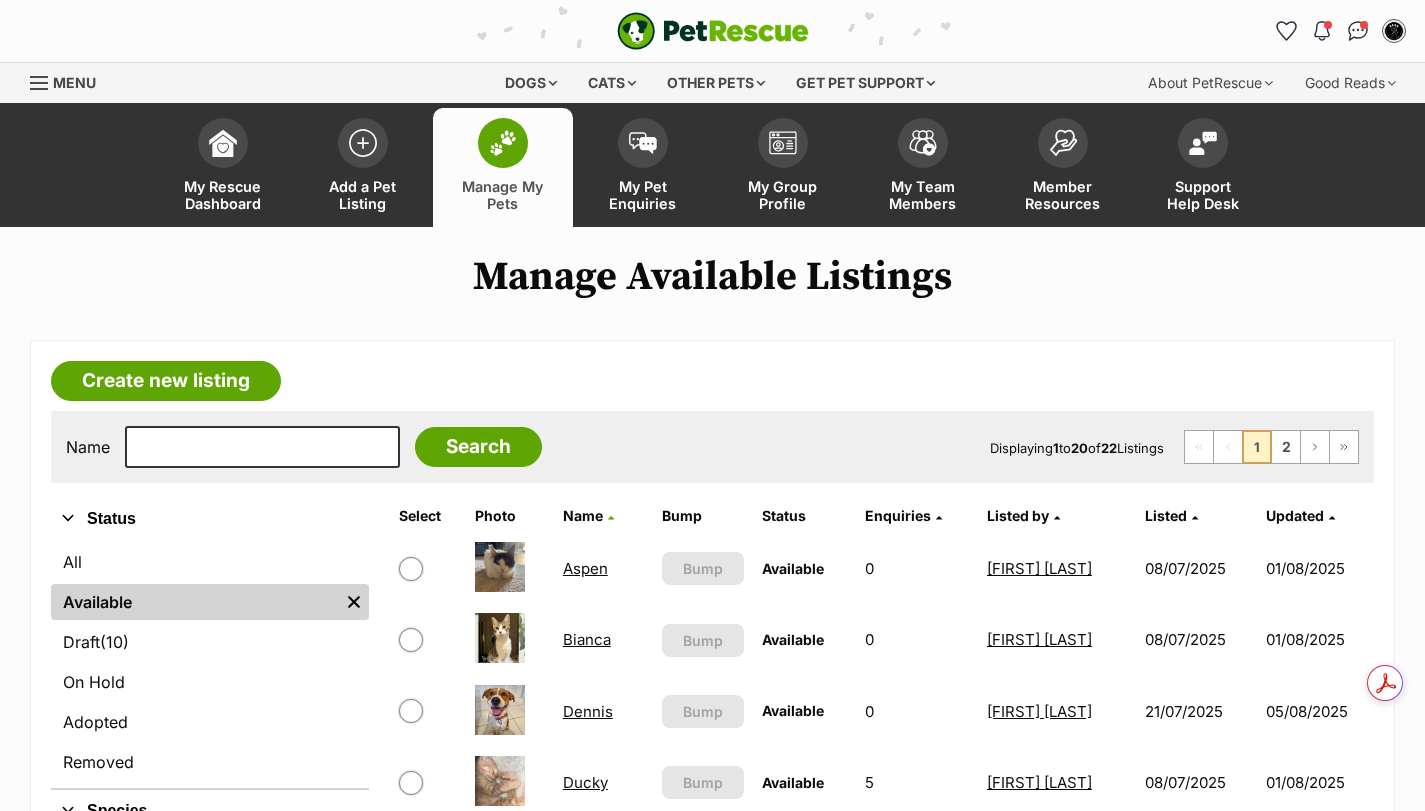 scroll, scrollTop: 0, scrollLeft: 0, axis: both 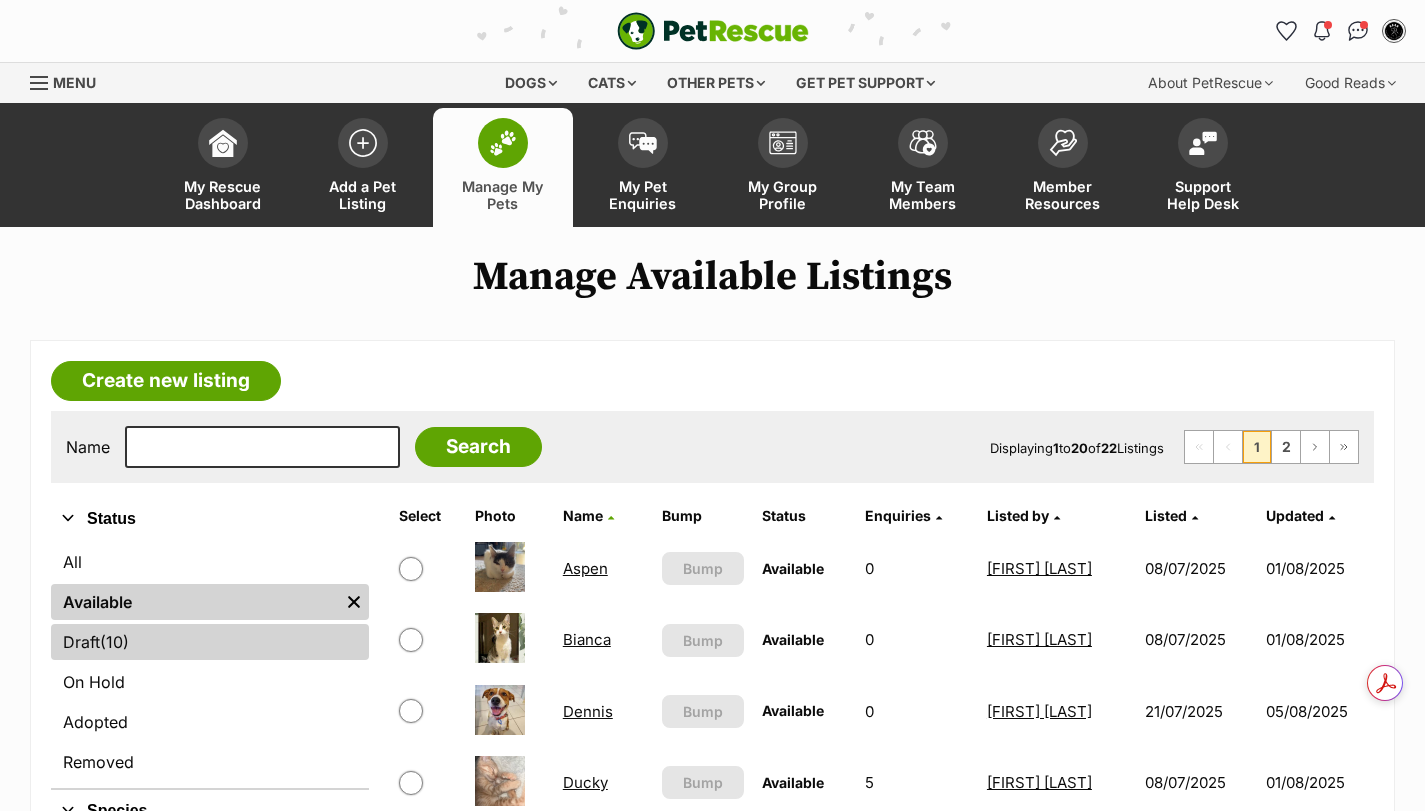 click on "Draft
(10)
Items" at bounding box center [210, 642] 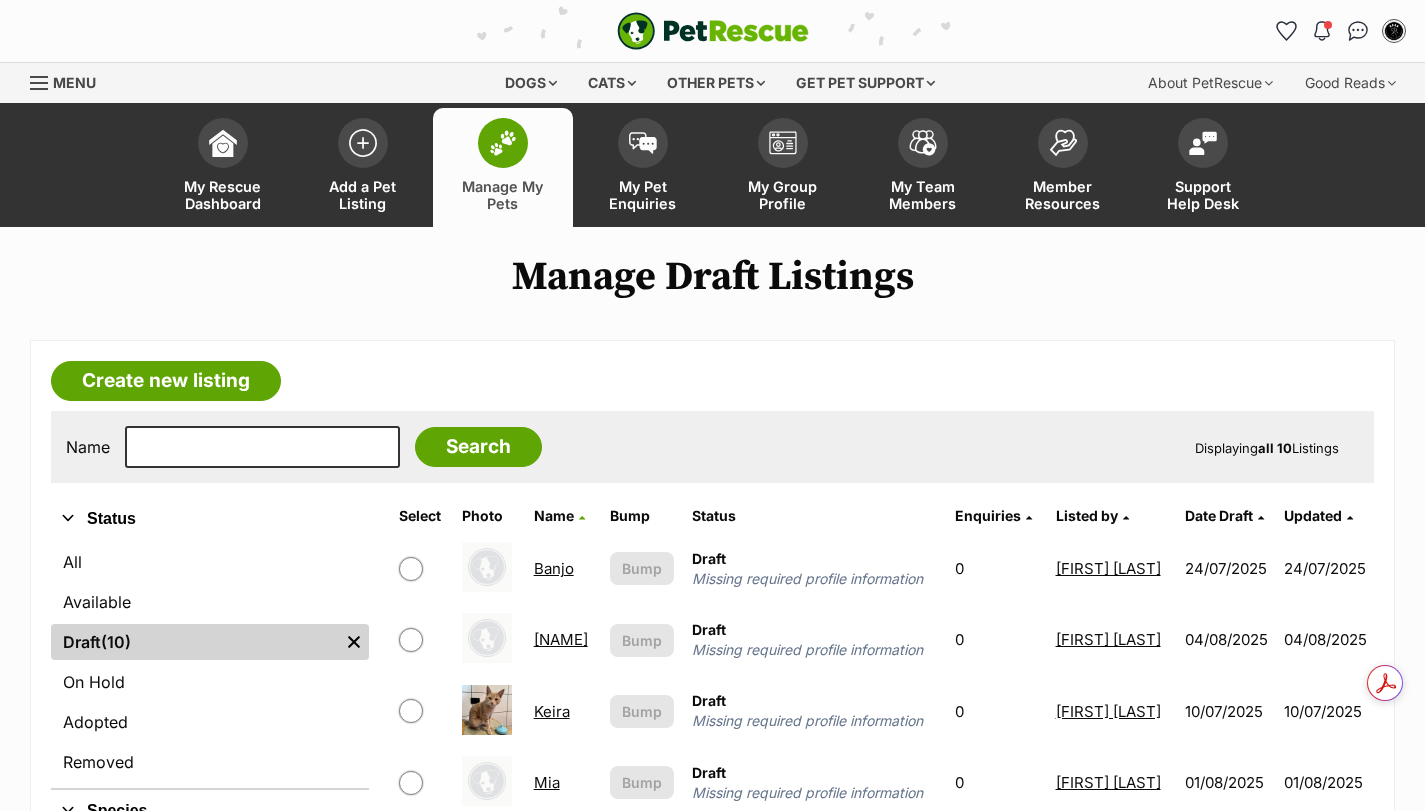 scroll, scrollTop: 0, scrollLeft: 0, axis: both 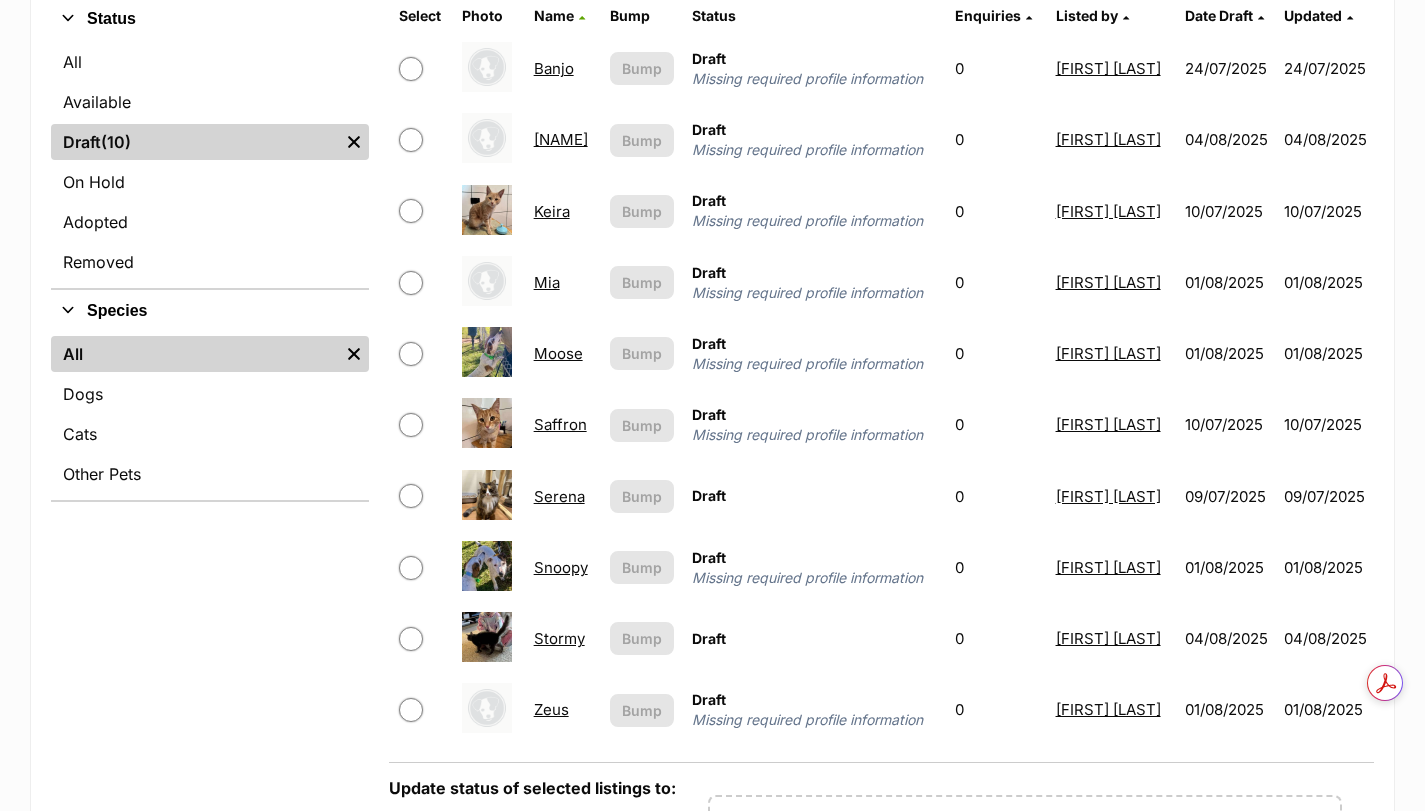 click on "Stormy" at bounding box center [559, 638] 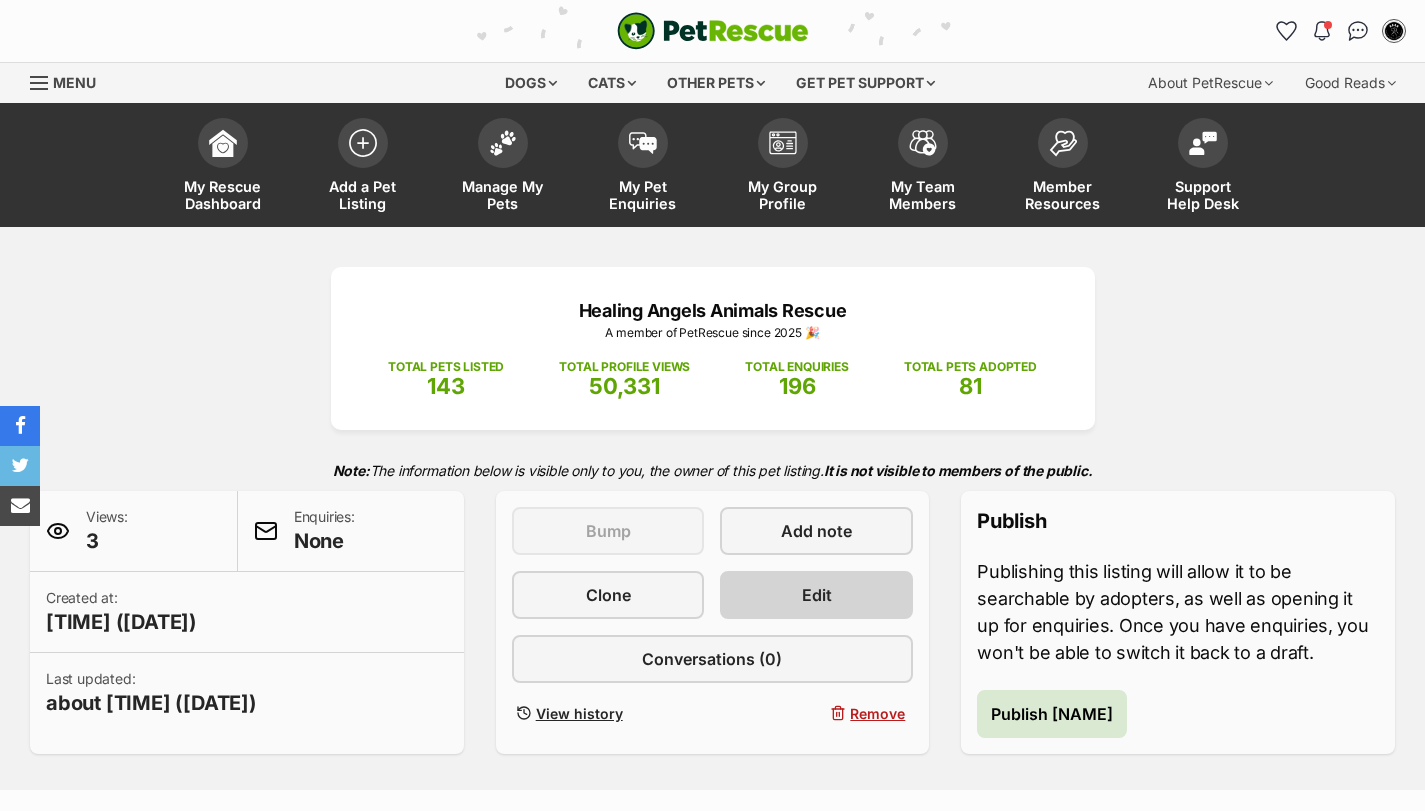scroll, scrollTop: 0, scrollLeft: 0, axis: both 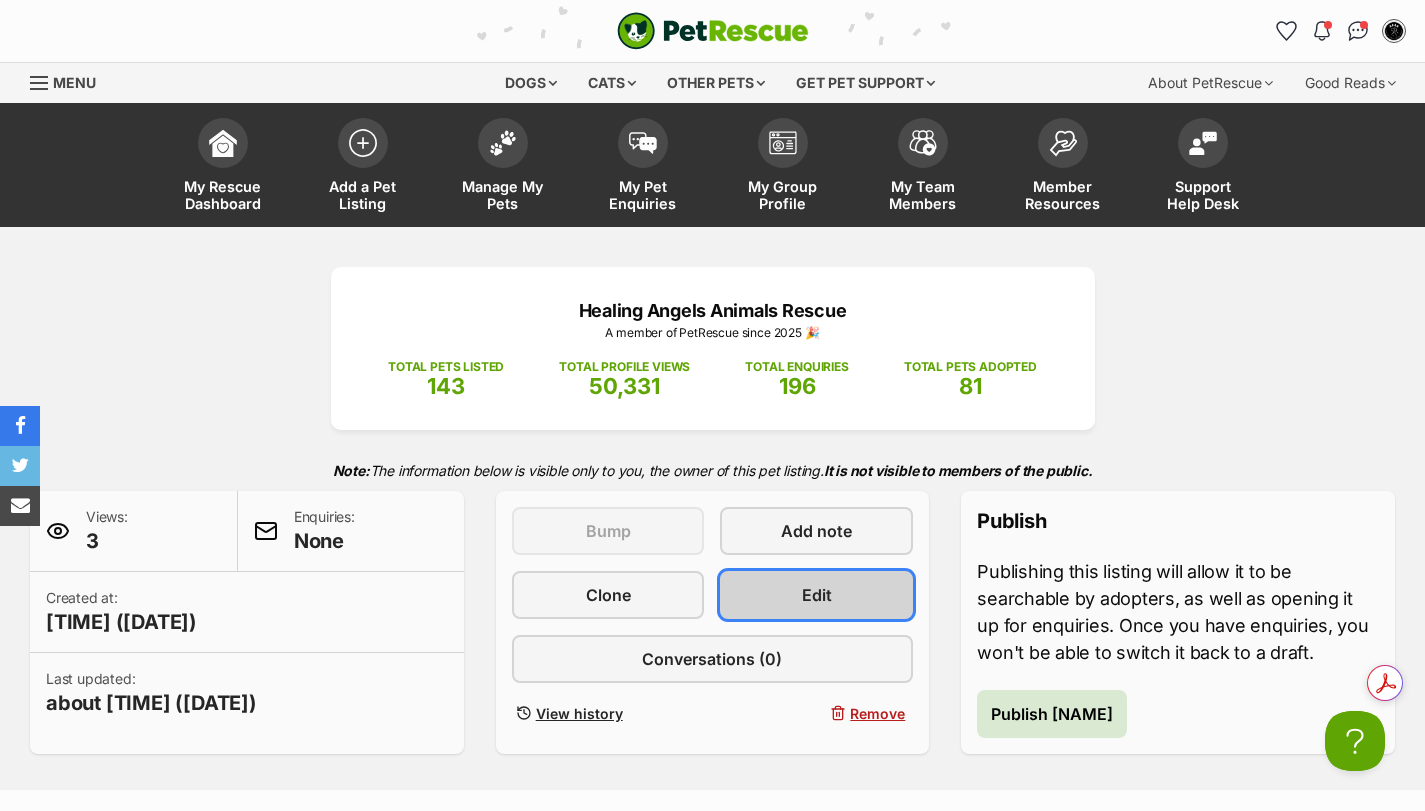 click on "Edit" at bounding box center [816, 595] 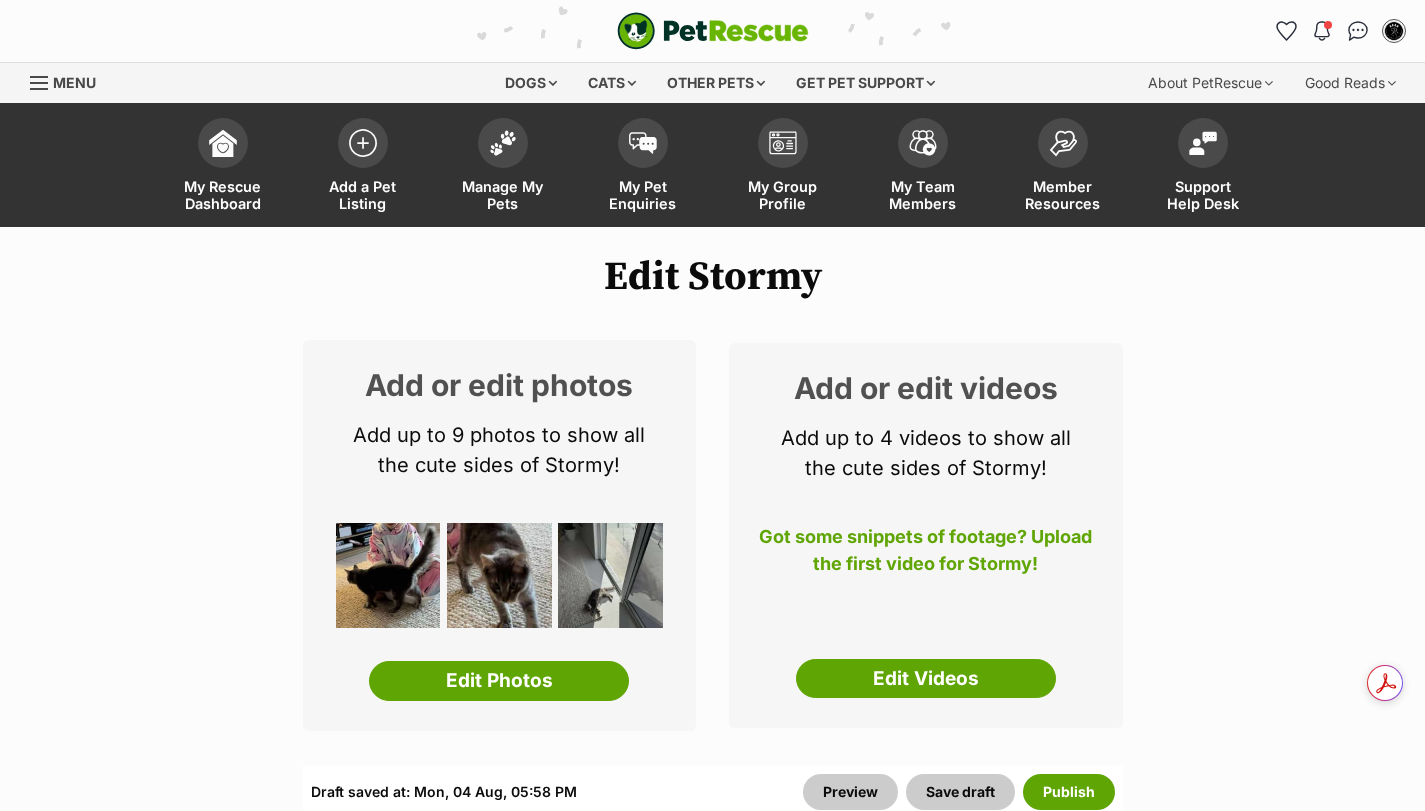 scroll, scrollTop: 0, scrollLeft: 0, axis: both 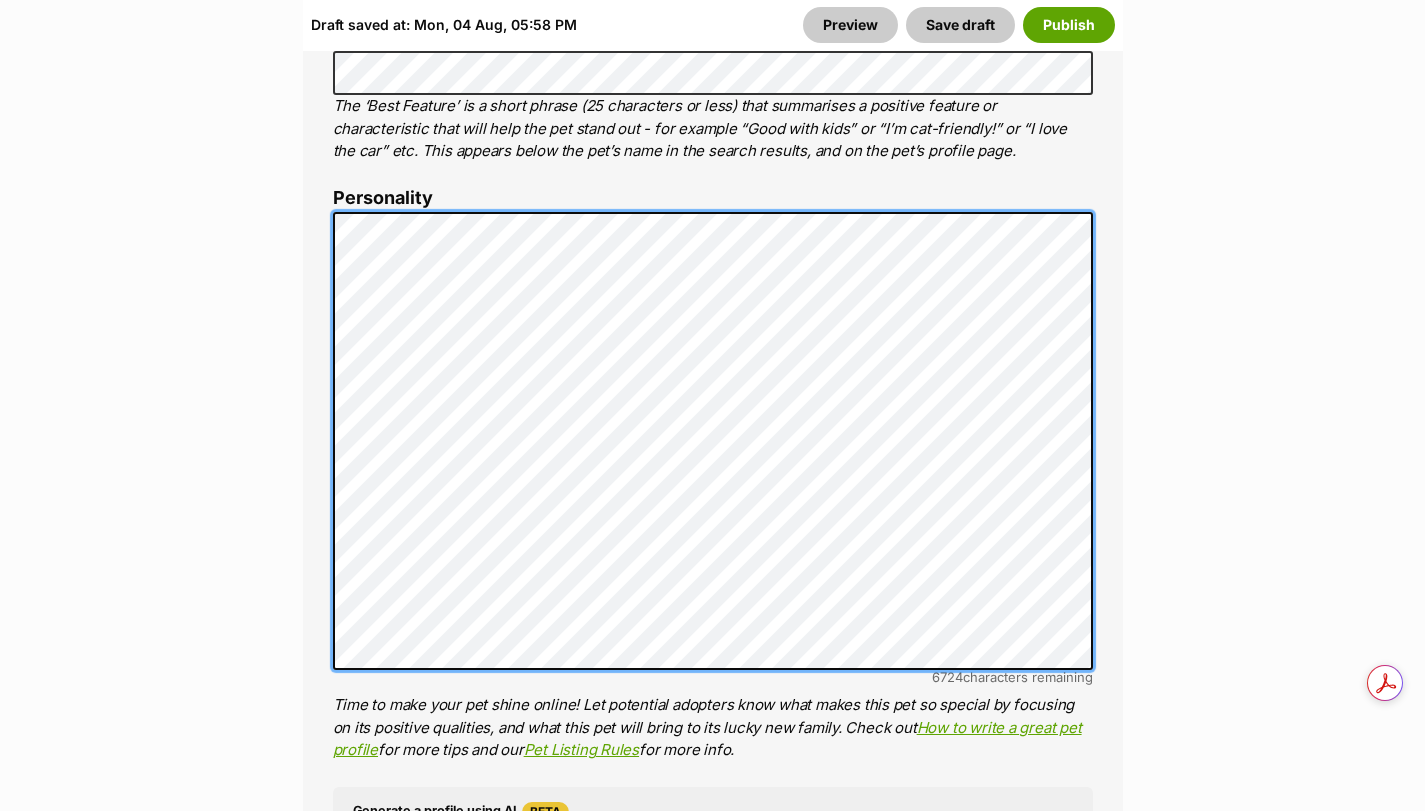 click on "About This Pet Name
Henlo there, it looks like you might be using the pet name field to indicate that this pet is now on hold - we recommend updating the status to on hold from the  listing page  instead!
Every pet deserves a name. If you don’t know the pet’s name, make one up! It can be something simple and sweet like ‘Fluffy’, or get creative and have some fun with it. A name helps potential adopters connect with the pet.
Species Cat
Best feature (optional)
The ‘Best Feature’ is a short phrase (25 characters or less) that summarises a positive feature or characteristic that will help the pet stand out - for example “Good with kids” or “I’m cat-friendly!” or “I love the car” etc. This appears below the pet’s name in the search results, and on the pet’s profile page.
Personality 6724  characters remaining
How to write a great pet profile  for more tips and our  Pet Listing Rules  for more info.
Generate a profile using AI
Beta" at bounding box center (713, 530) 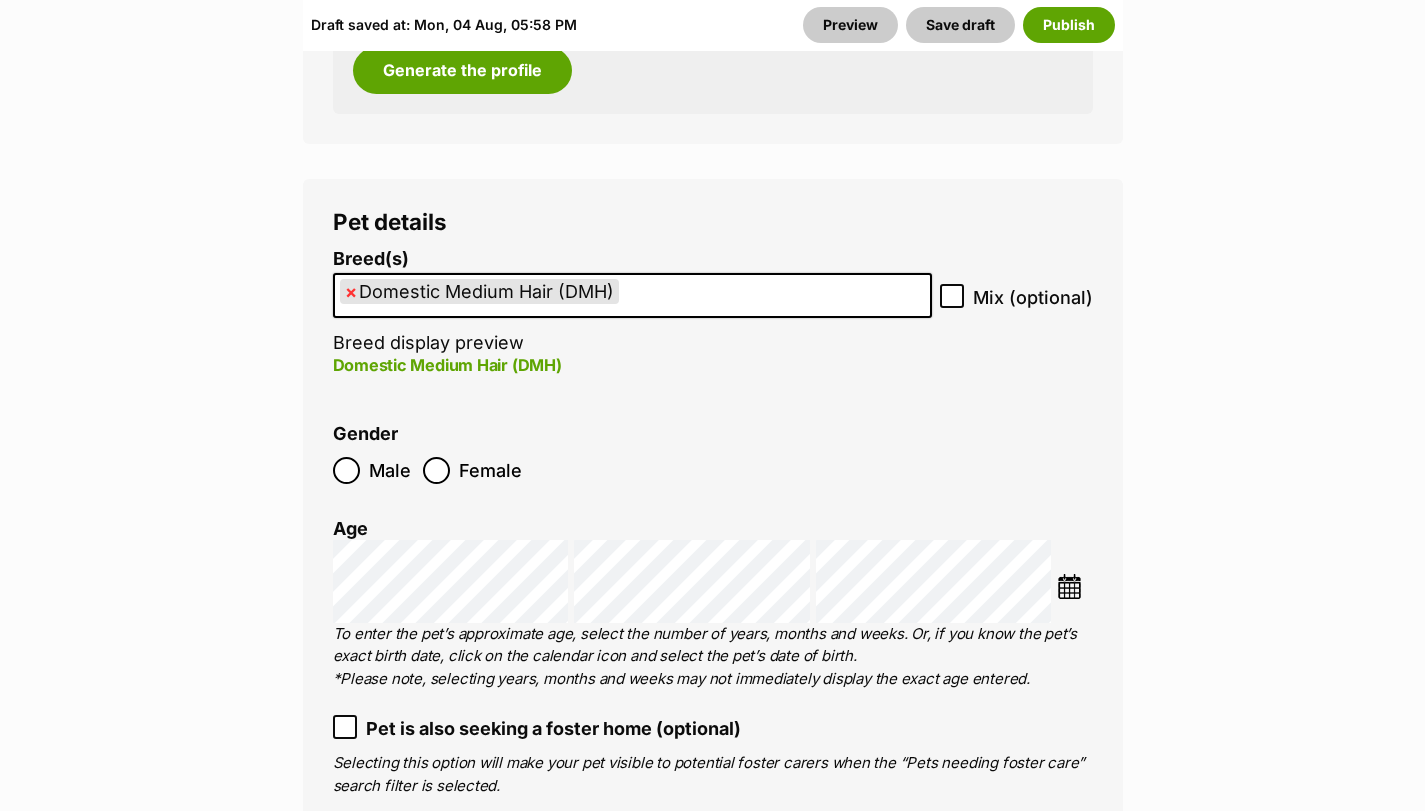 scroll, scrollTop: 2733, scrollLeft: 0, axis: vertical 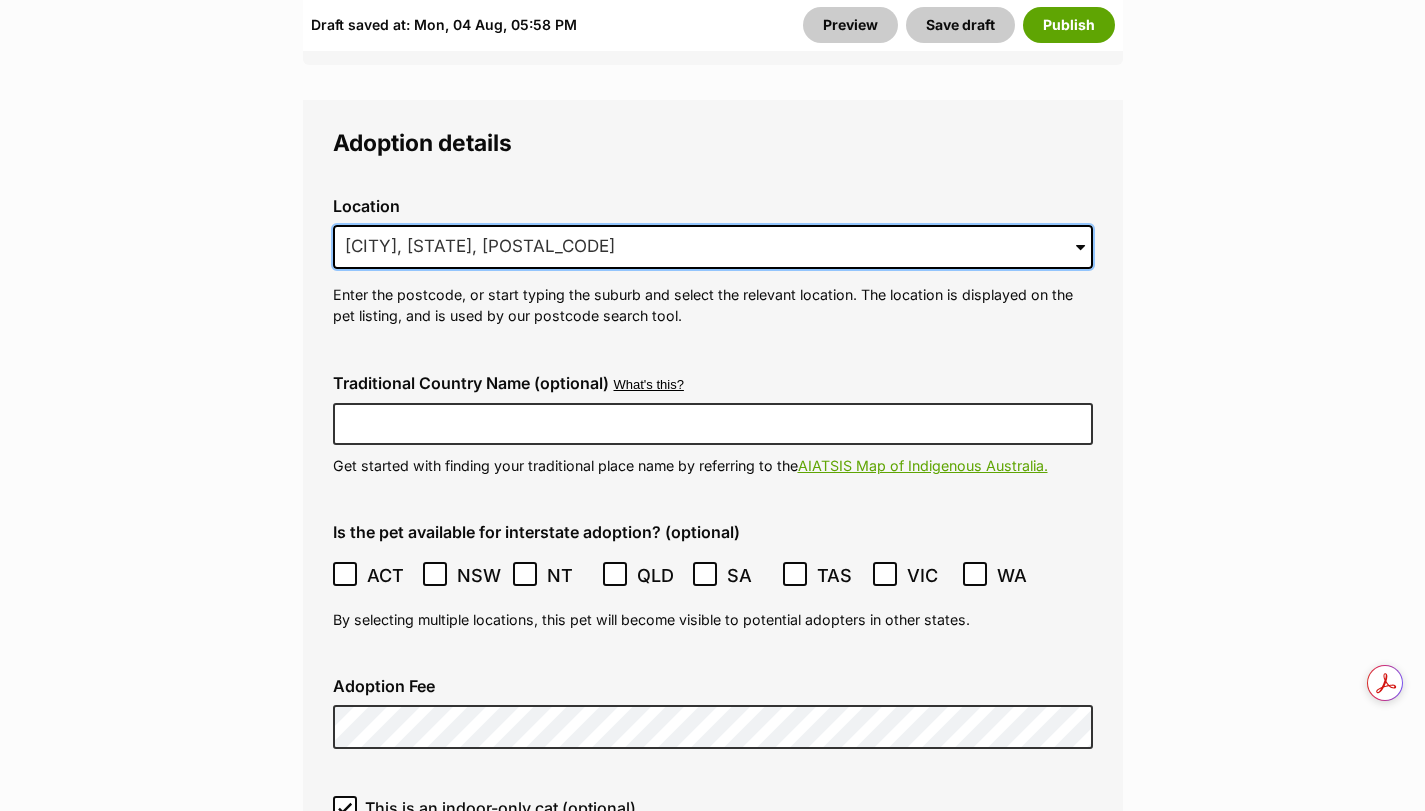 drag, startPoint x: 551, startPoint y: 254, endPoint x: 268, endPoint y: 228, distance: 284.19183 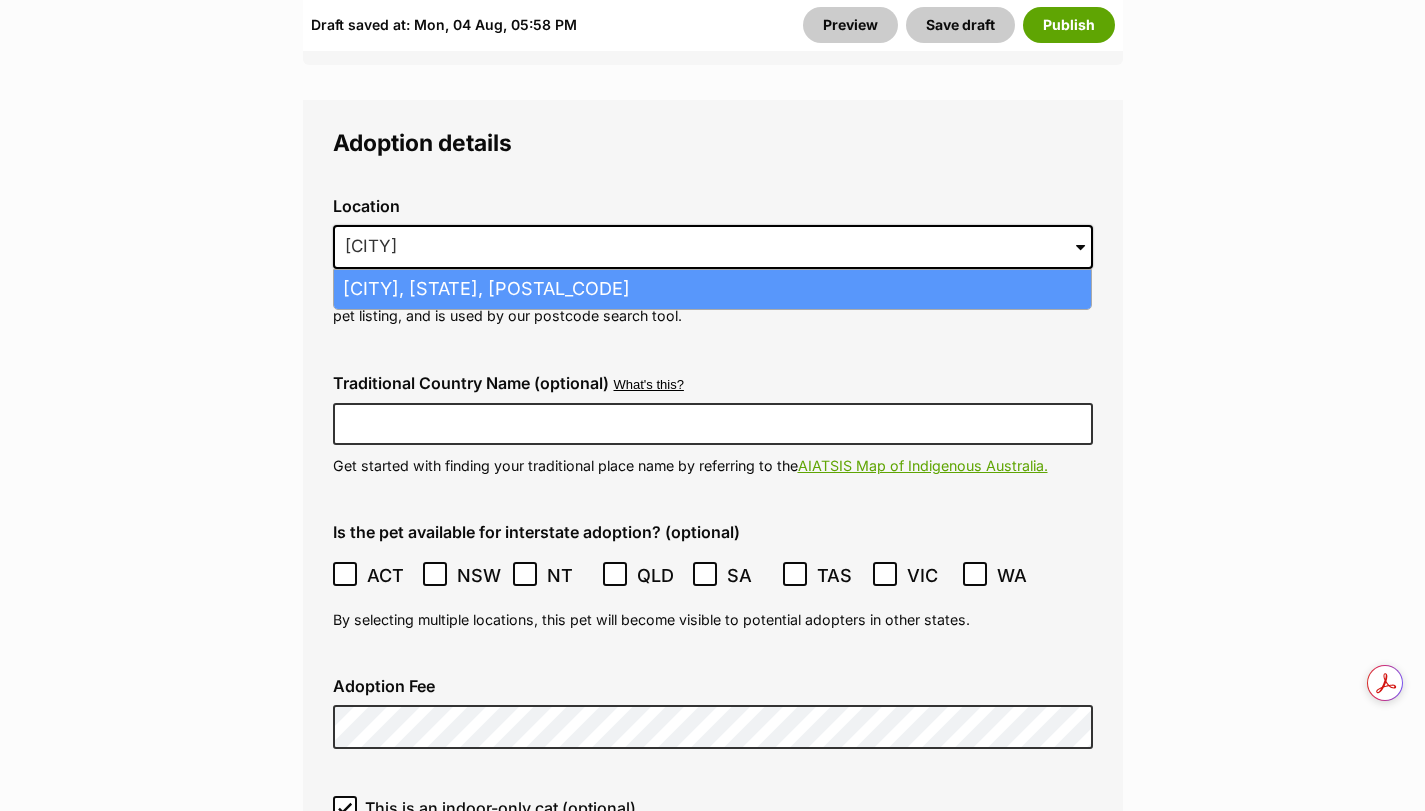 click on "Lota, Queensland, 4179" at bounding box center (712, 289) 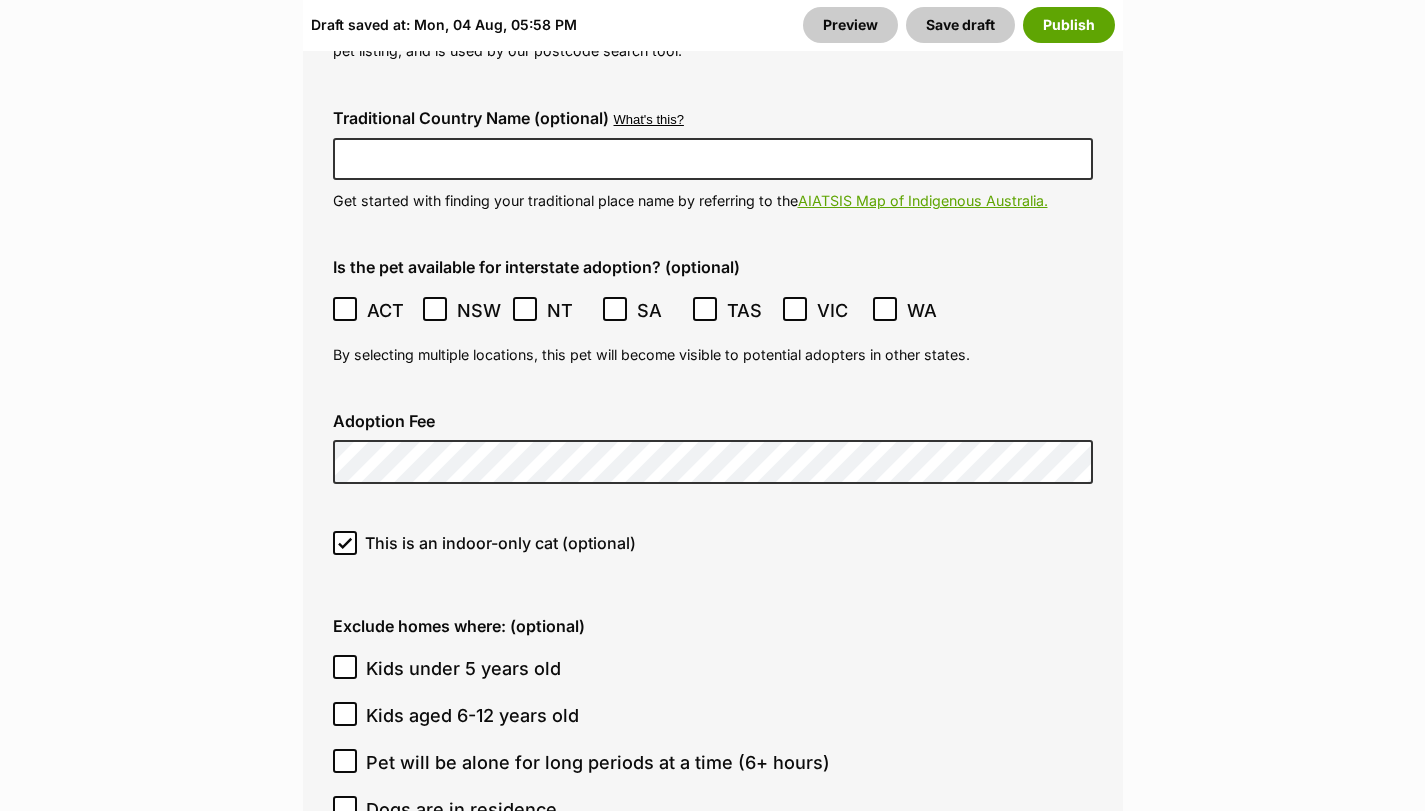 scroll, scrollTop: 5367, scrollLeft: 0, axis: vertical 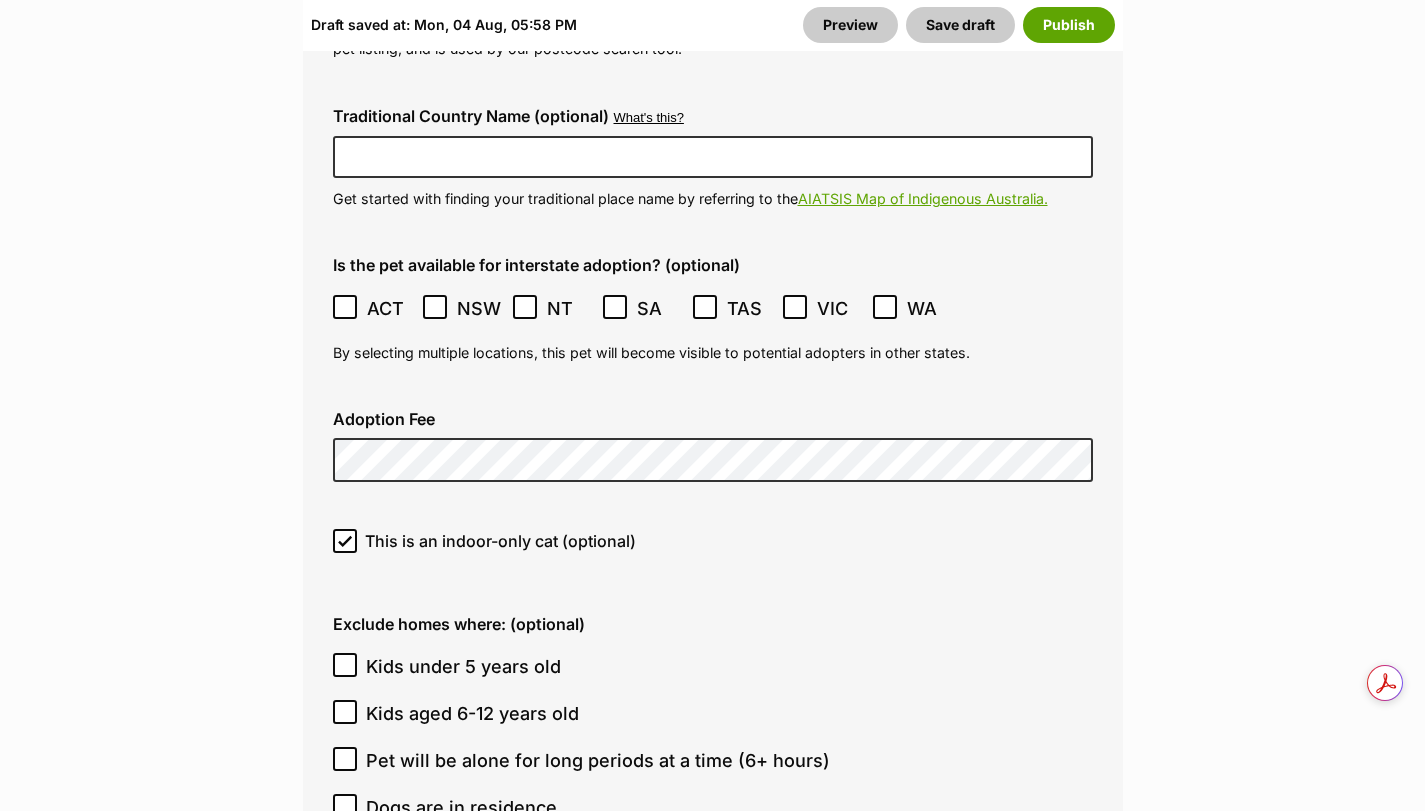 click on "Edit Stormy
Add or edit photos
Add up to 9 photos to show all
the cute sides of Stormy!
Edit Photos
Add or edit videos
Add up to 4 videos to show all
the cute sides of Stormy!
Got some snippets of footage? Upload the first video for Stormy!
Edit Videos
Listing owner Choose an owner Holly Stokes
The owner of the pet listing is able to edit the listing and manage enquiries with potential adopters. Note:
Group Admins
are also able to edit this pet listing and manage all it's enquiries.
Any time this pet receives new enquiries or messages from potential adopters, we'll also send you an email notification. Members can opt out of receiving these emails via their
notification settings .
About This Pet Name
Henlo there, it looks like you might be using the pet name field to indicate that this pet is now on hold - we recommend updating the status to on hold from the  listing page  instead!
Species Cat" at bounding box center [712, -866] 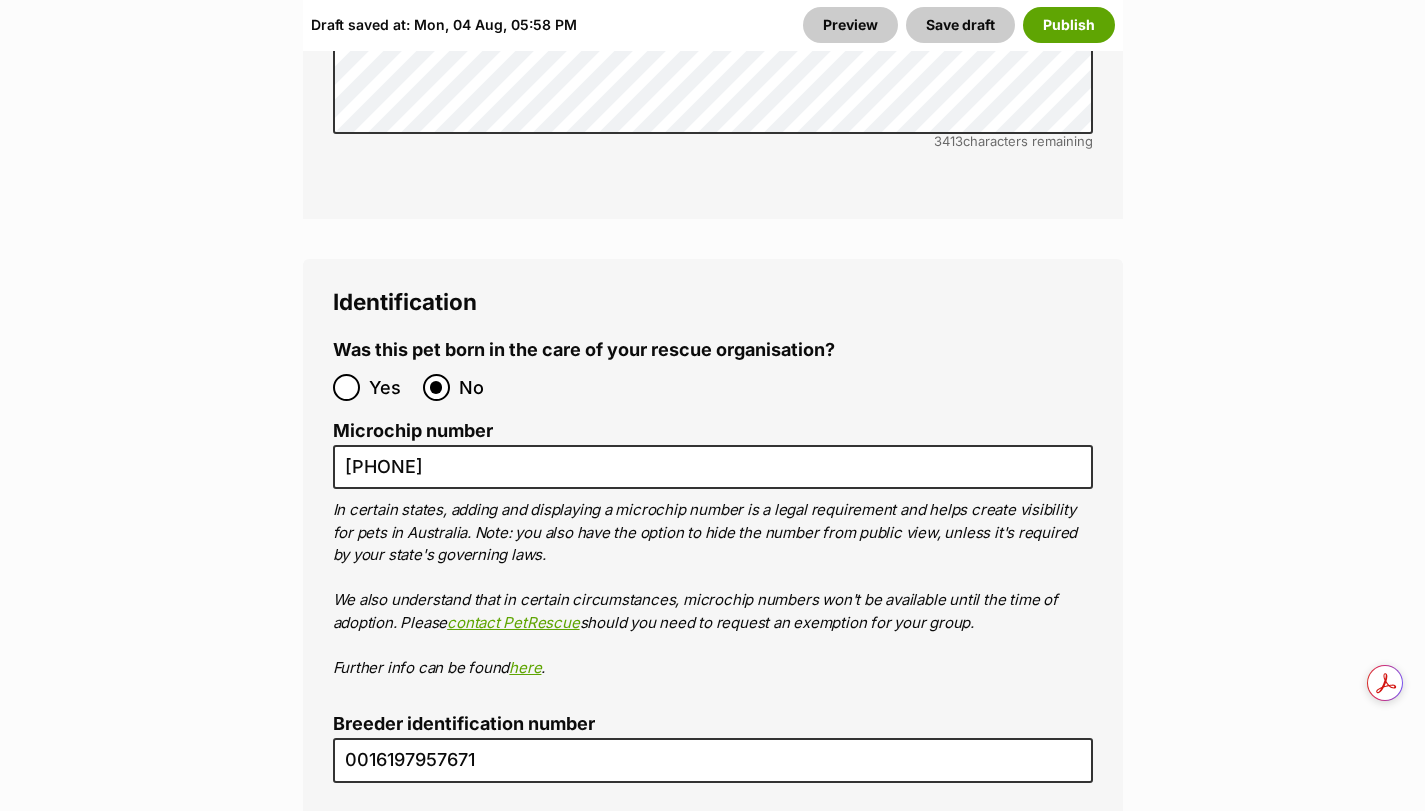 scroll, scrollTop: 6833, scrollLeft: 0, axis: vertical 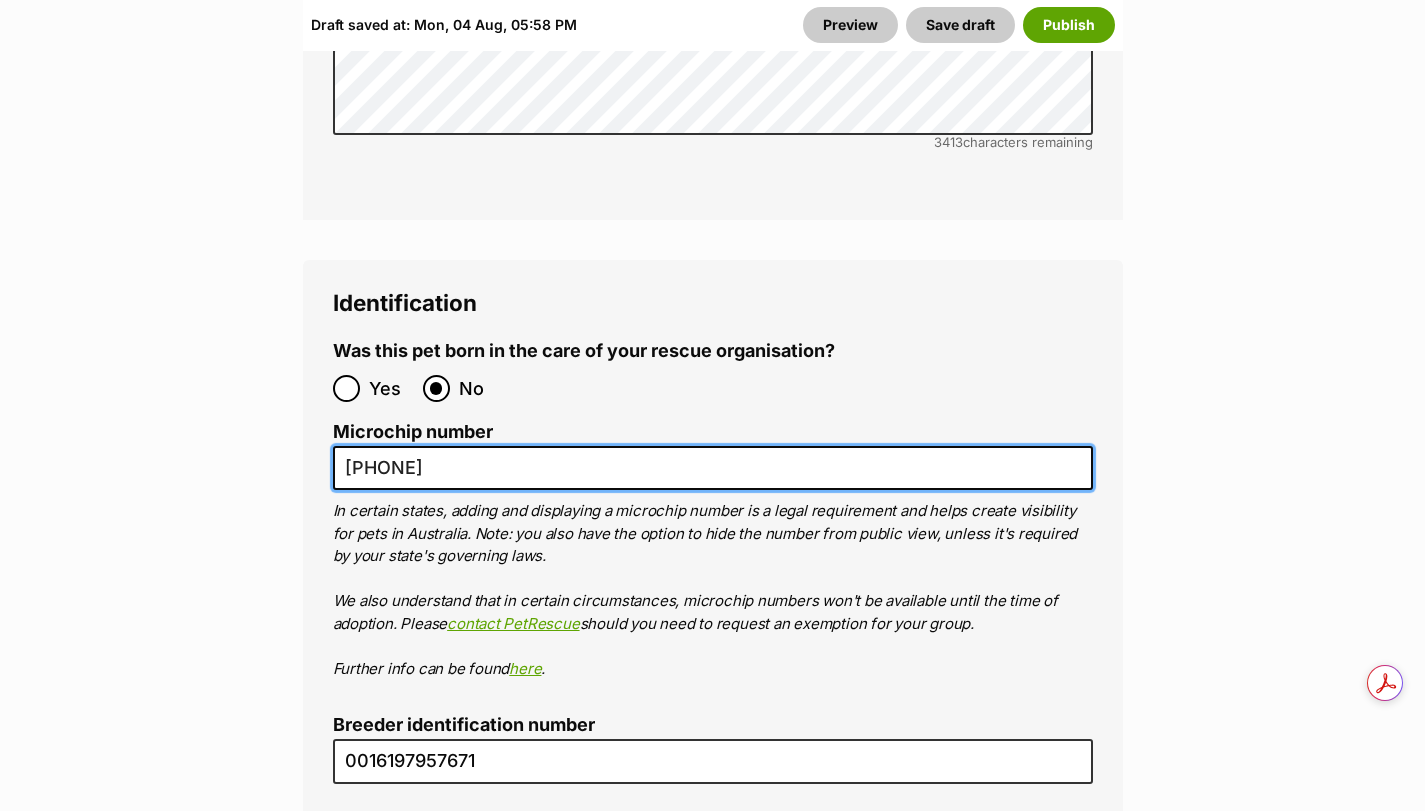 drag, startPoint x: 469, startPoint y: 470, endPoint x: 287, endPoint y: 442, distance: 184.14125 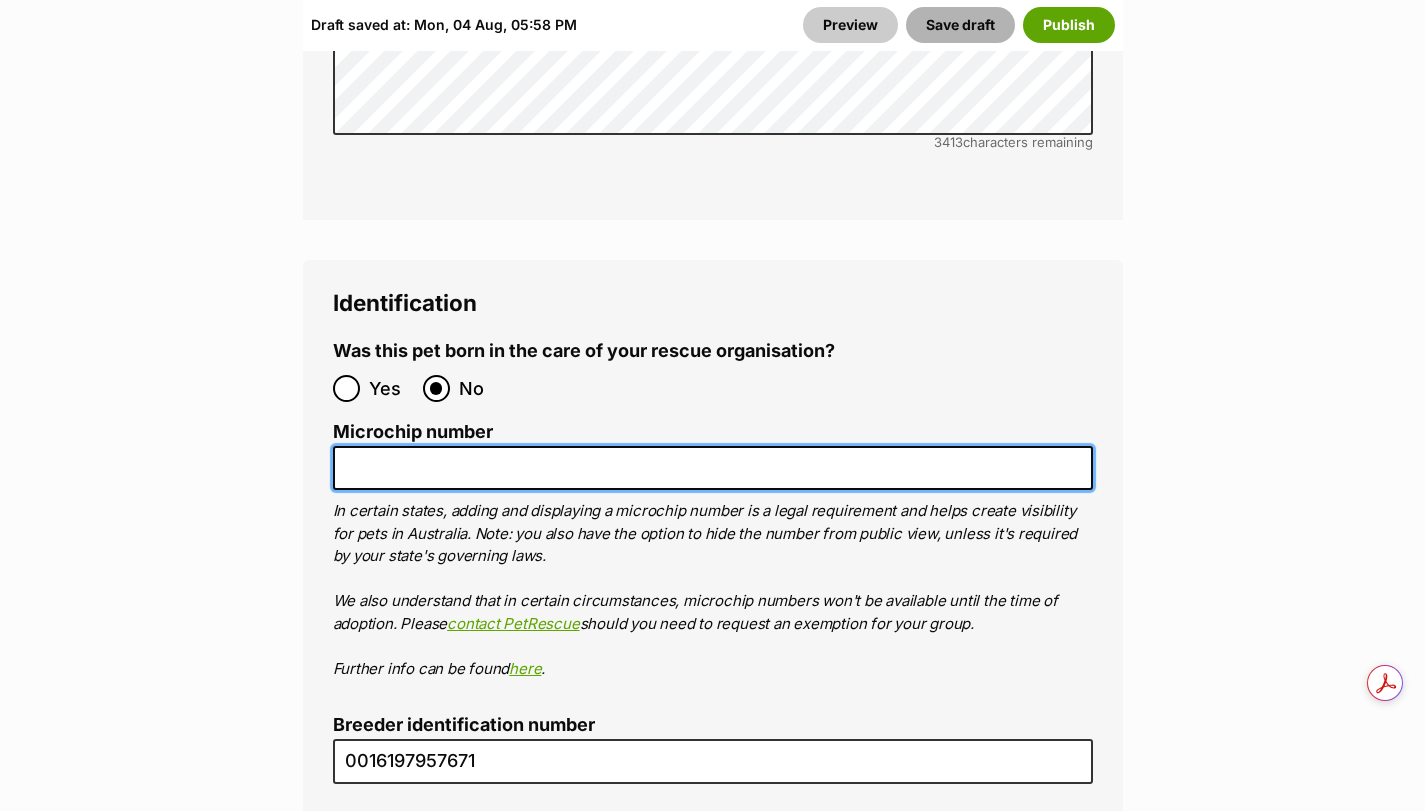 type 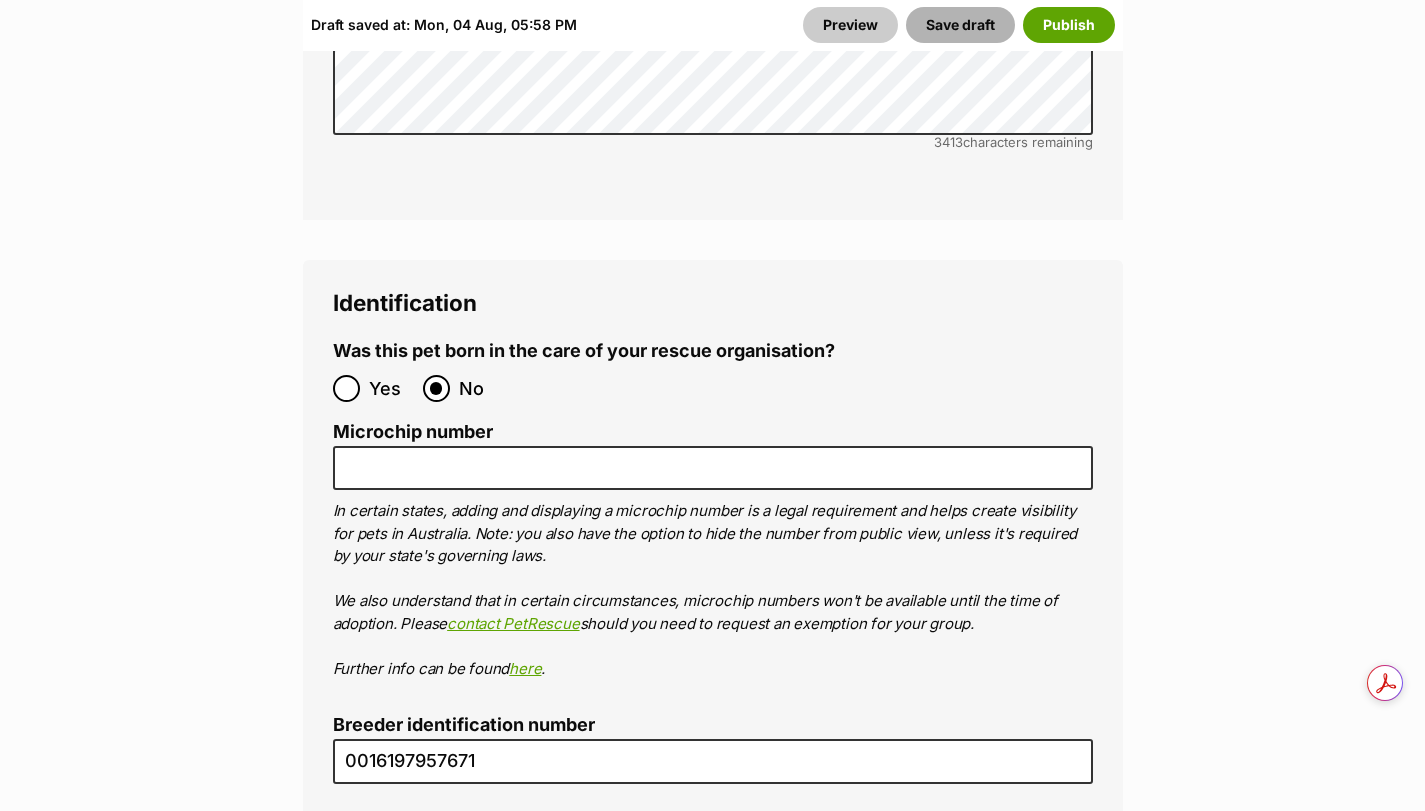 click on "Save draft" at bounding box center [960, 25] 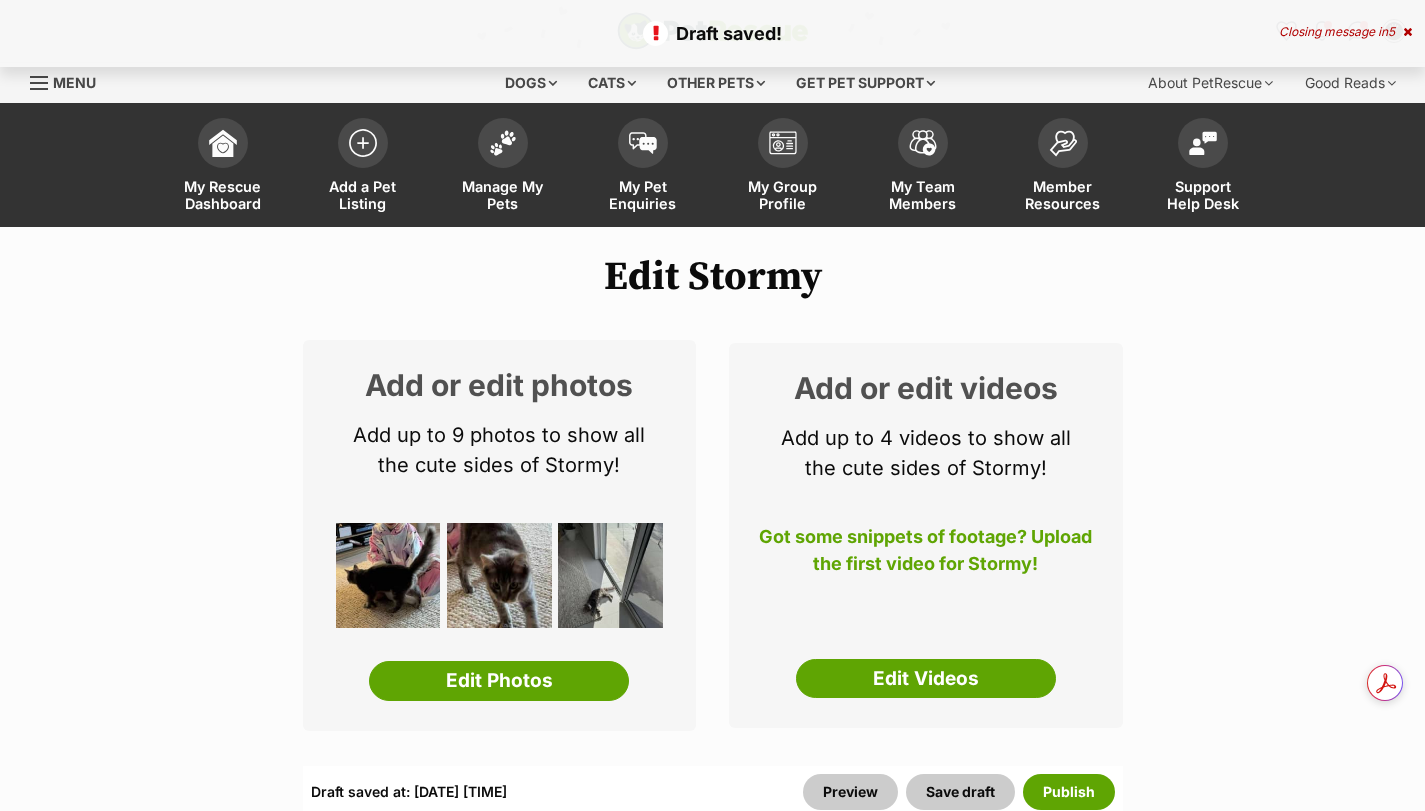 scroll, scrollTop: 0, scrollLeft: 0, axis: both 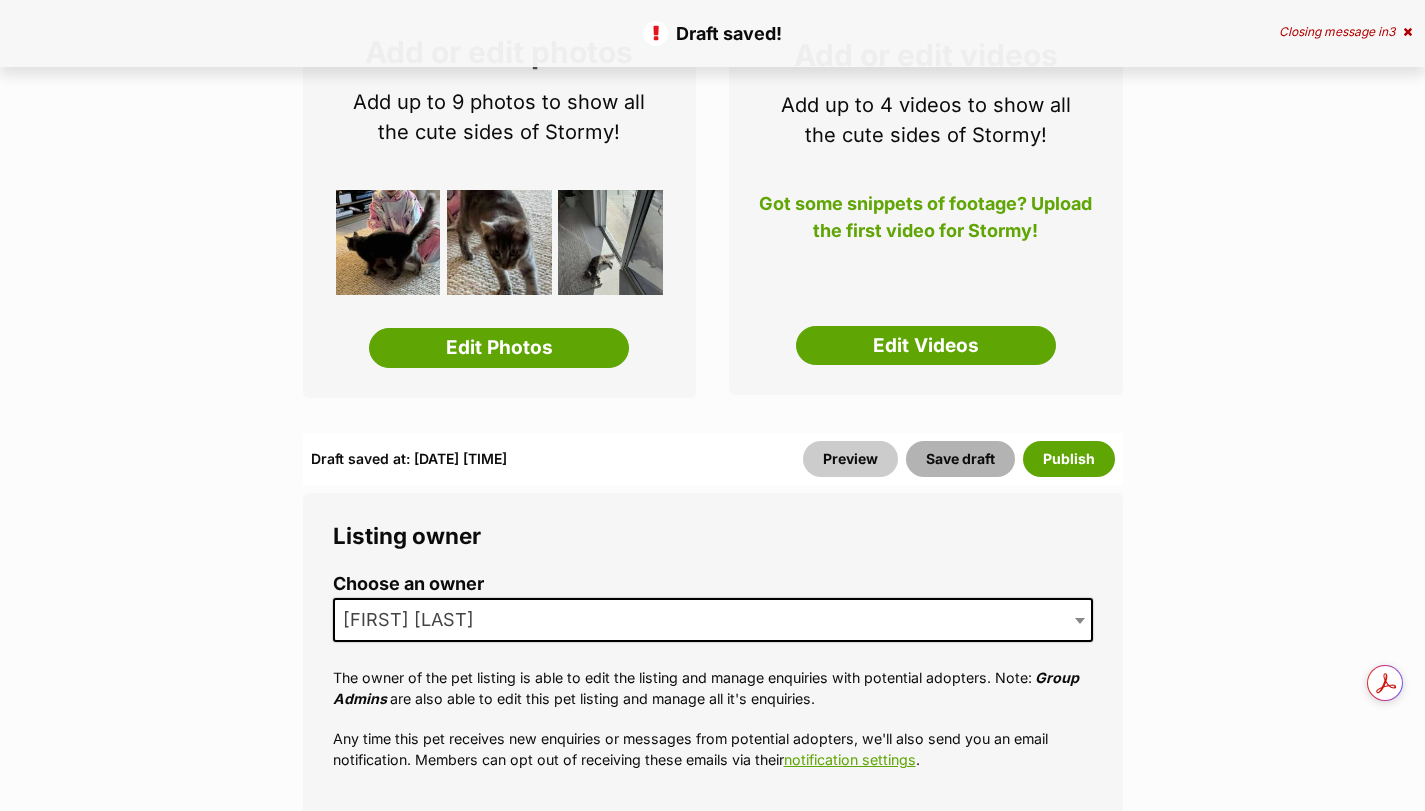 click on "Save draft" at bounding box center (960, 459) 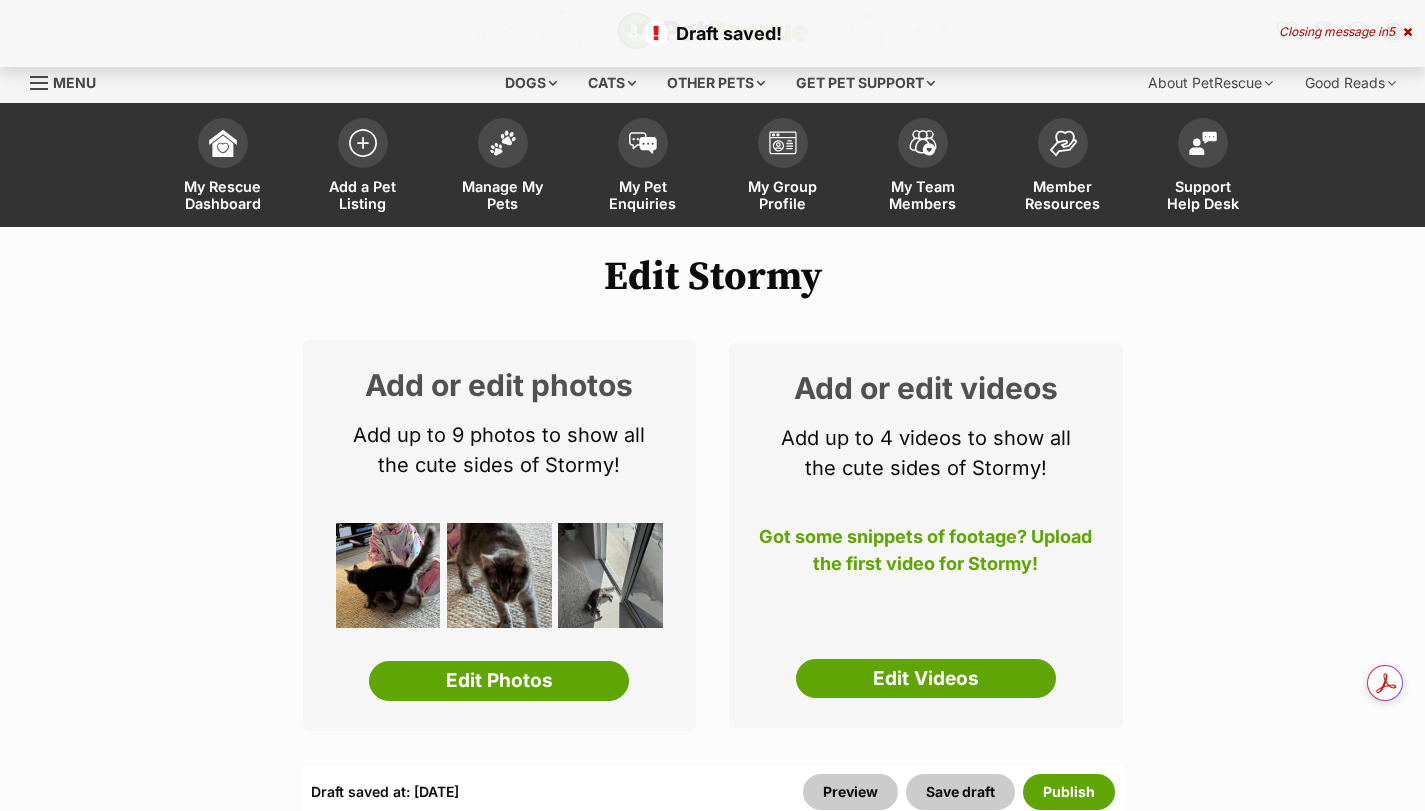 scroll, scrollTop: 0, scrollLeft: 0, axis: both 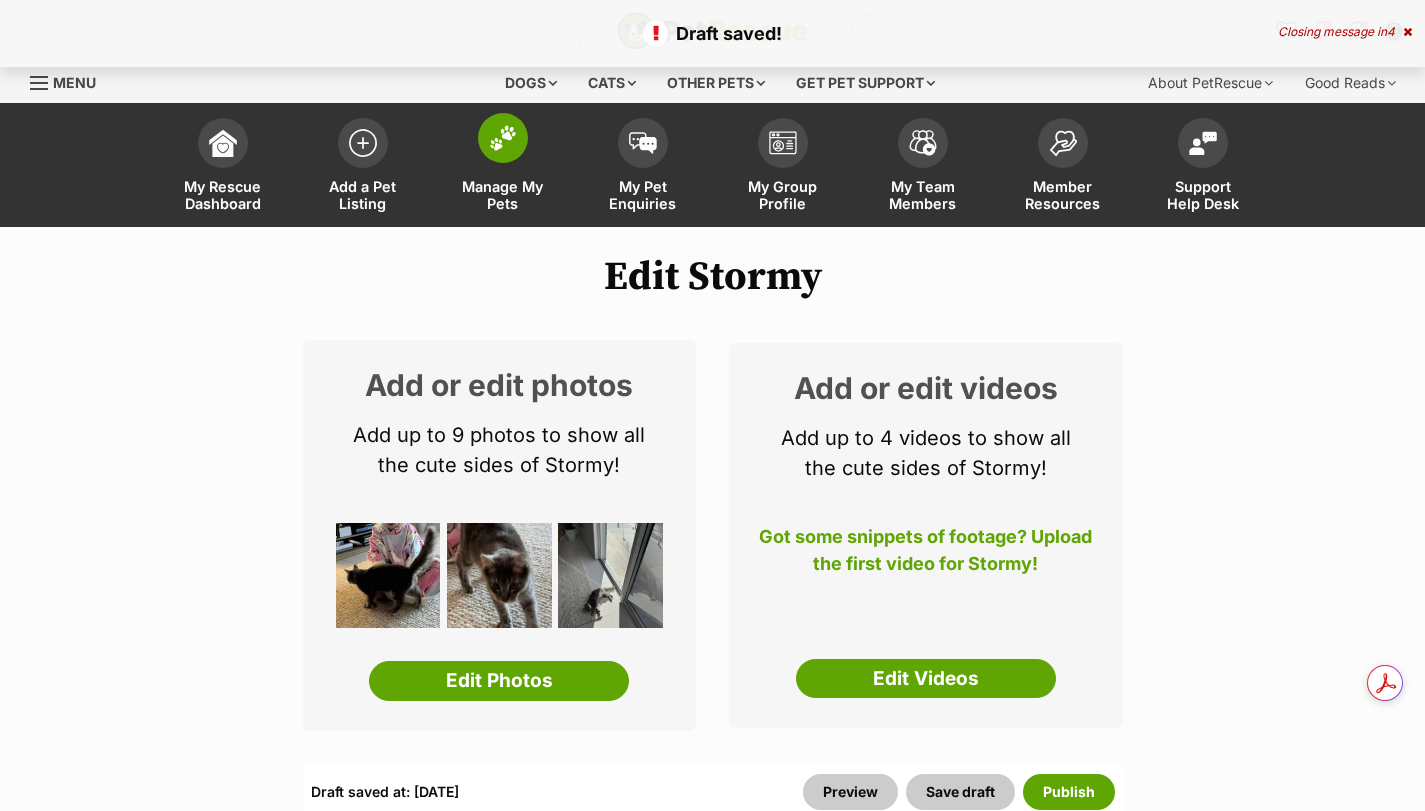 click at bounding box center [503, 138] 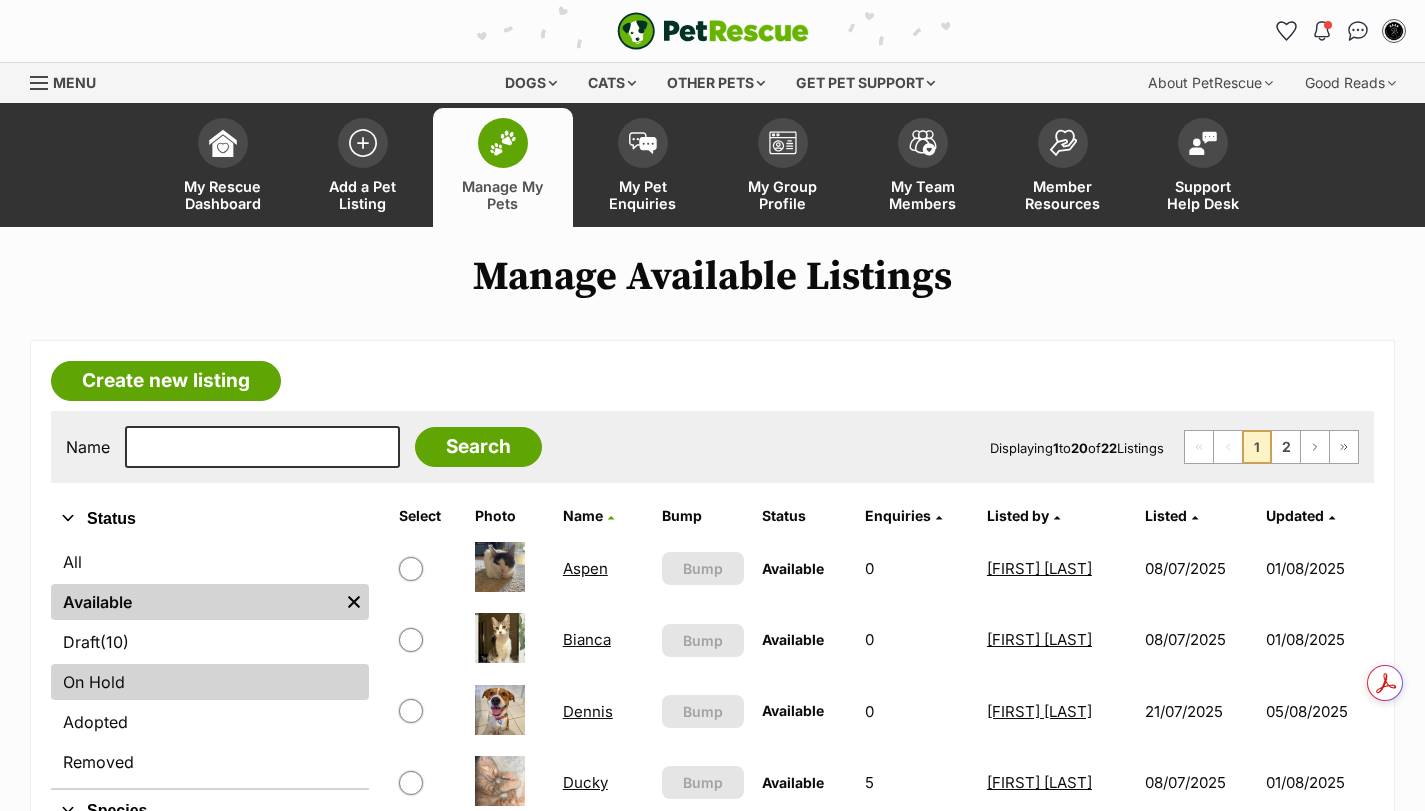 scroll, scrollTop: 0, scrollLeft: 0, axis: both 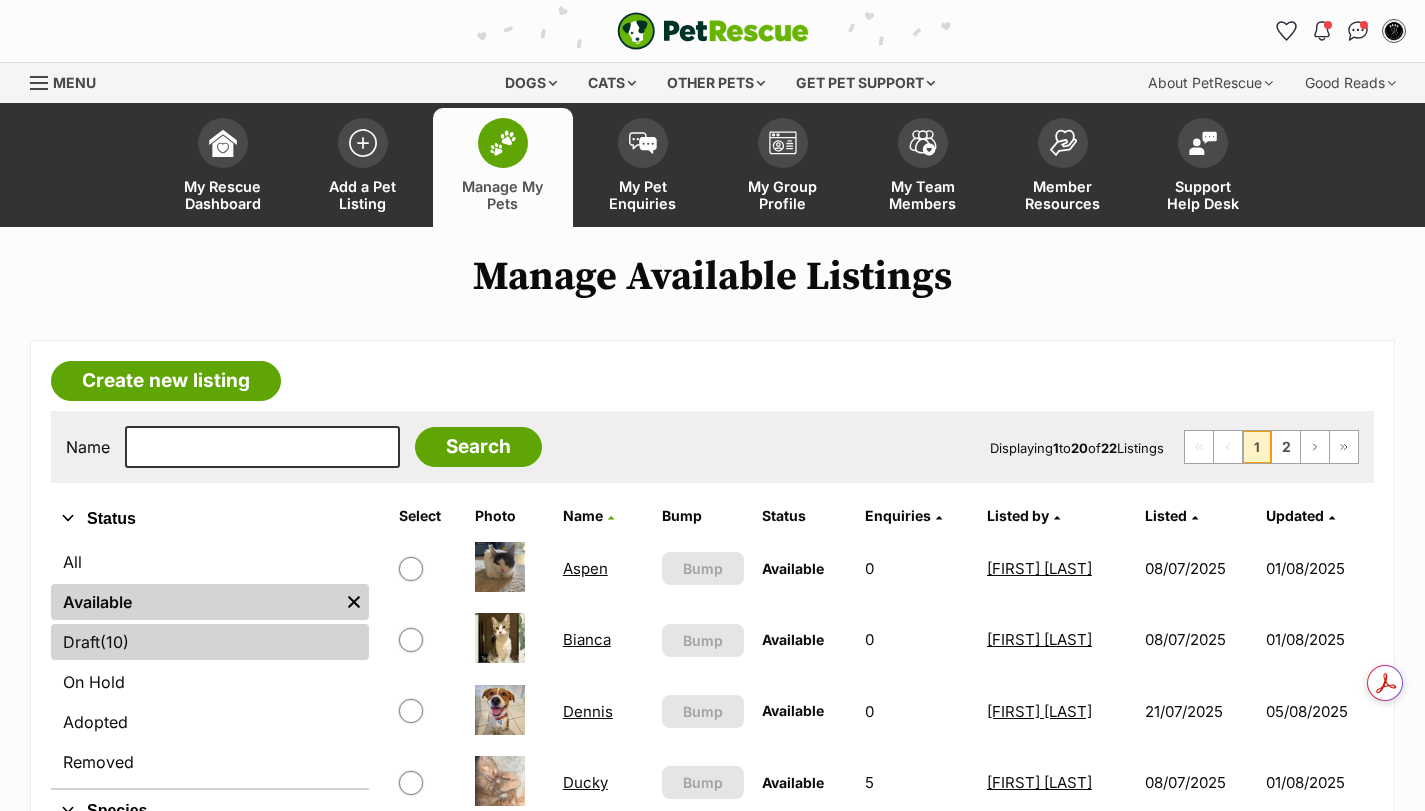 click on "Draft
(10)
Items" at bounding box center [210, 642] 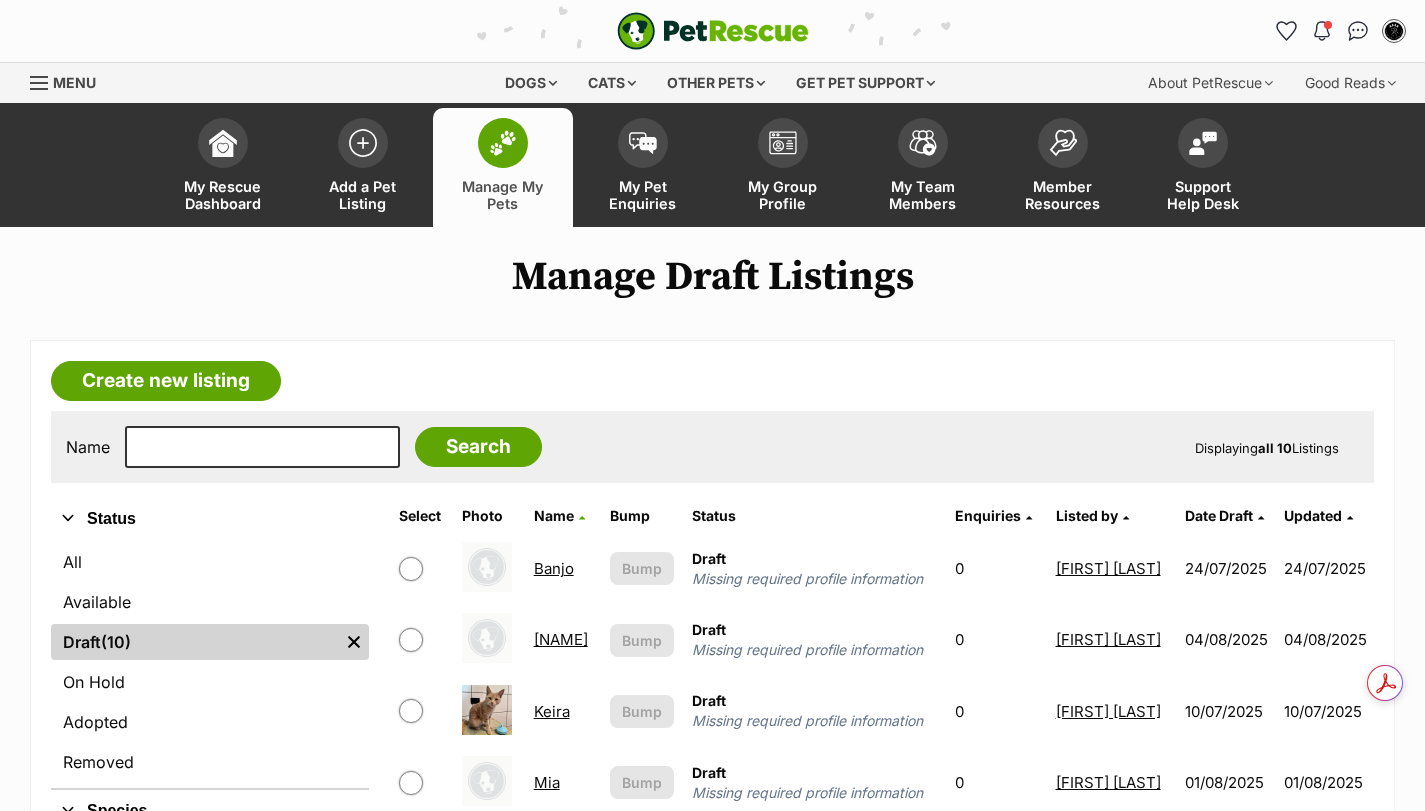 scroll, scrollTop: 0, scrollLeft: 0, axis: both 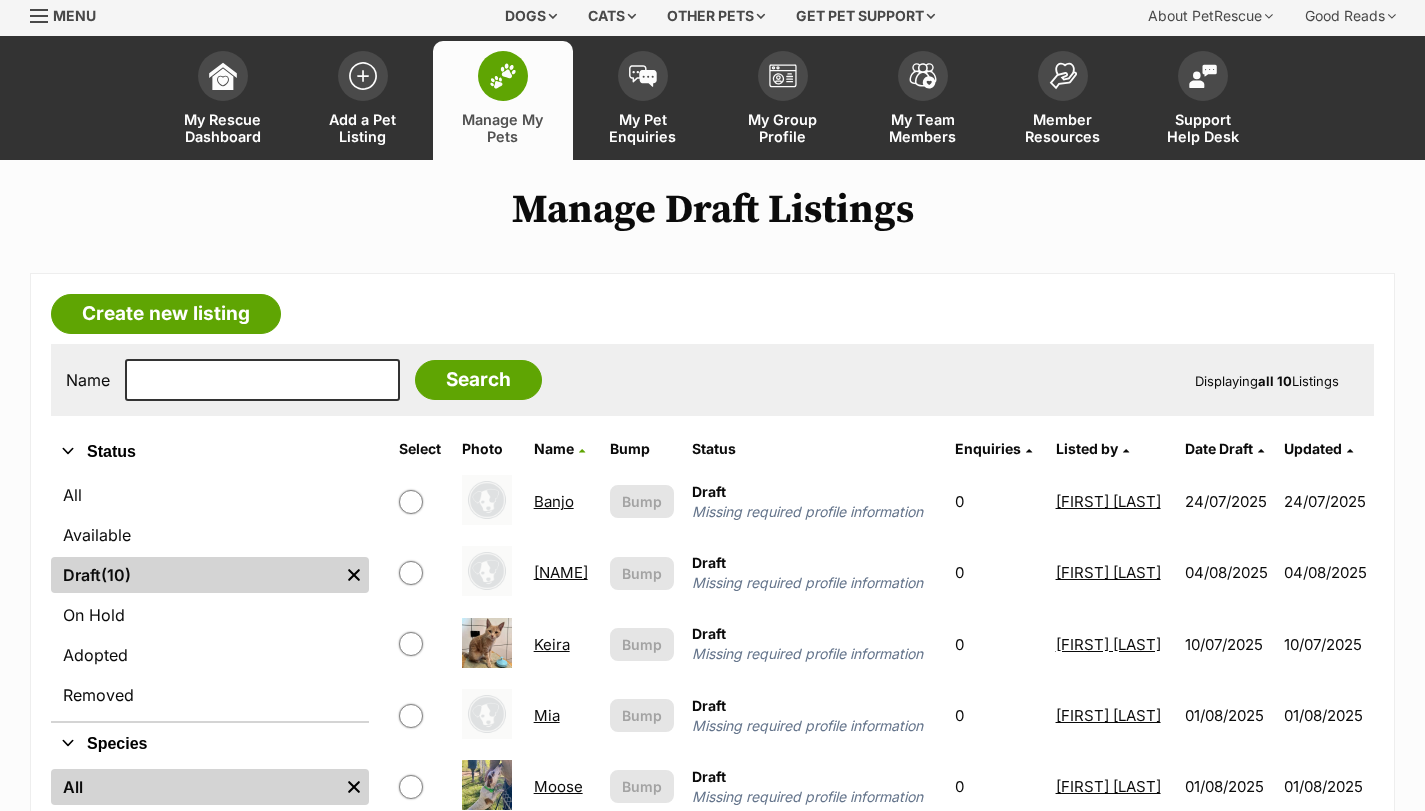 click at bounding box center [503, 76] 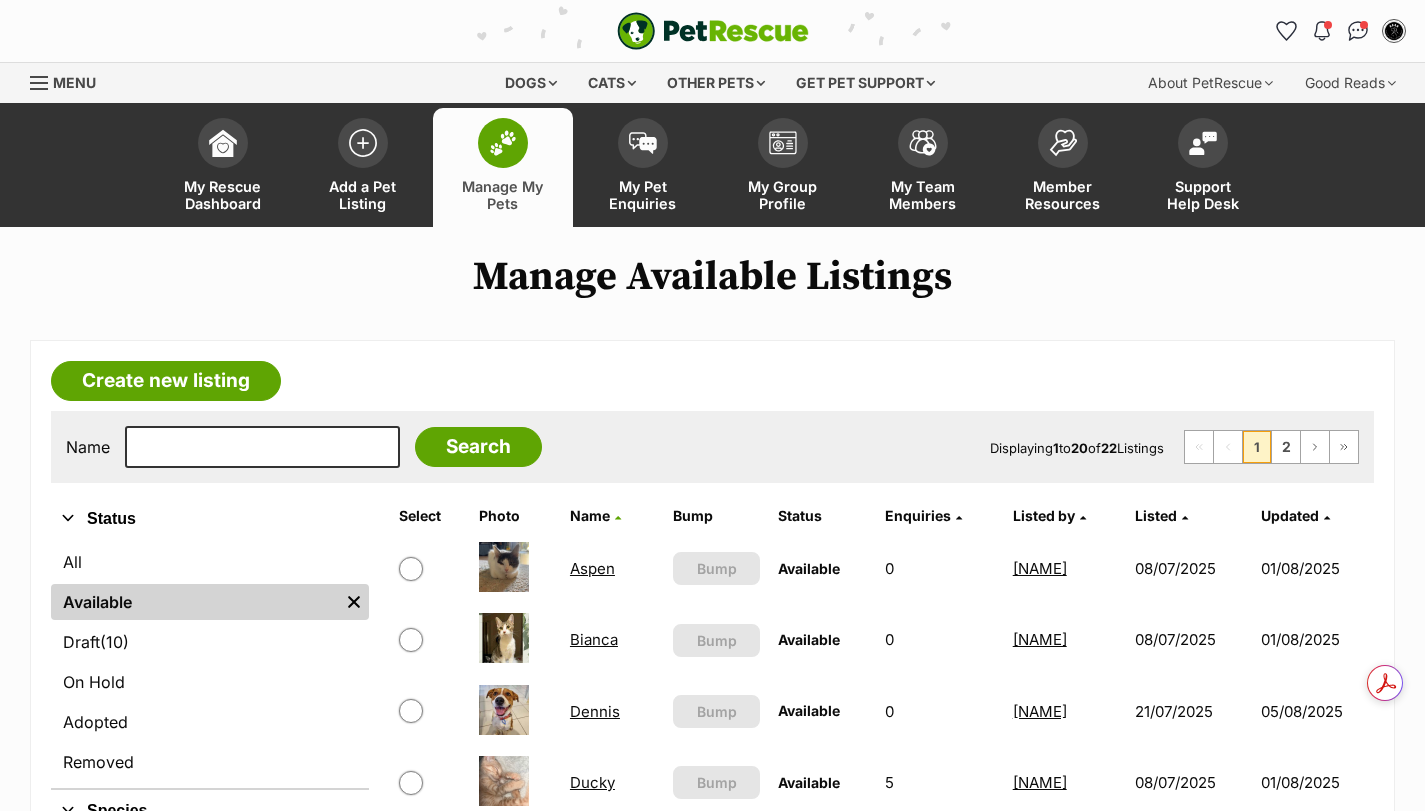 scroll, scrollTop: 0, scrollLeft: 0, axis: both 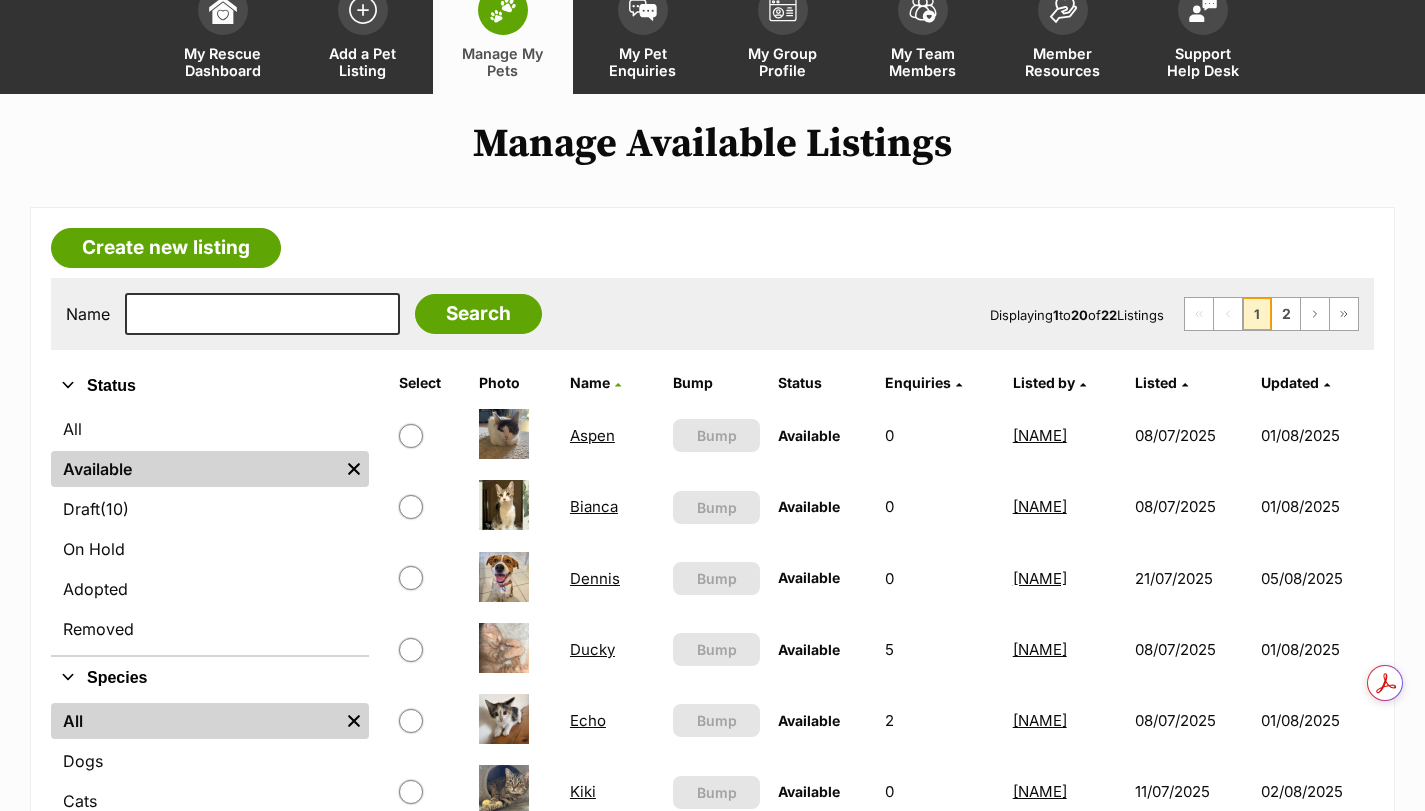 click on "Name
Search
Displaying  1  to  20  of  22  Listings
First Page
Previous Page
1
2
Next Page
Last Page" at bounding box center [712, 314] 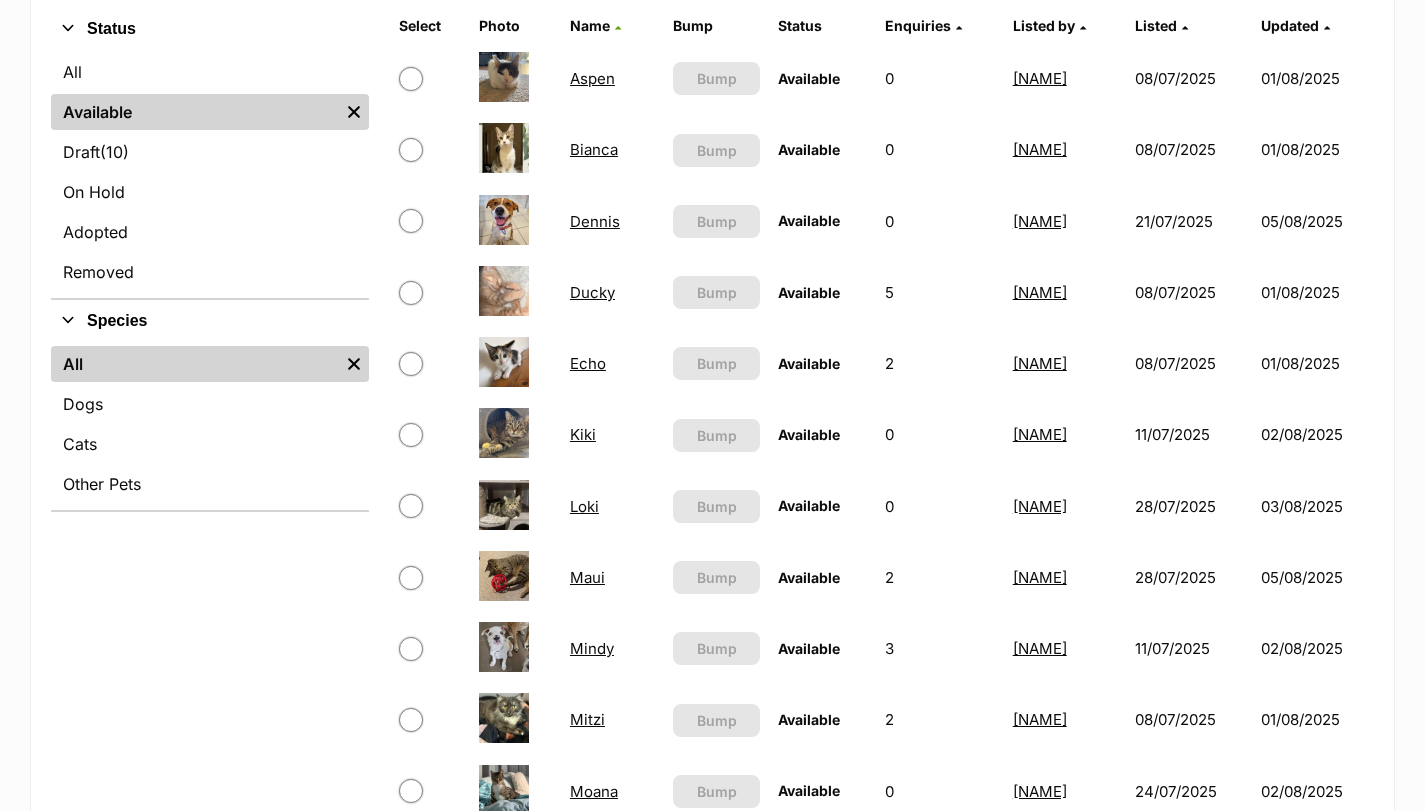 scroll, scrollTop: 500, scrollLeft: 0, axis: vertical 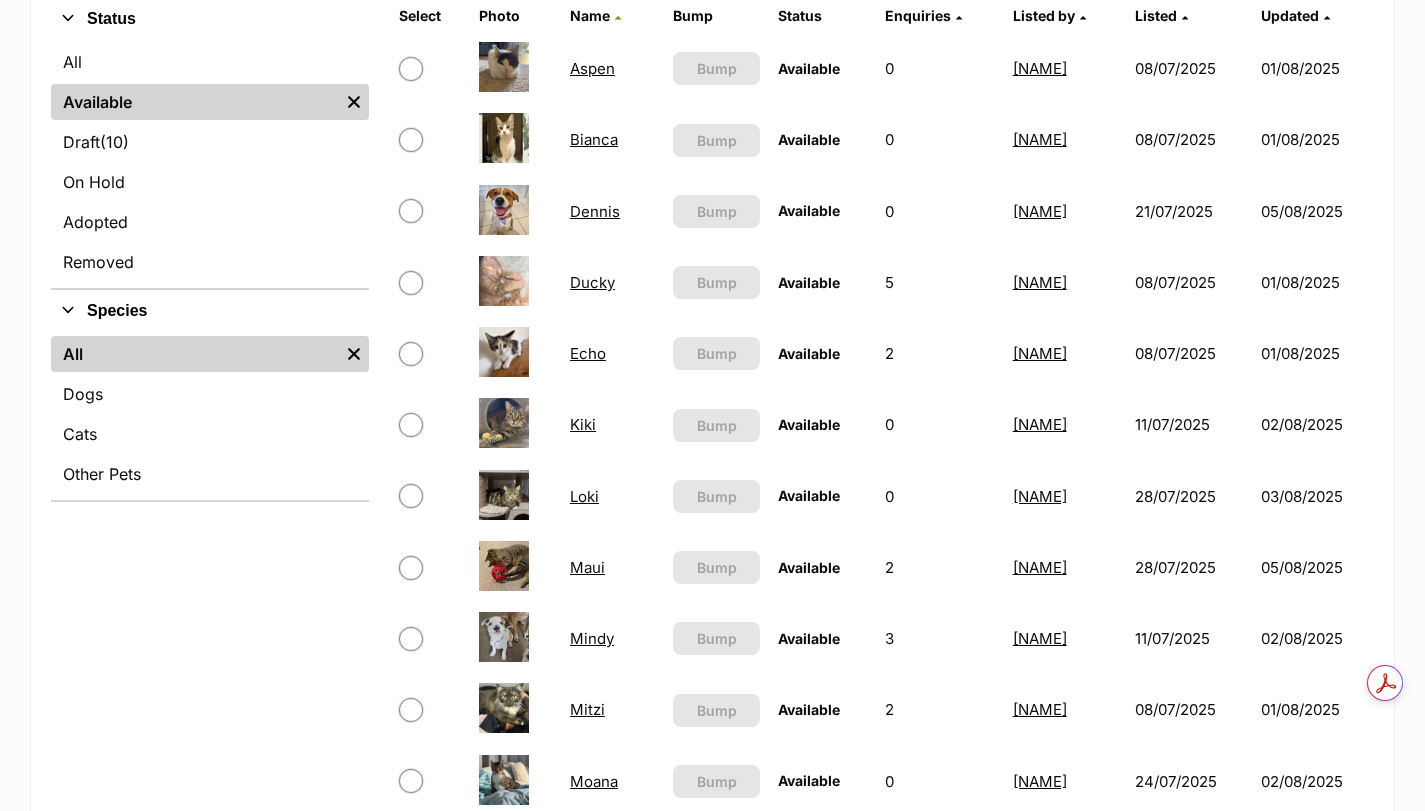 click on "Kiki" at bounding box center (583, 424) 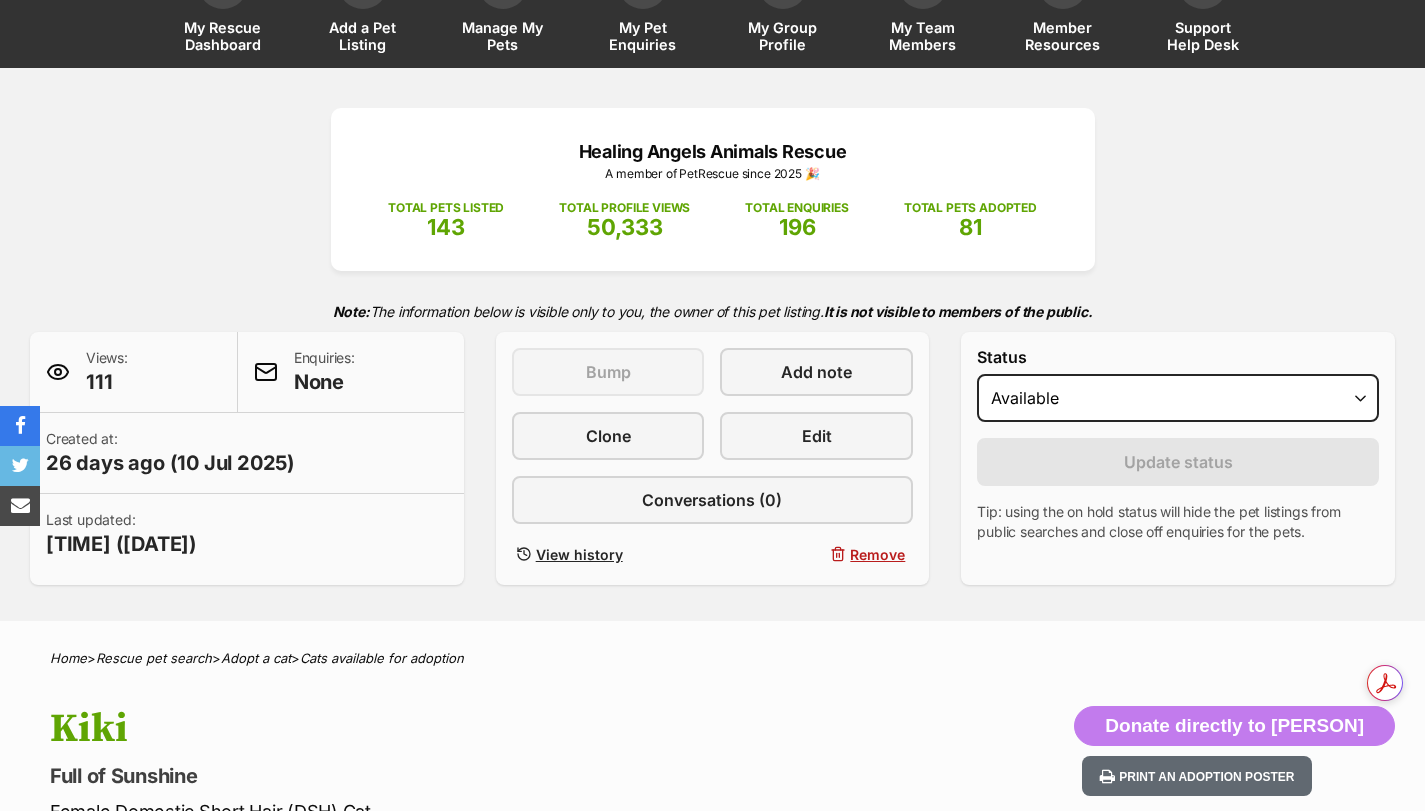 scroll, scrollTop: 0, scrollLeft: 0, axis: both 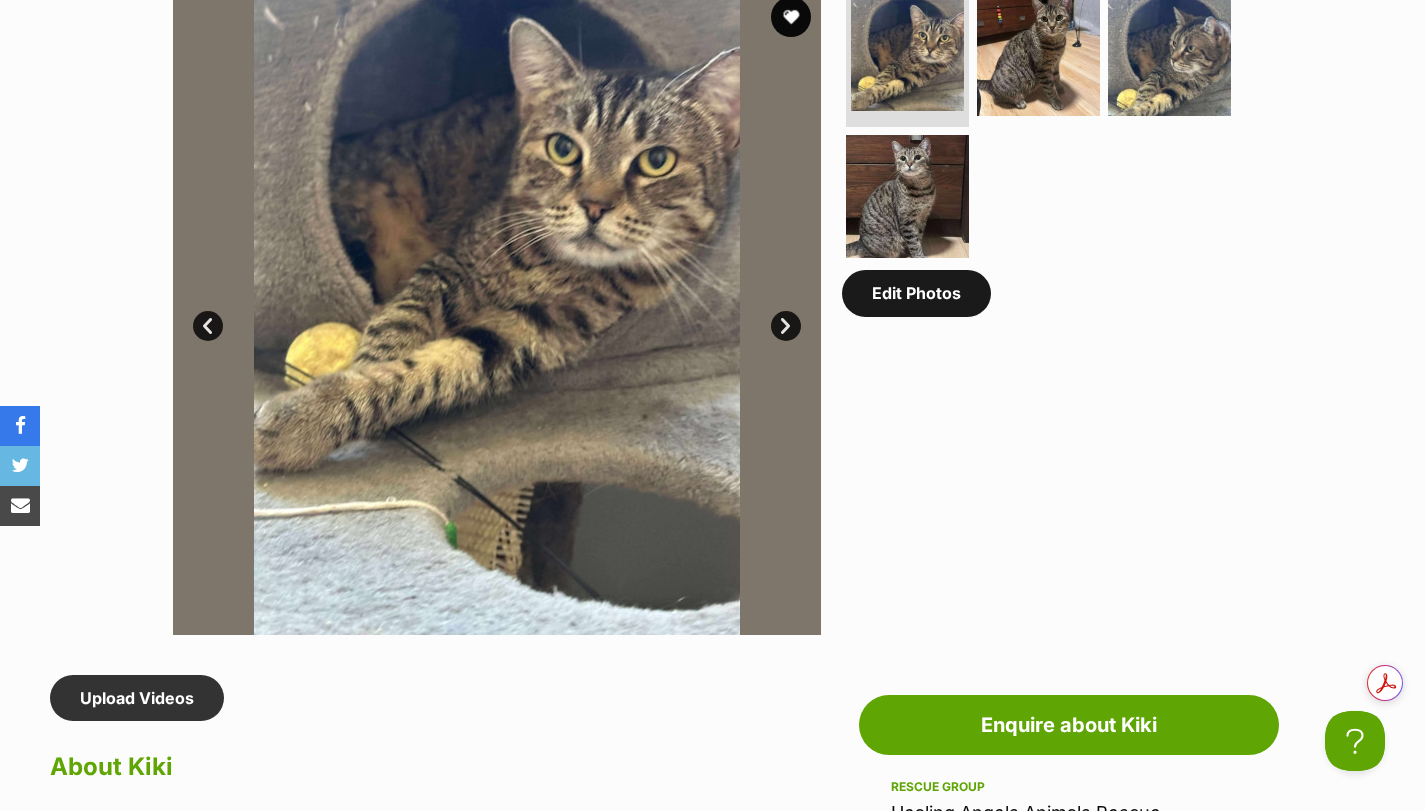 click on "Edit Photos" at bounding box center [916, 293] 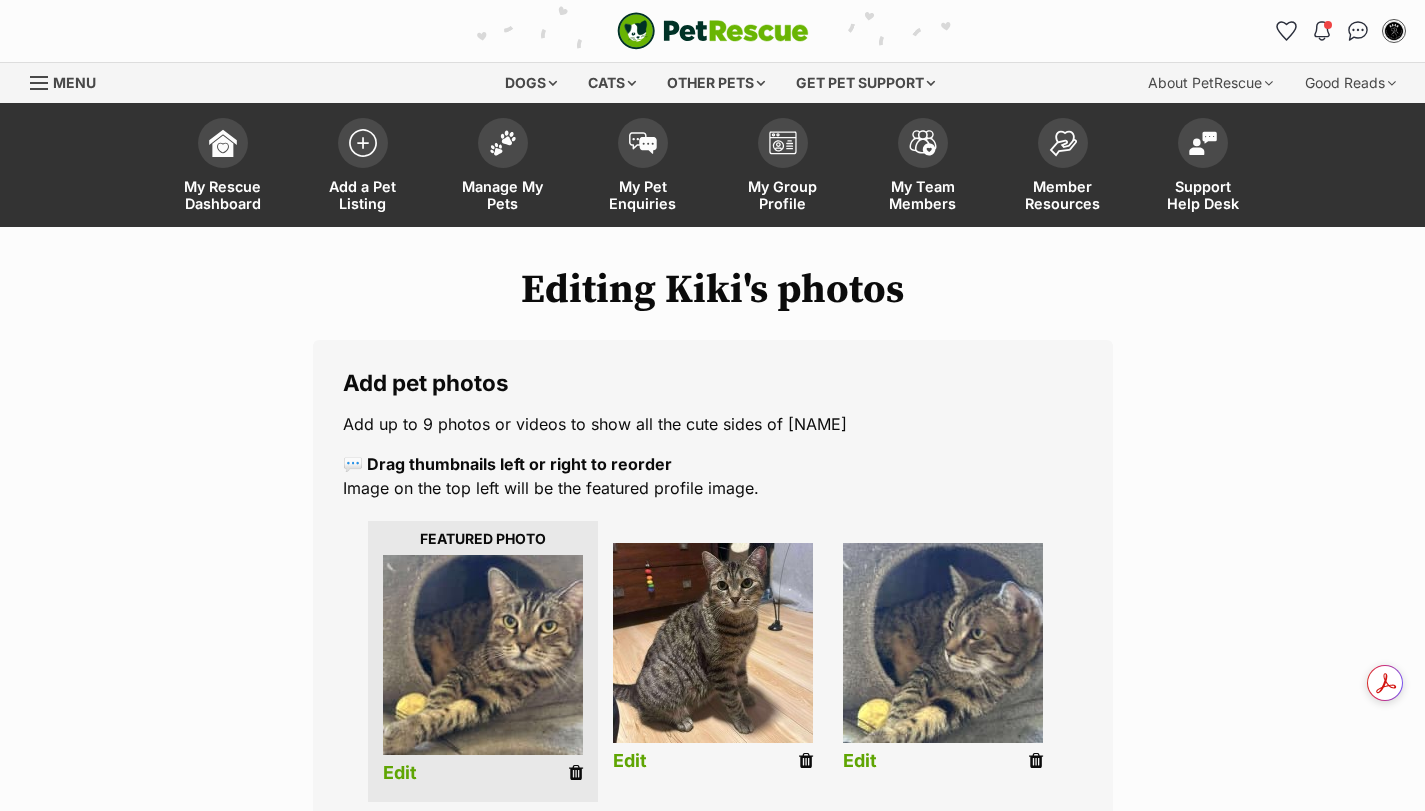scroll, scrollTop: 0, scrollLeft: 0, axis: both 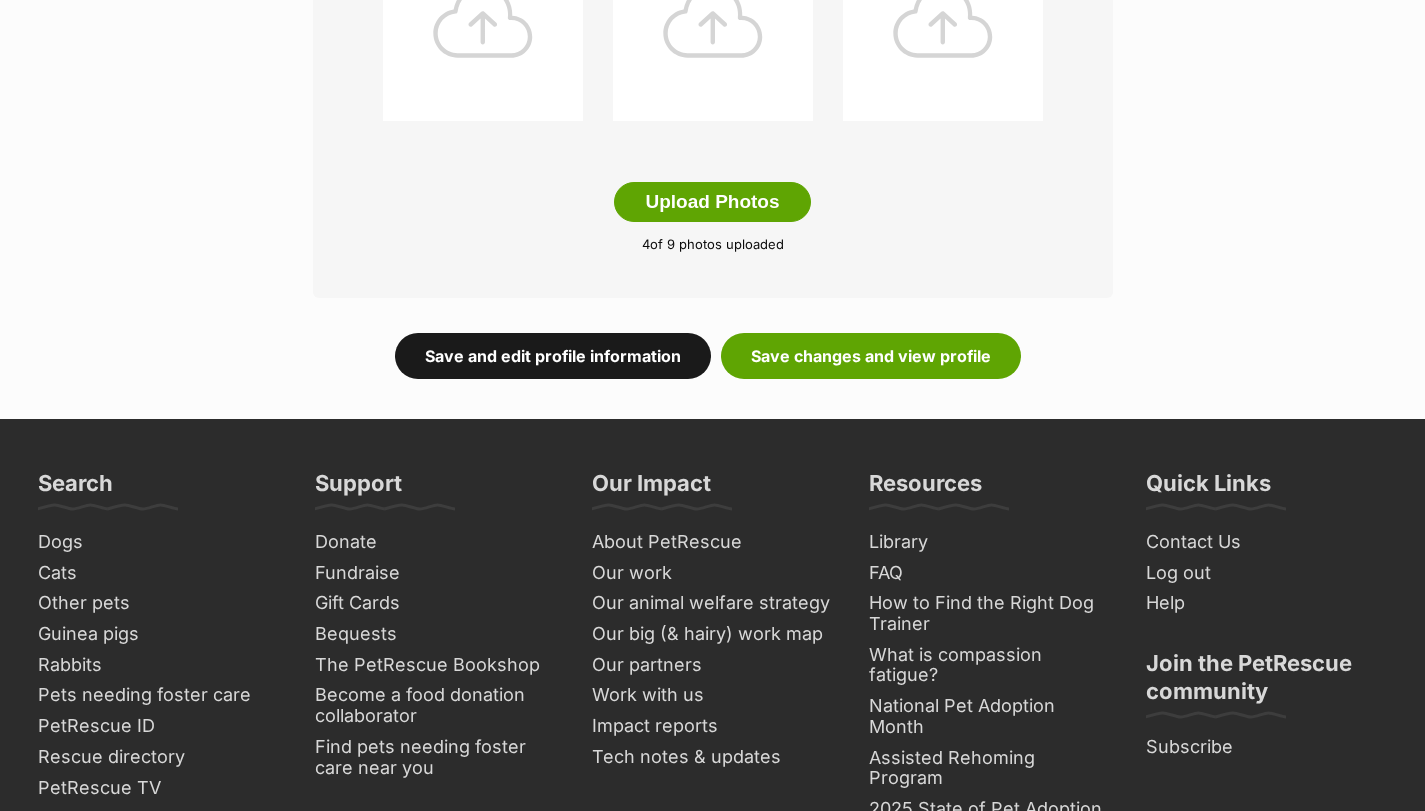 click on "Save and edit profile information" at bounding box center (553, 356) 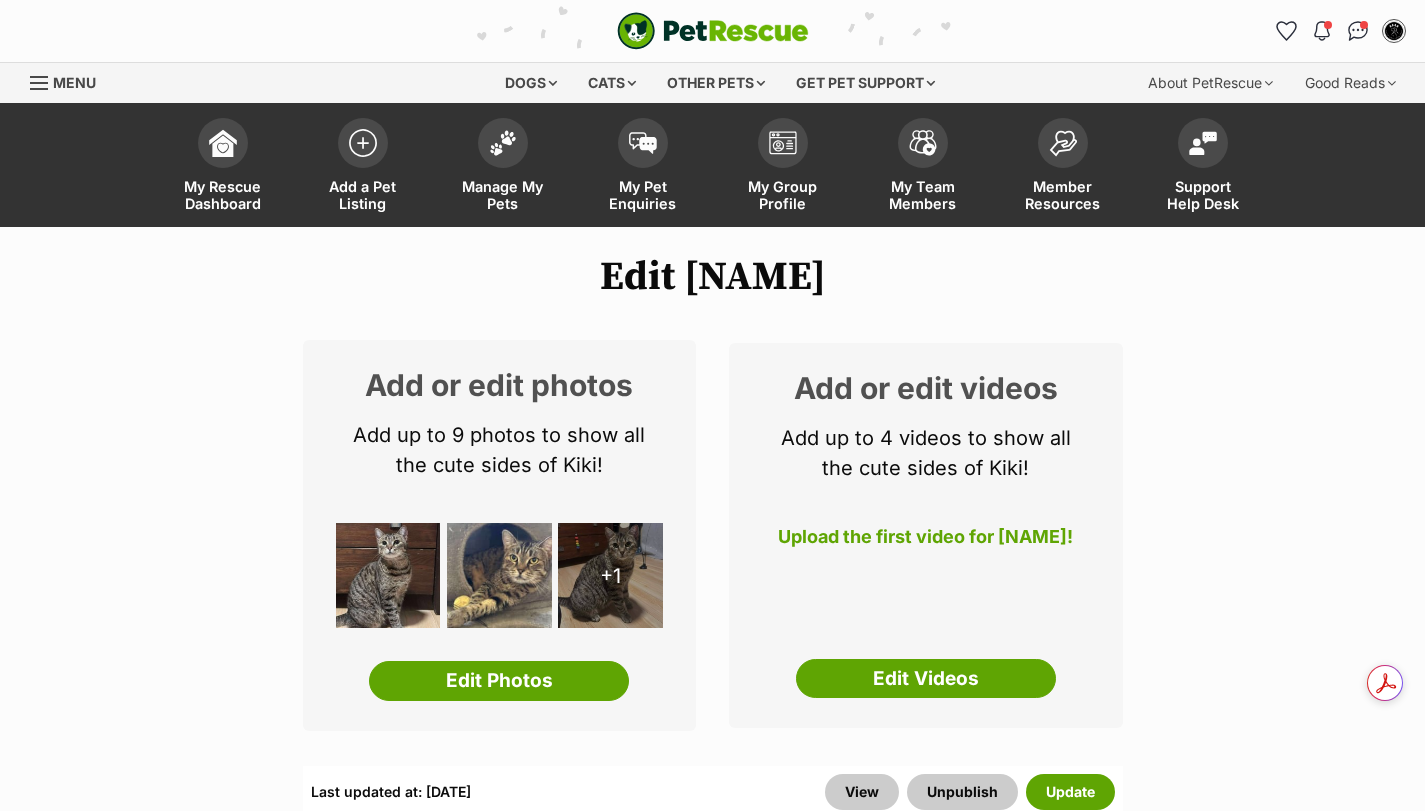 scroll, scrollTop: 0, scrollLeft: 0, axis: both 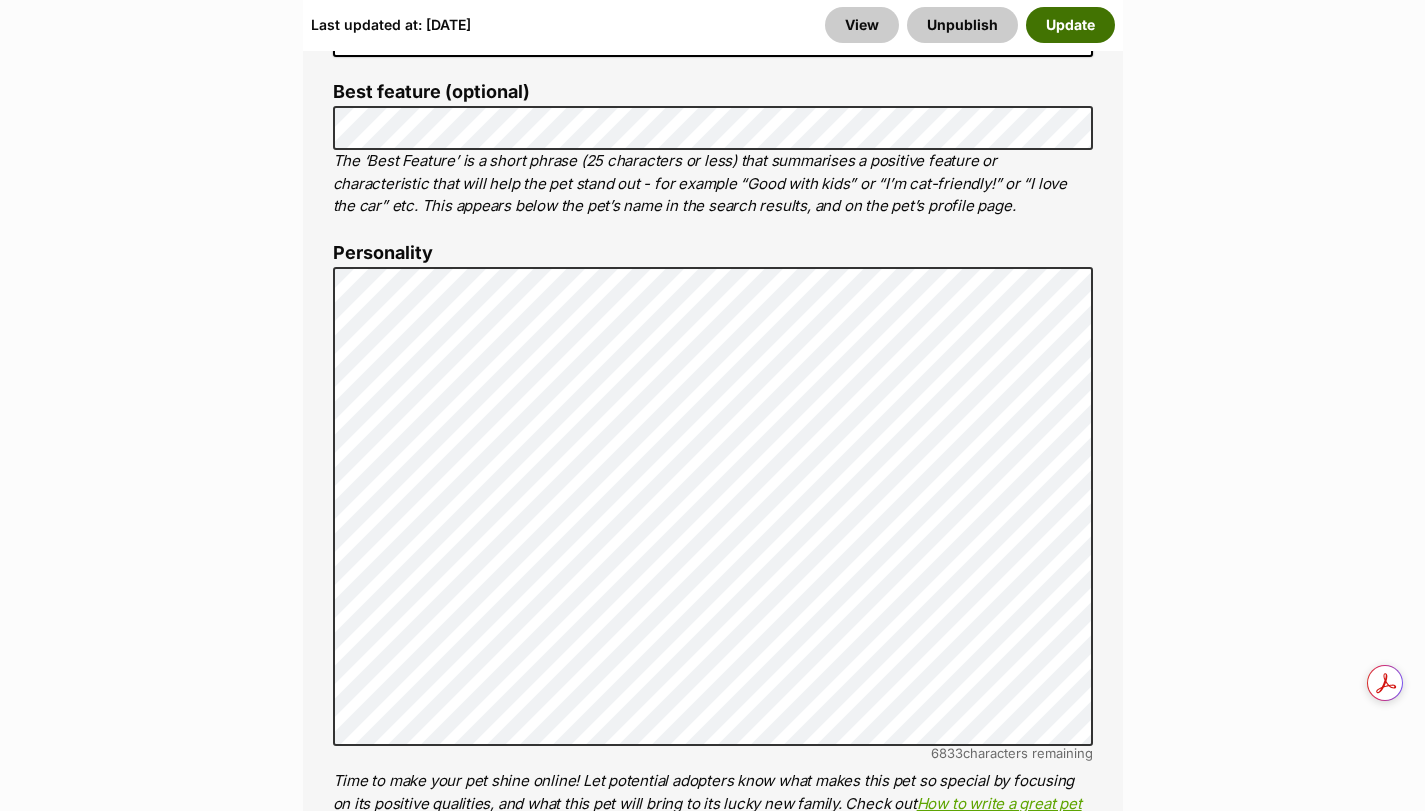 click on "Update" at bounding box center [1070, 25] 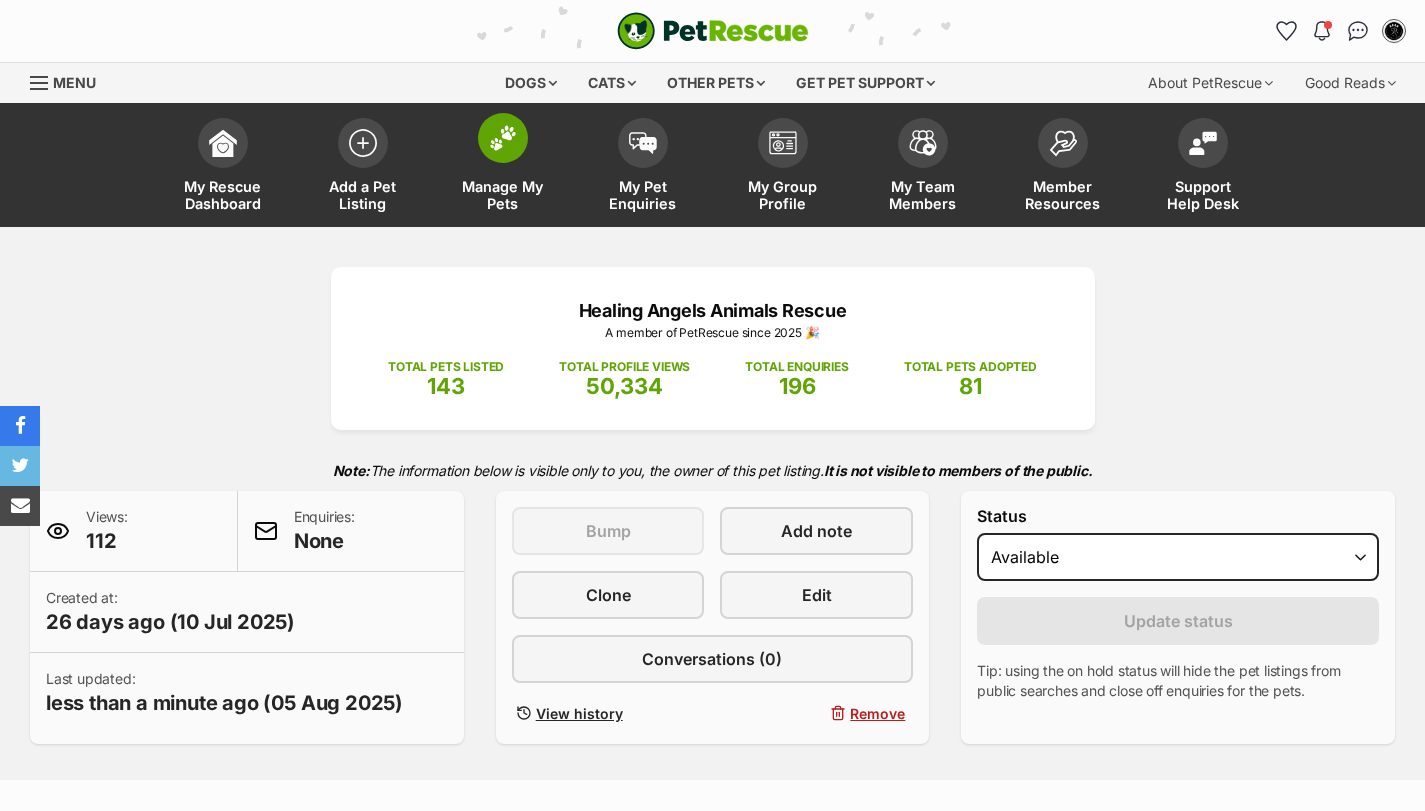 scroll, scrollTop: 0, scrollLeft: 0, axis: both 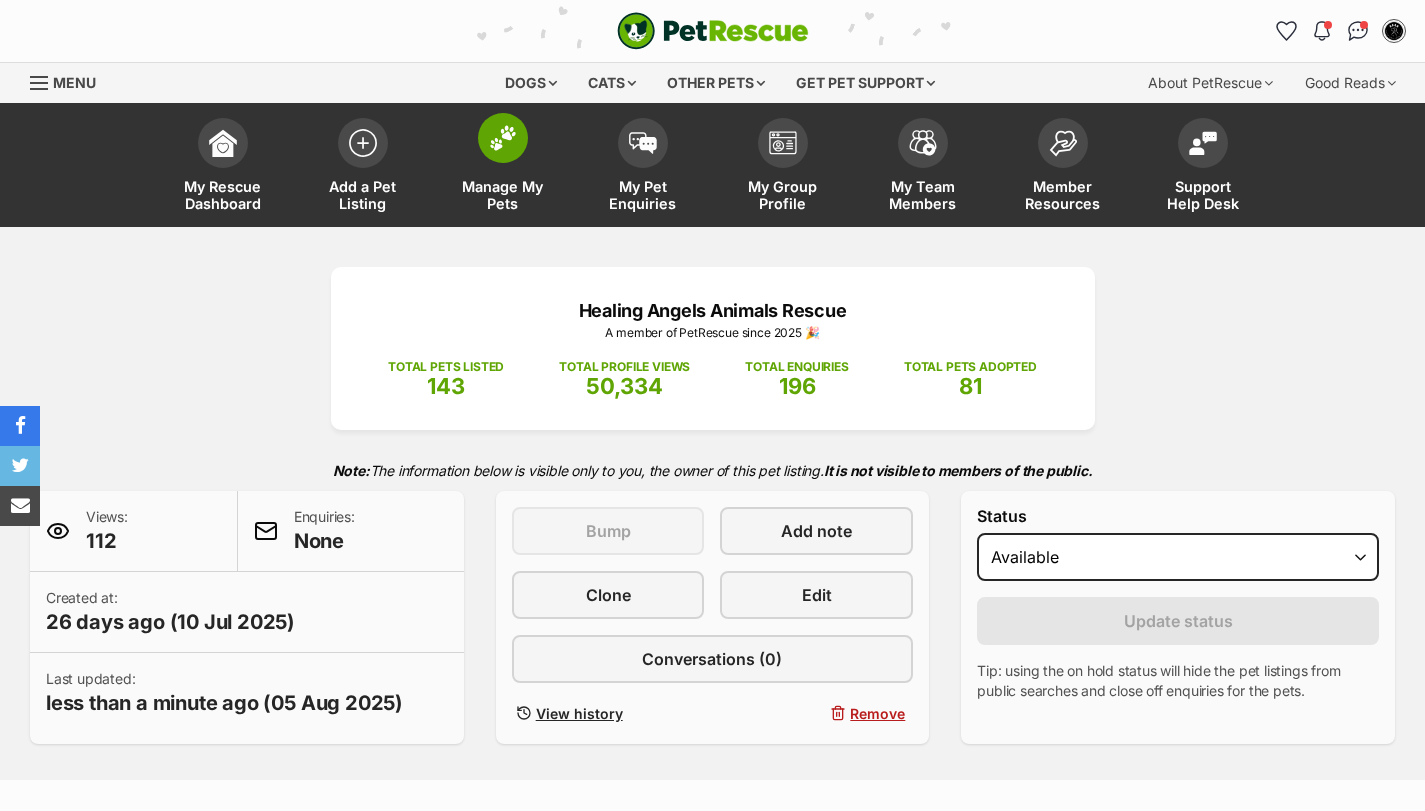 click at bounding box center [503, 138] 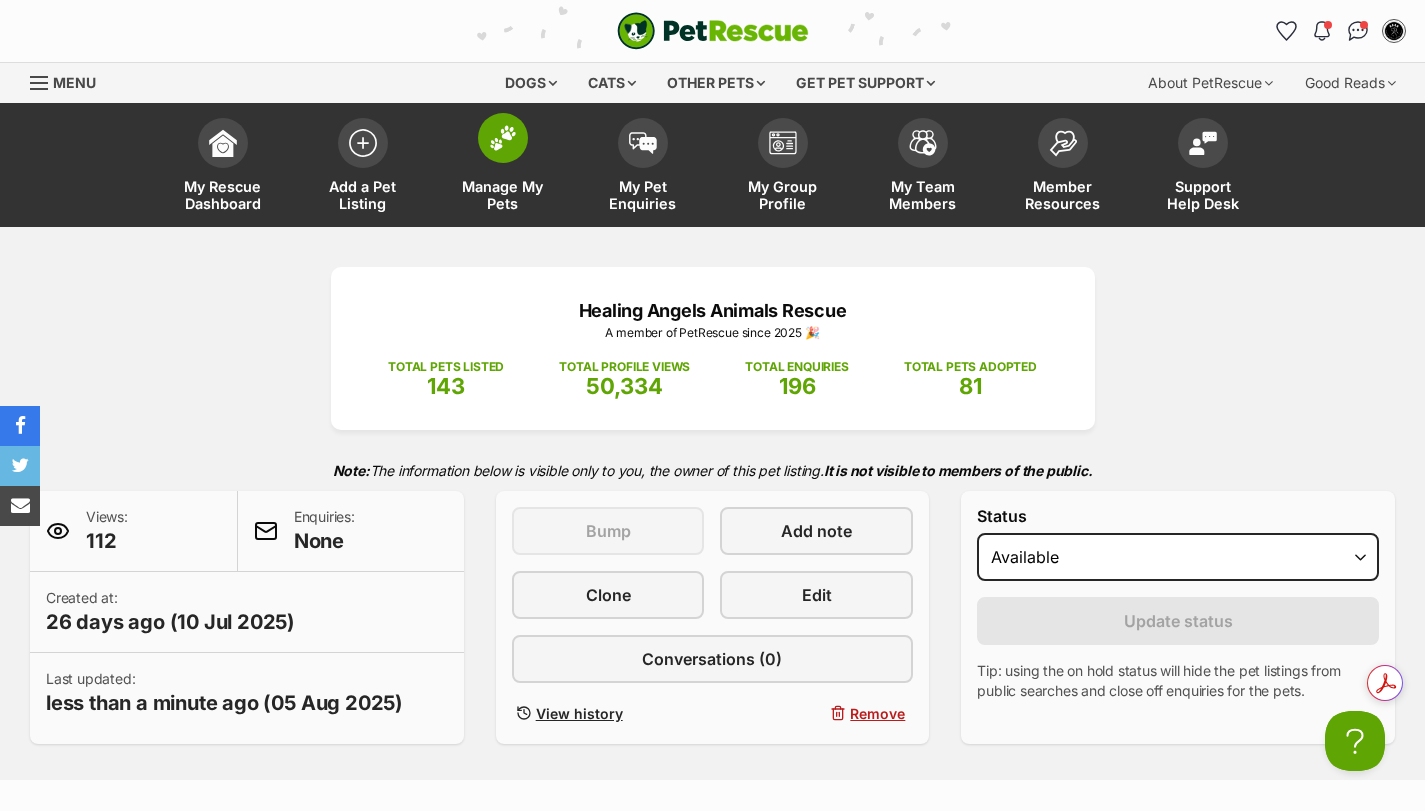 scroll, scrollTop: 0, scrollLeft: 0, axis: both 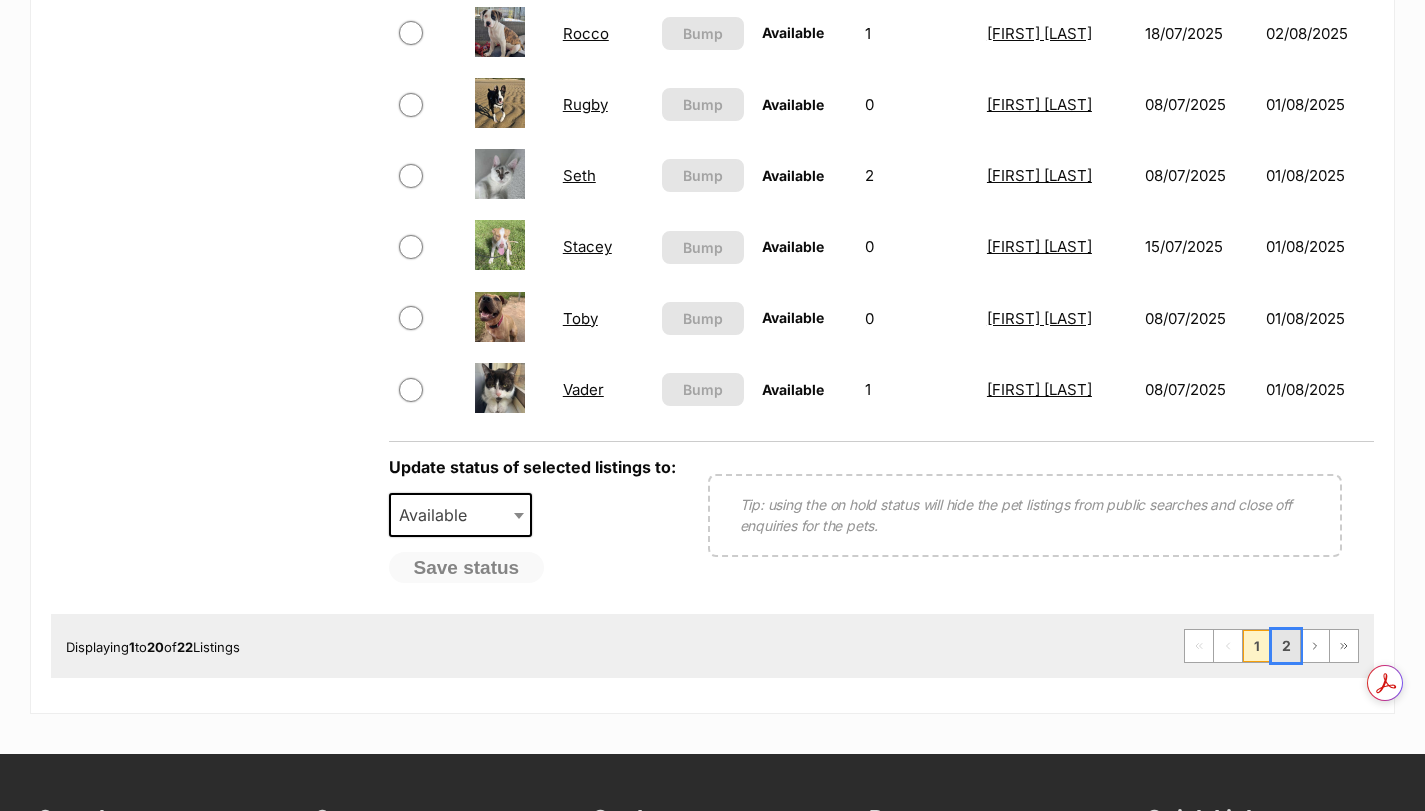 click on "2" at bounding box center (1286, 646) 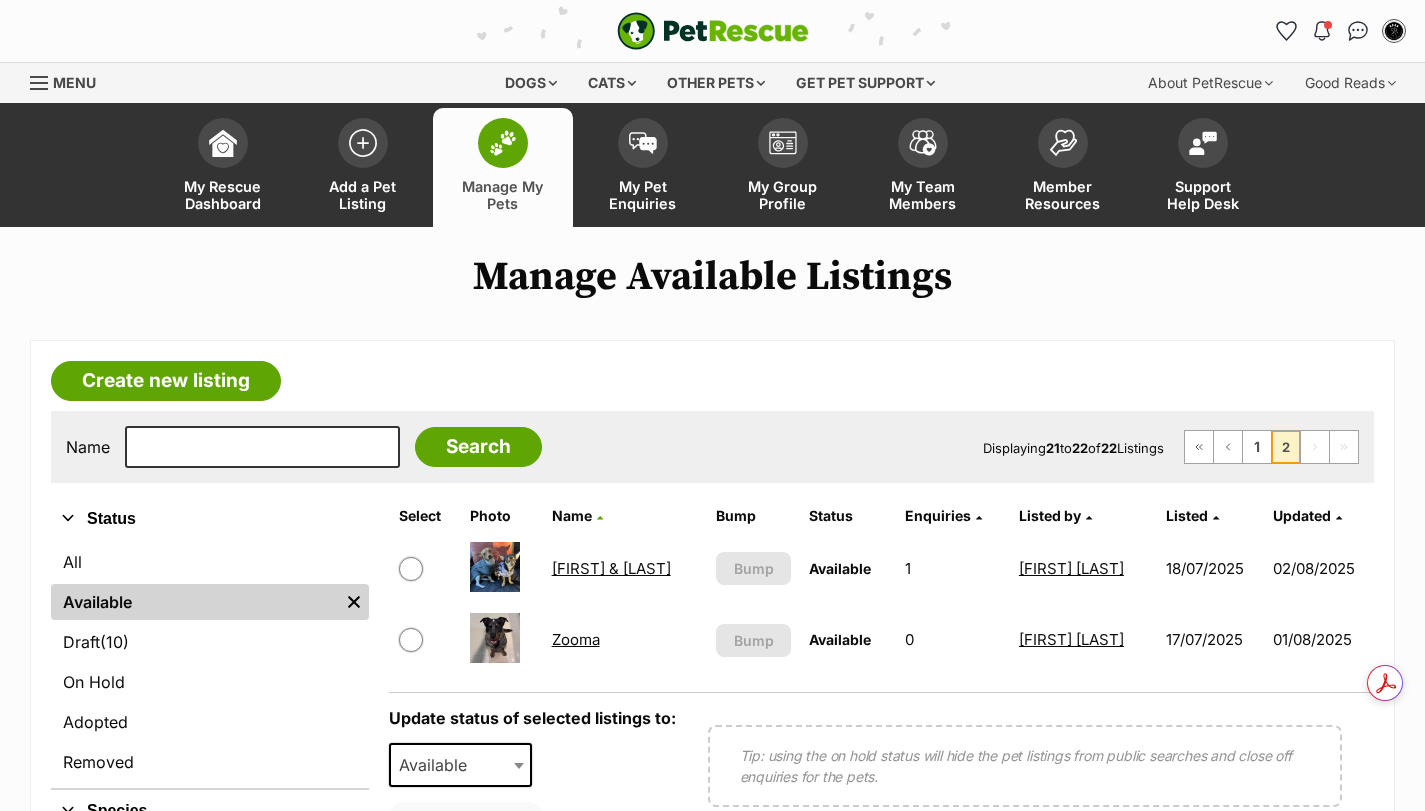 scroll, scrollTop: 0, scrollLeft: 0, axis: both 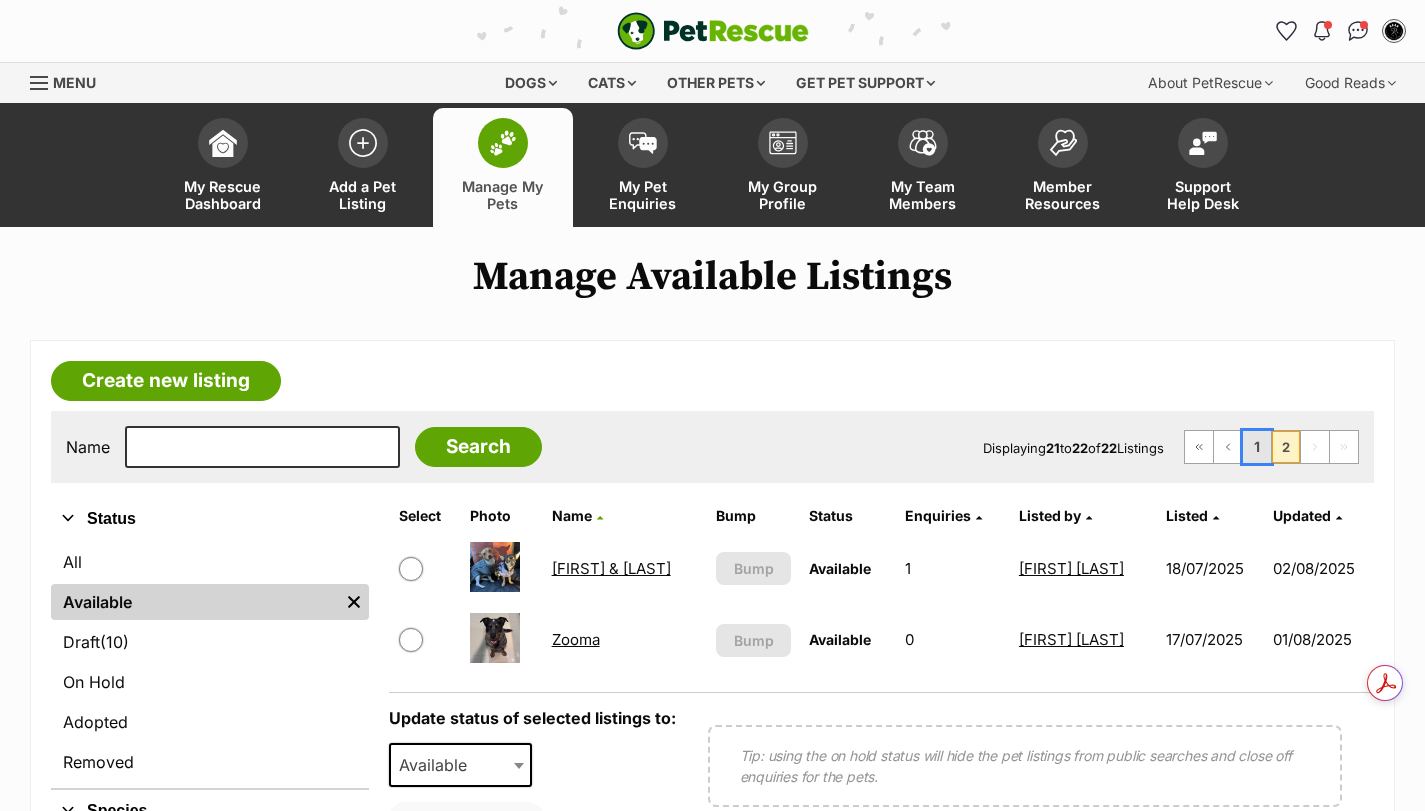 click on "1" at bounding box center (1257, 447) 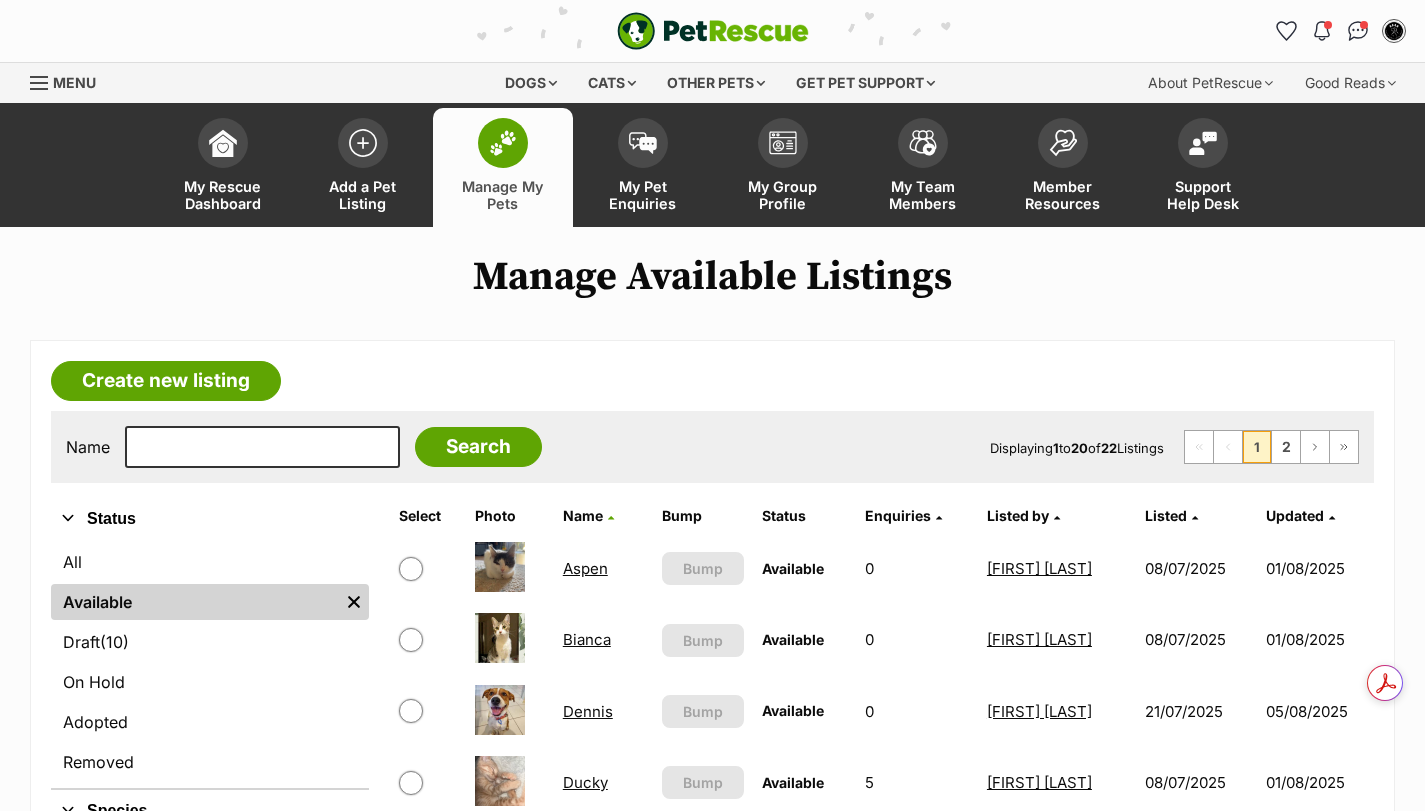 scroll, scrollTop: 0, scrollLeft: 0, axis: both 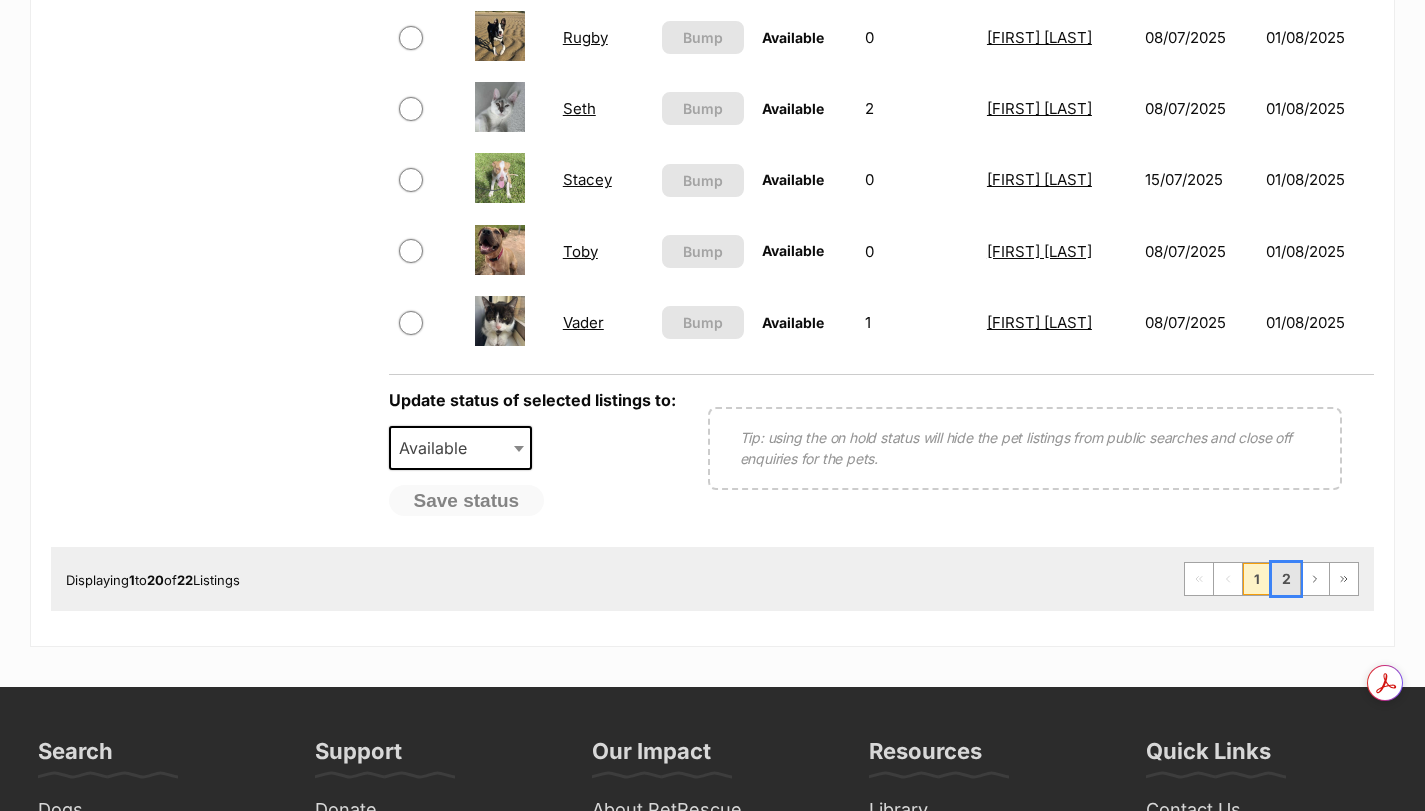 click on "2" at bounding box center [1286, 579] 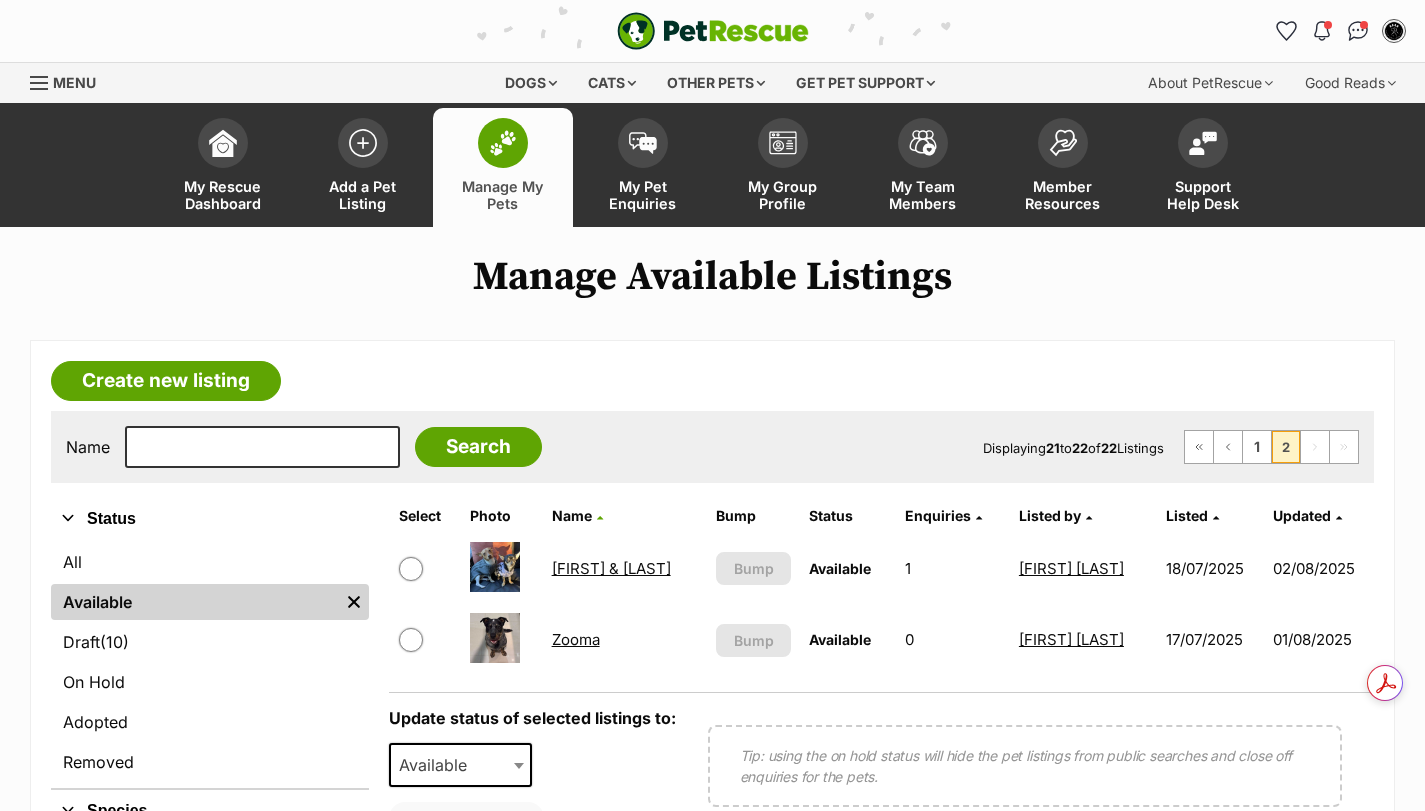 scroll, scrollTop: 0, scrollLeft: 0, axis: both 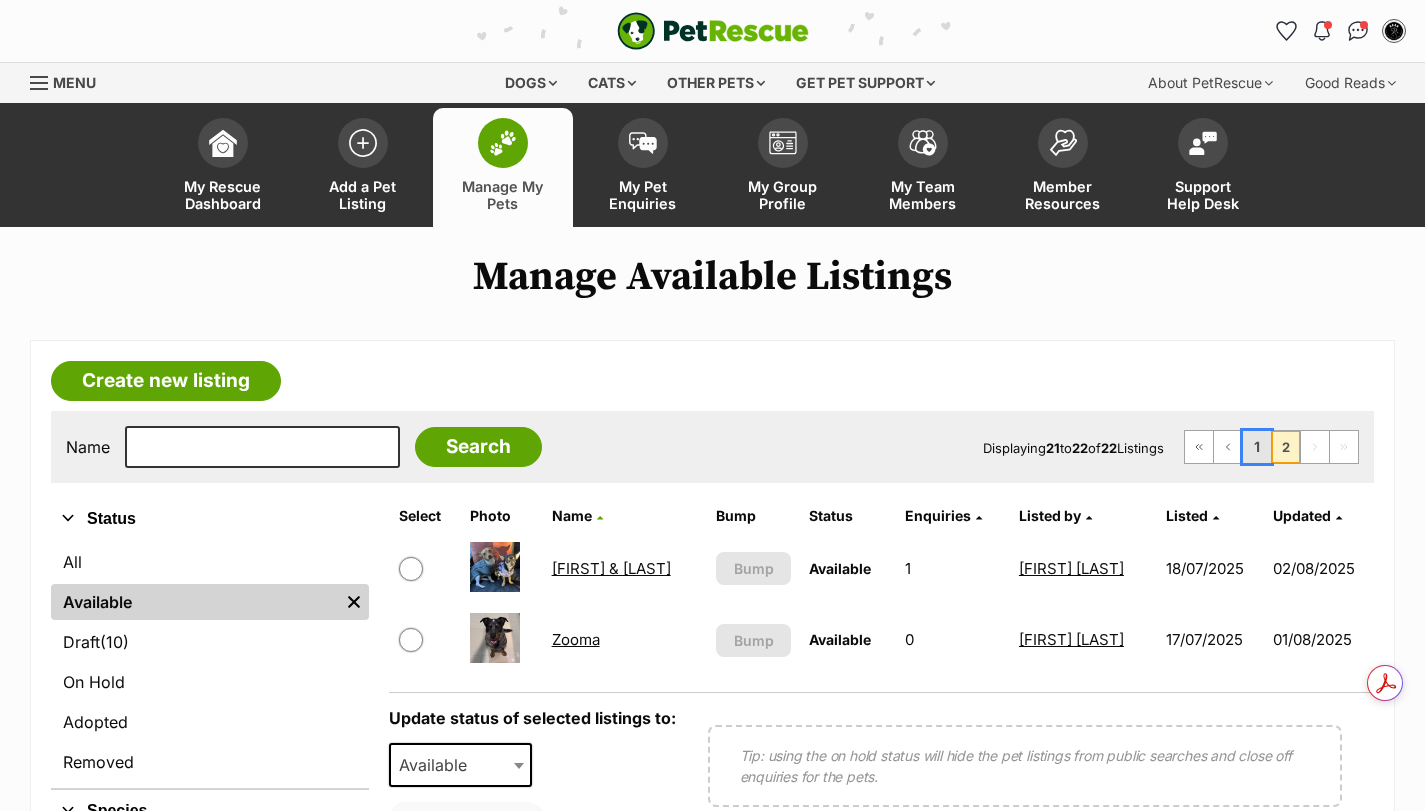 click on "1" at bounding box center (1257, 447) 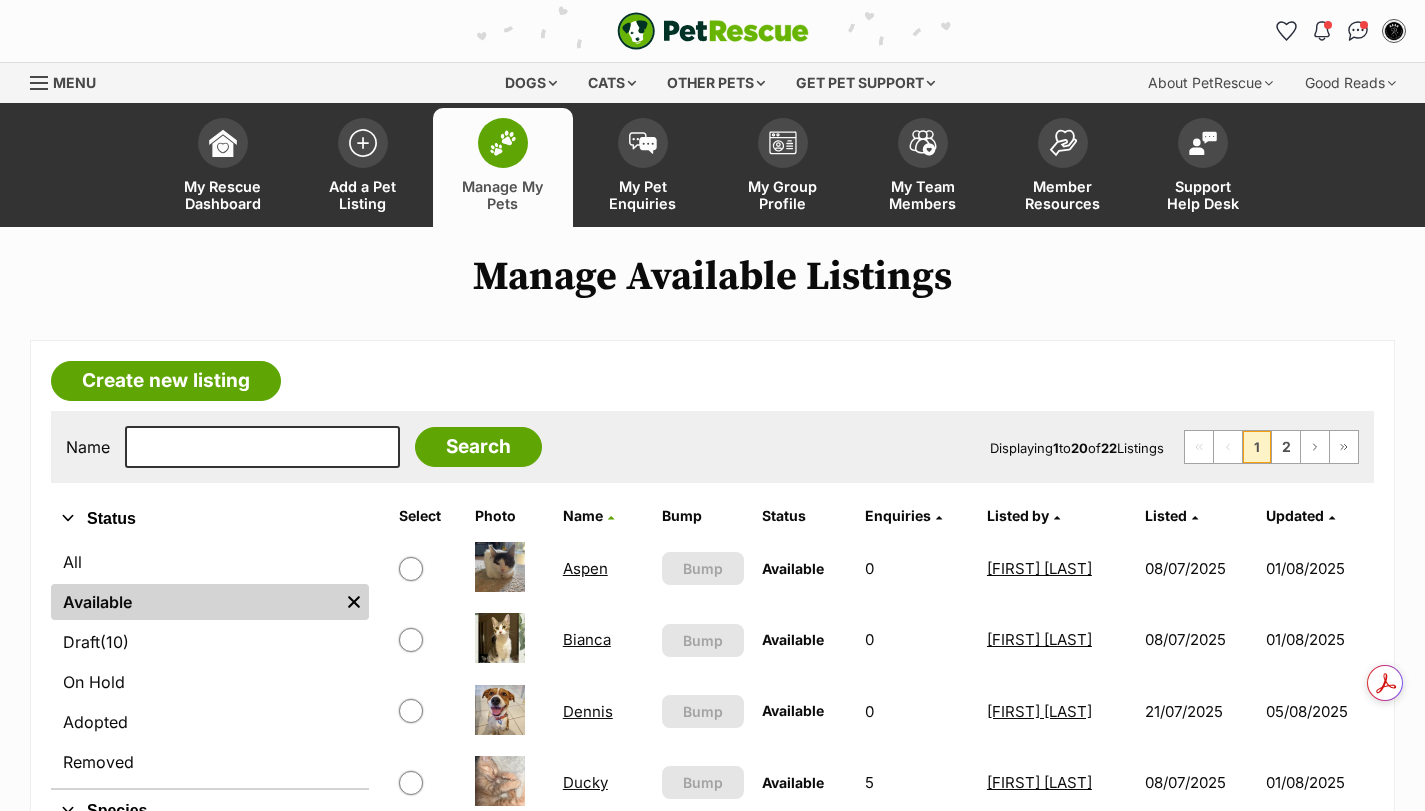 scroll, scrollTop: 0, scrollLeft: 0, axis: both 